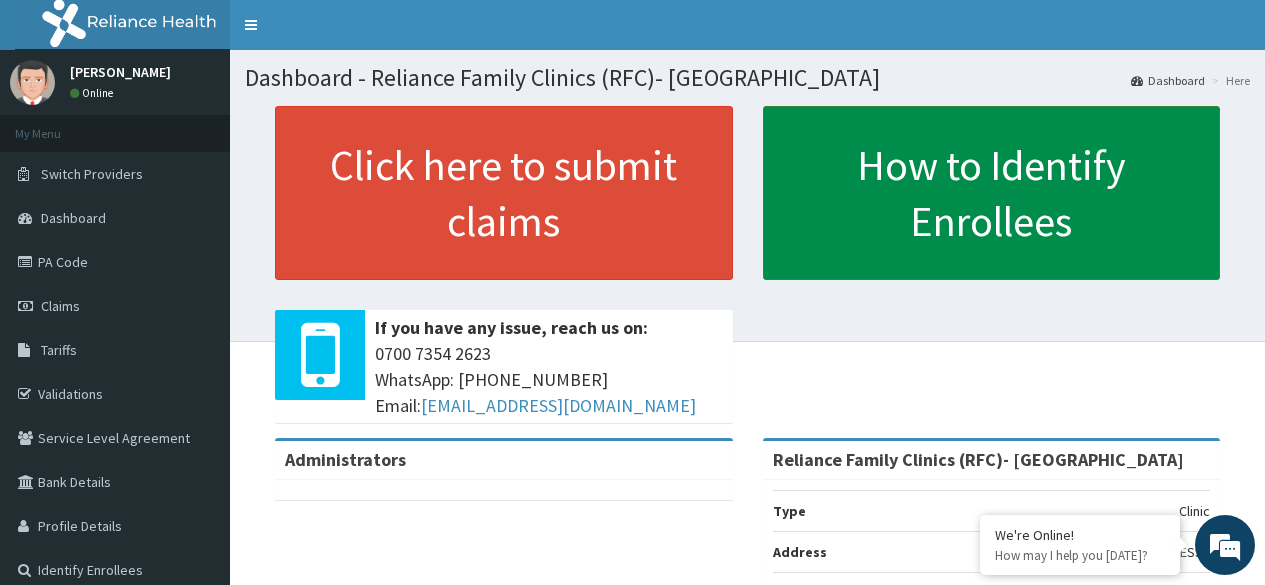 scroll, scrollTop: 0, scrollLeft: 0, axis: both 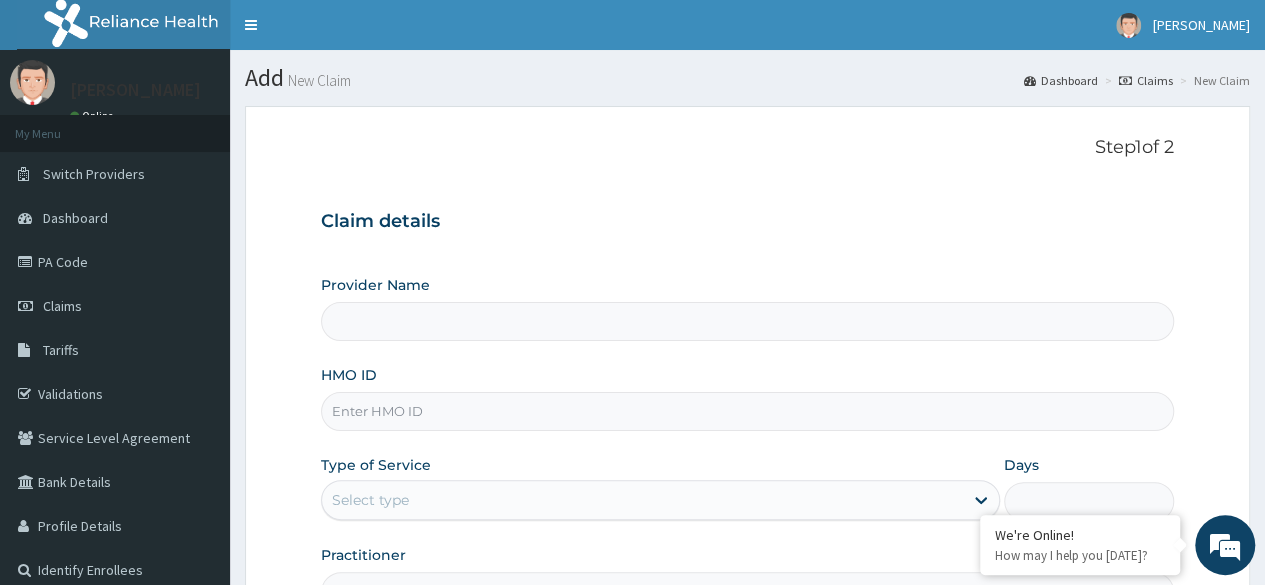 click on "Provider Name" at bounding box center (747, 321) 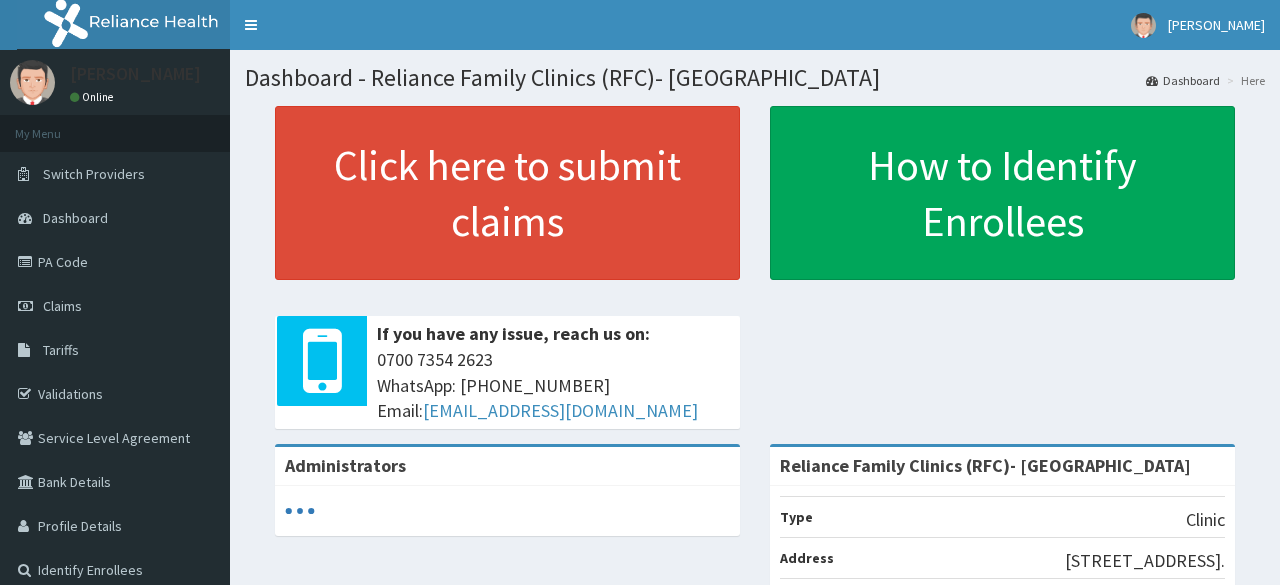 scroll, scrollTop: 0, scrollLeft: 0, axis: both 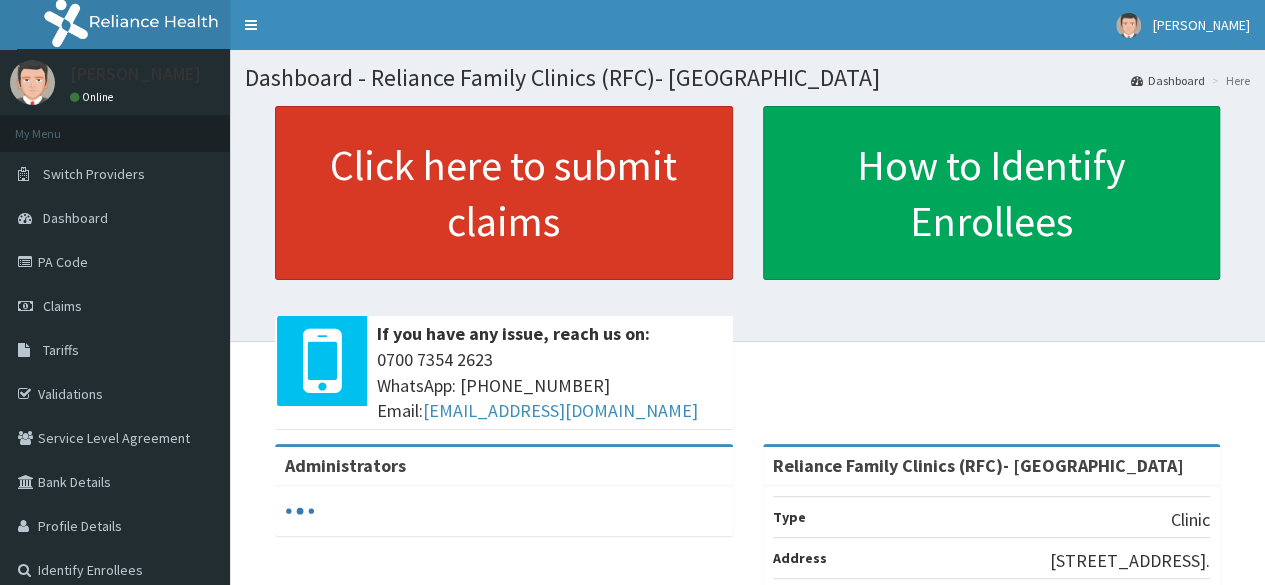 click on "Click here to submit claims" at bounding box center (504, 193) 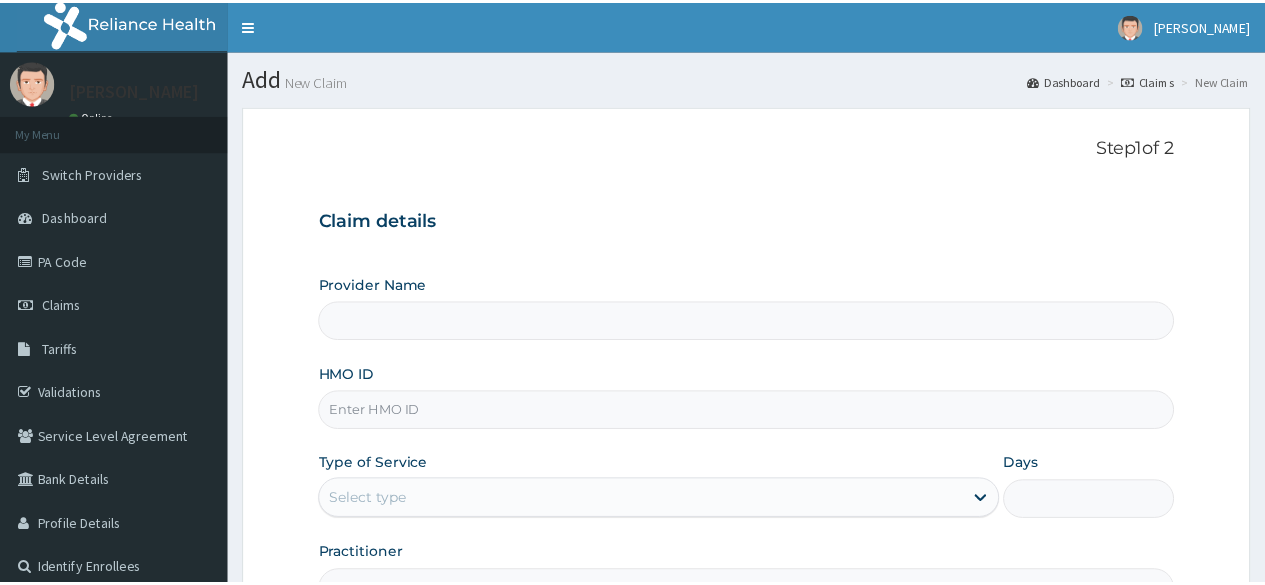 scroll, scrollTop: 0, scrollLeft: 0, axis: both 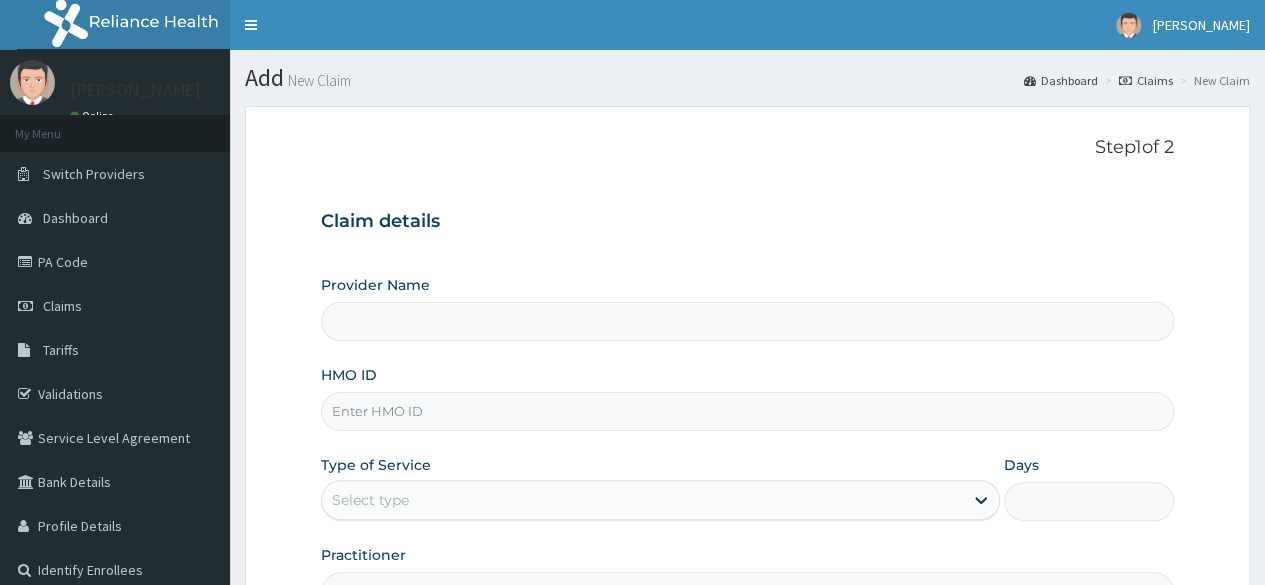 click on "HMO ID" at bounding box center (747, 411) 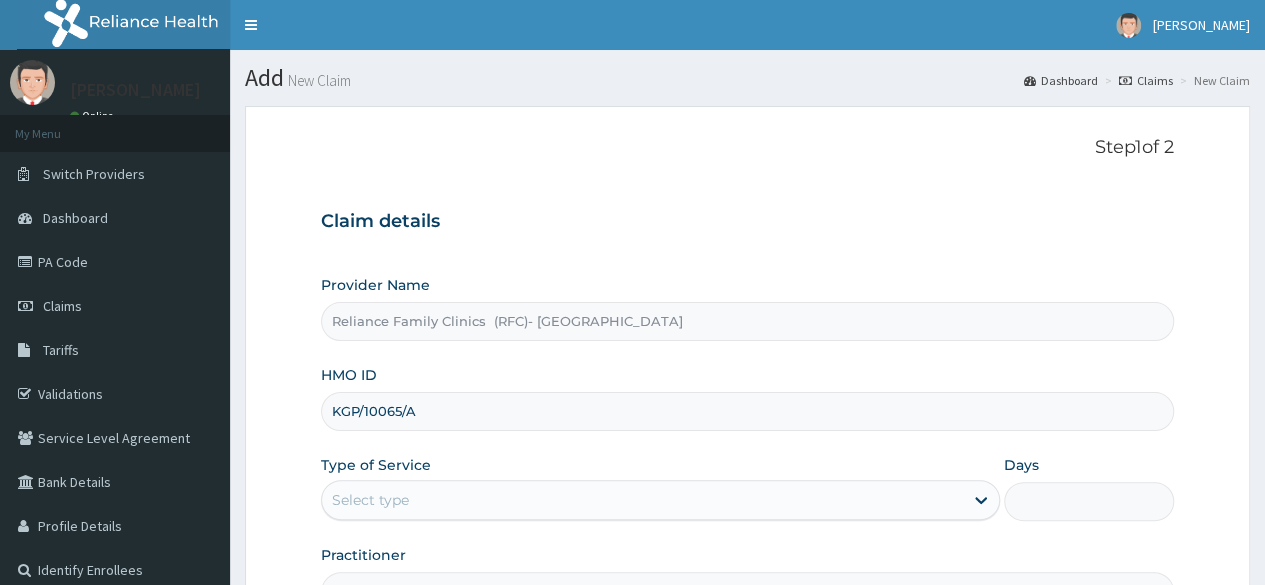 type on "KGP/10065/A" 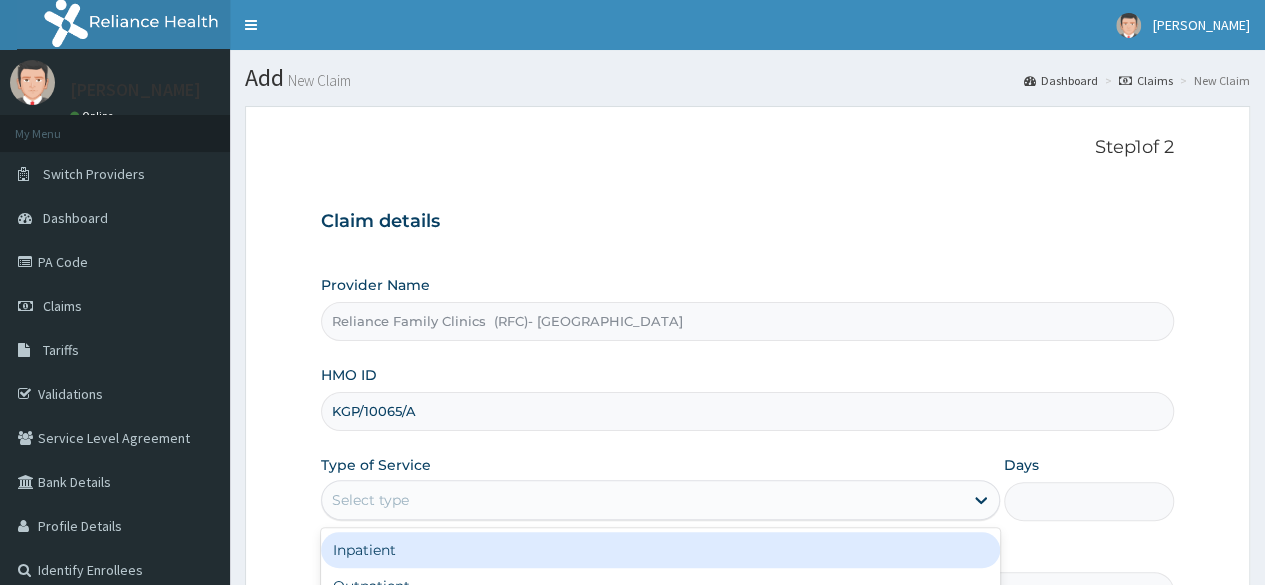 click on "Select type" at bounding box center (642, 500) 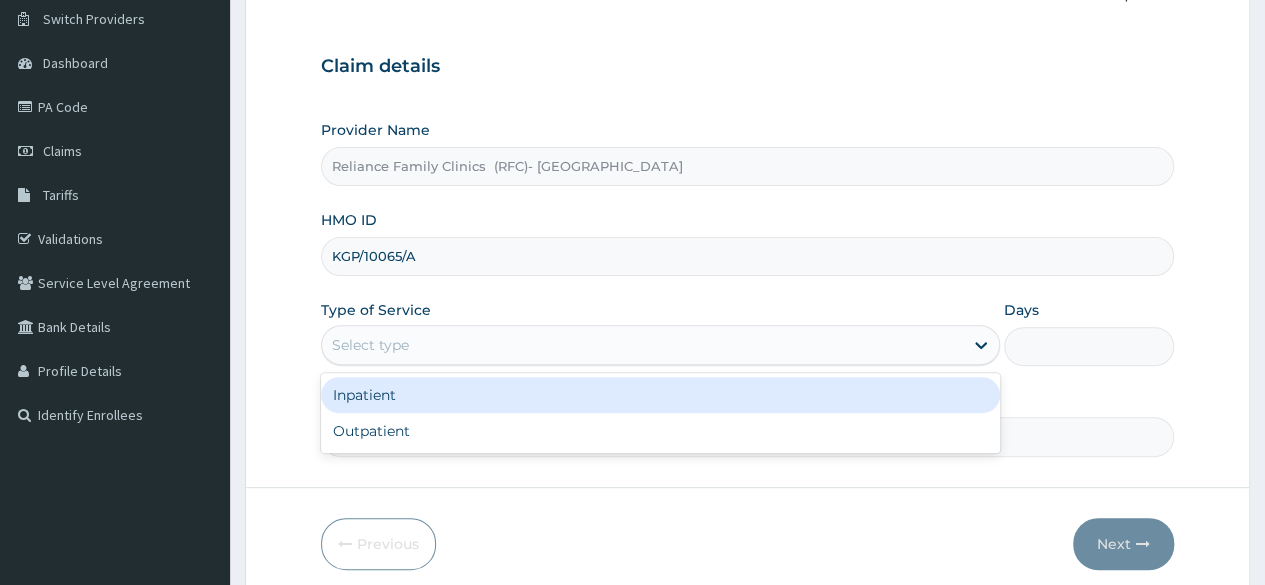 scroll, scrollTop: 156, scrollLeft: 0, axis: vertical 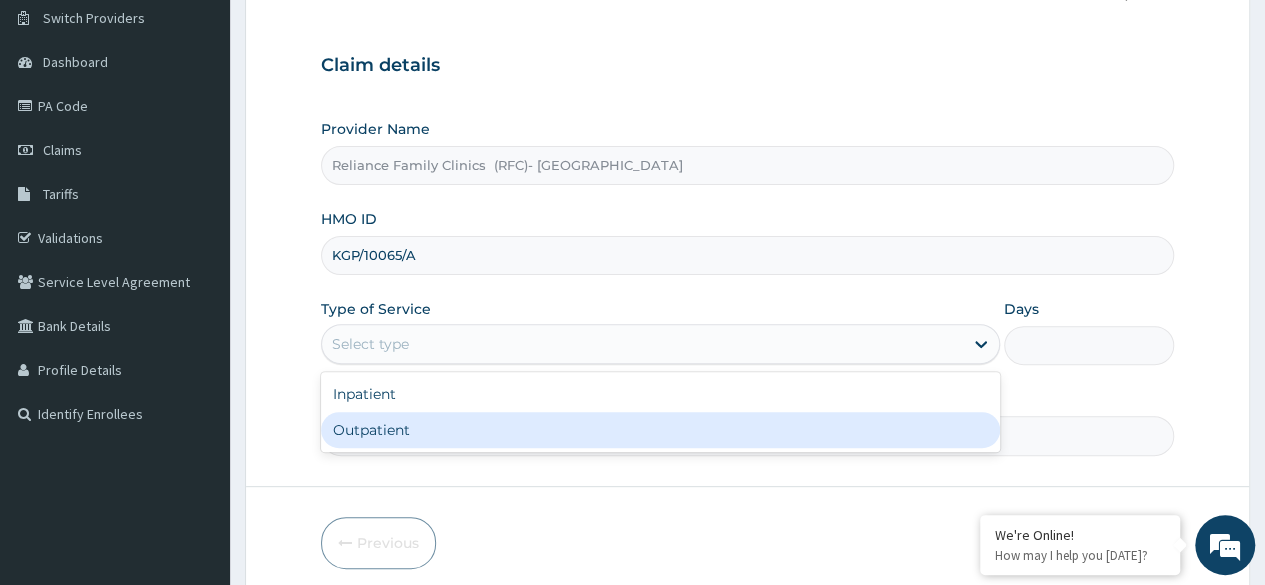 click on "Outpatient" at bounding box center [660, 430] 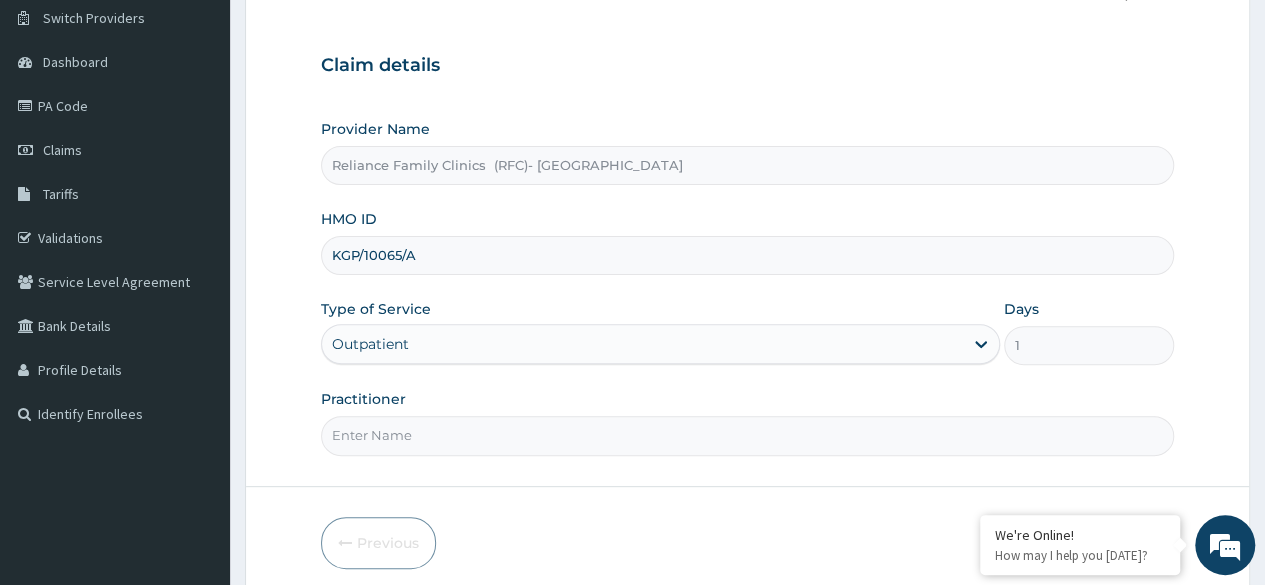 click on "Practitioner" at bounding box center (747, 435) 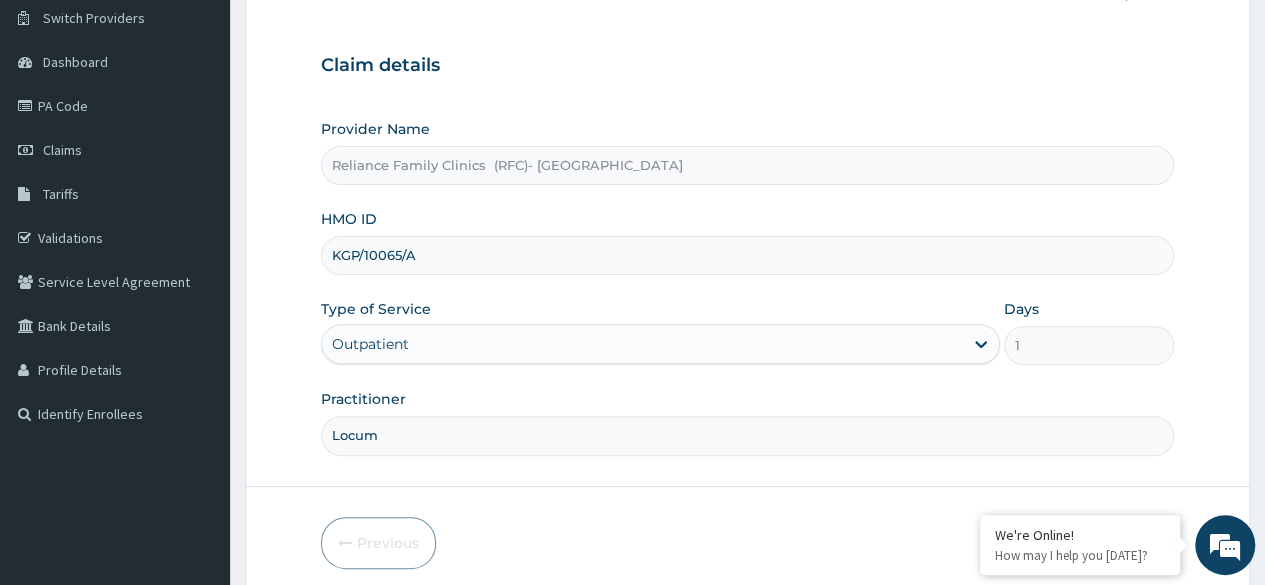 scroll, scrollTop: 0, scrollLeft: 0, axis: both 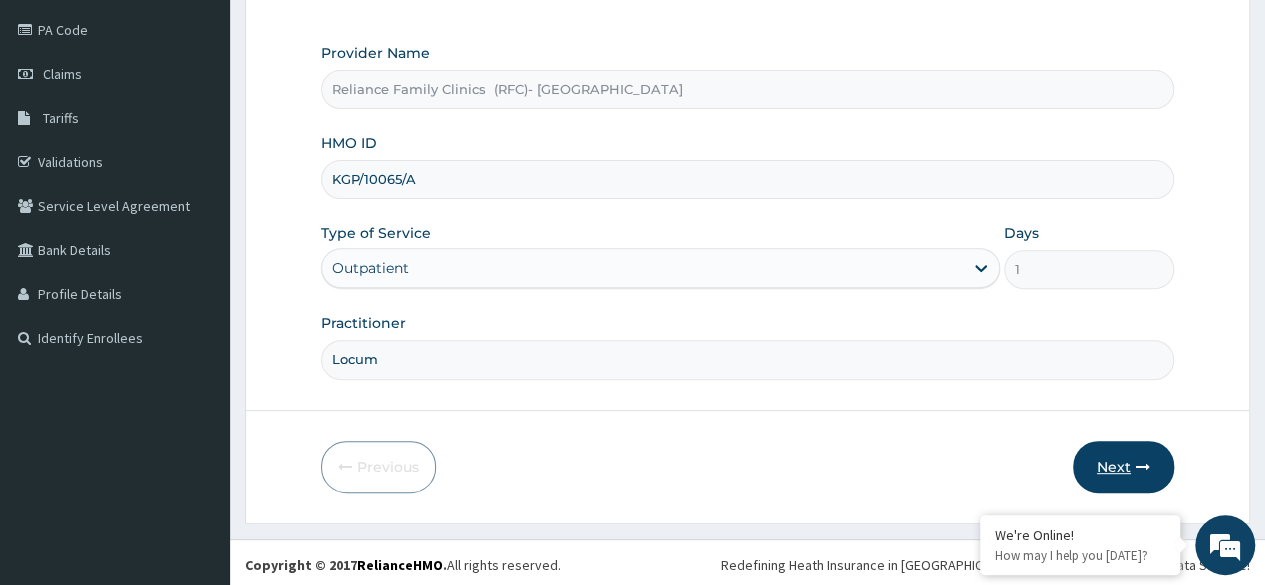 type on "Locum" 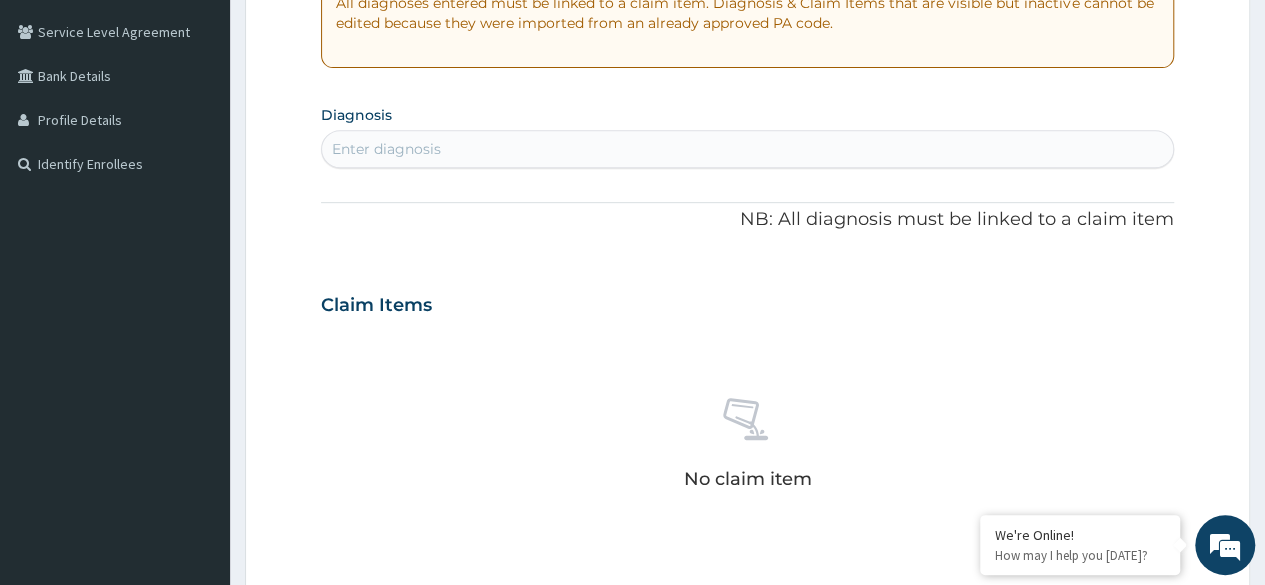 scroll, scrollTop: 400, scrollLeft: 0, axis: vertical 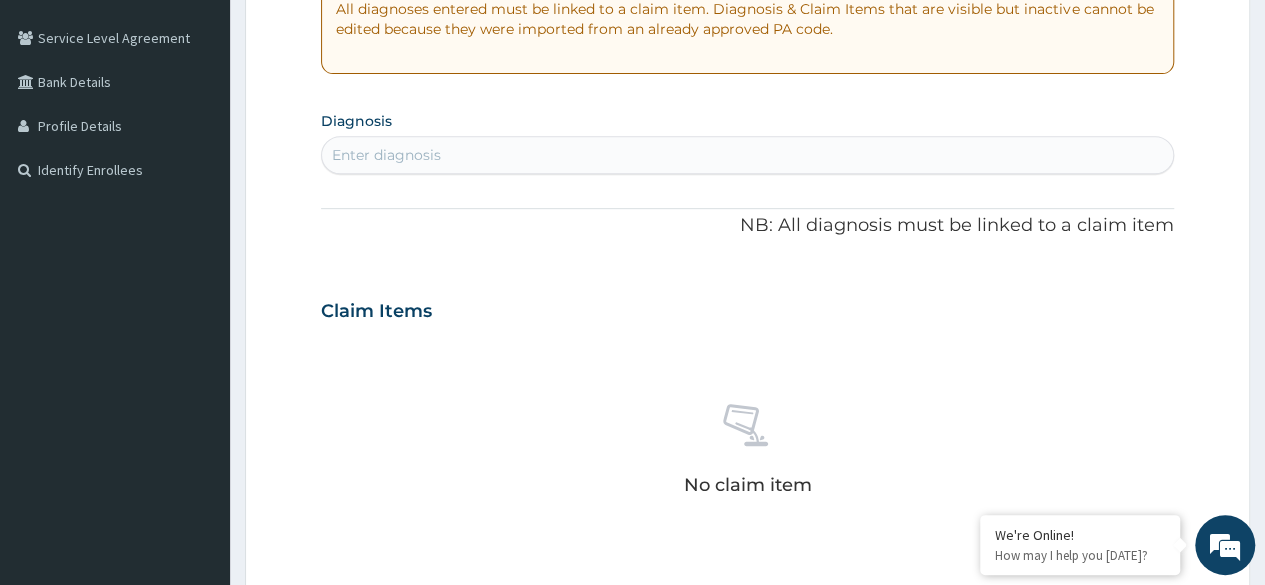 click on "Enter diagnosis" at bounding box center [747, 155] 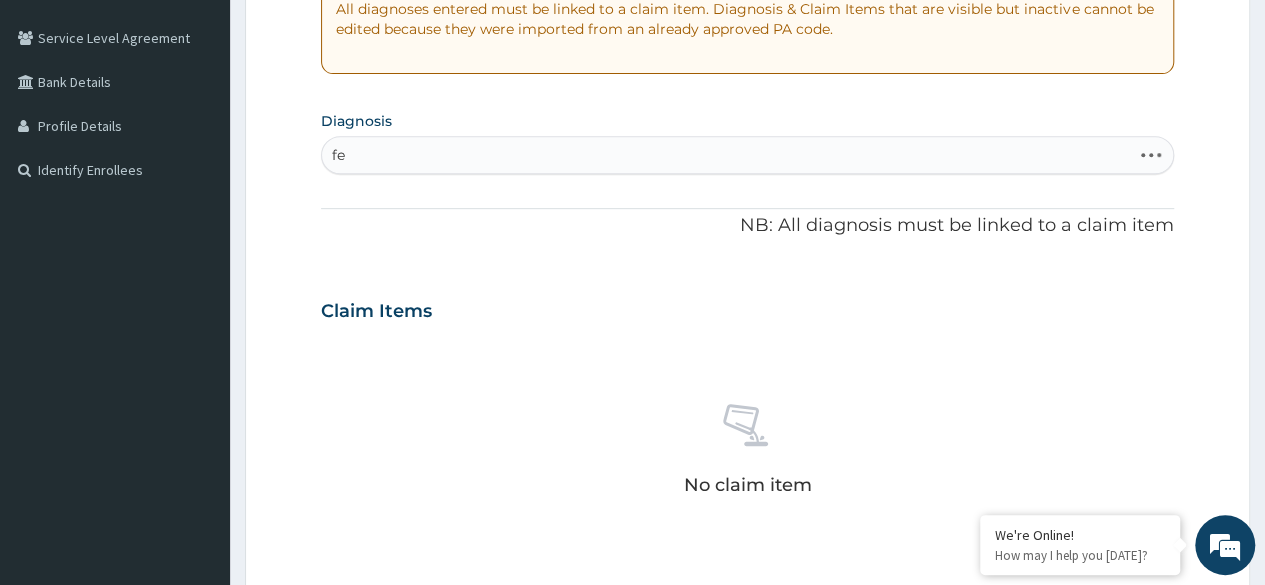 type on "f" 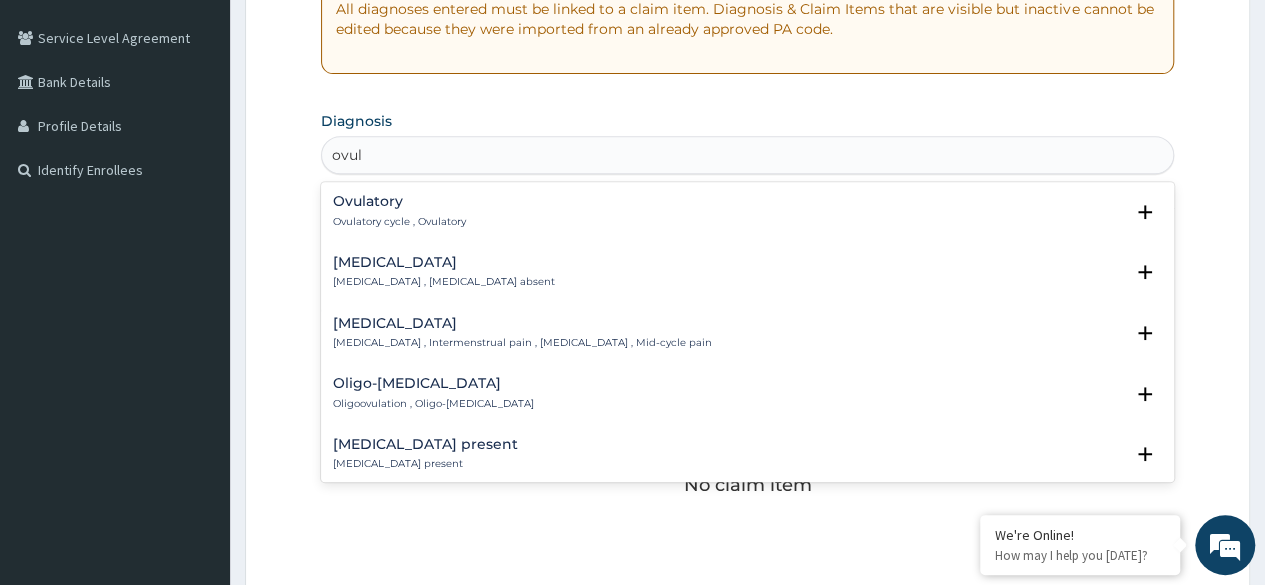 type on "ovula" 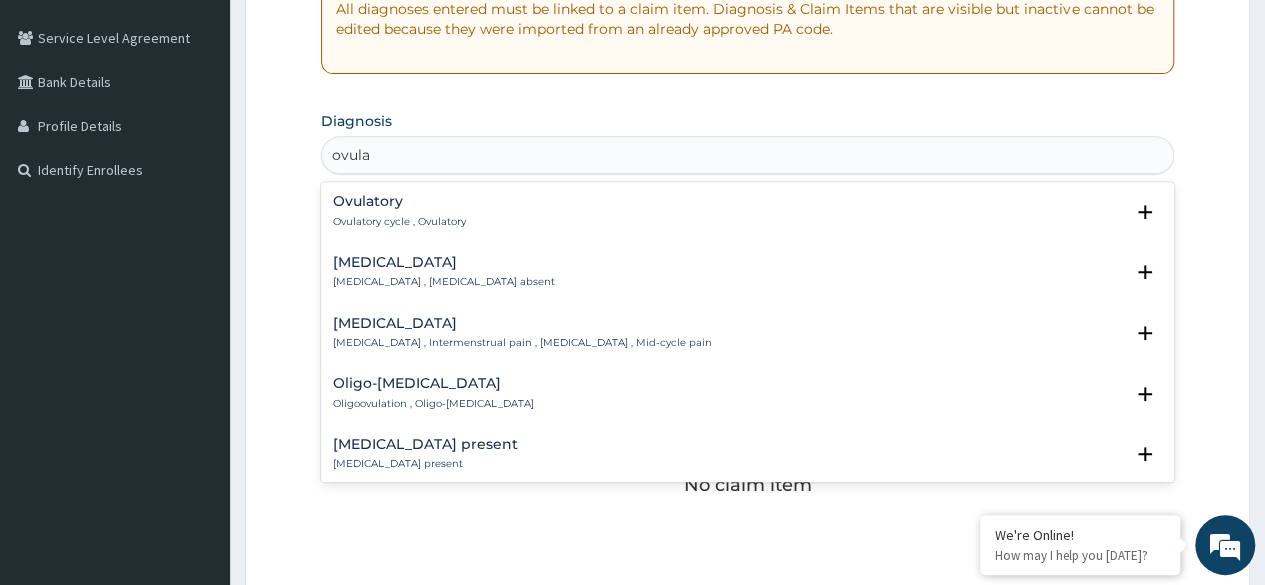 click on "Ovulatory Ovulatory cycle , Ovulatory" at bounding box center [399, 211] 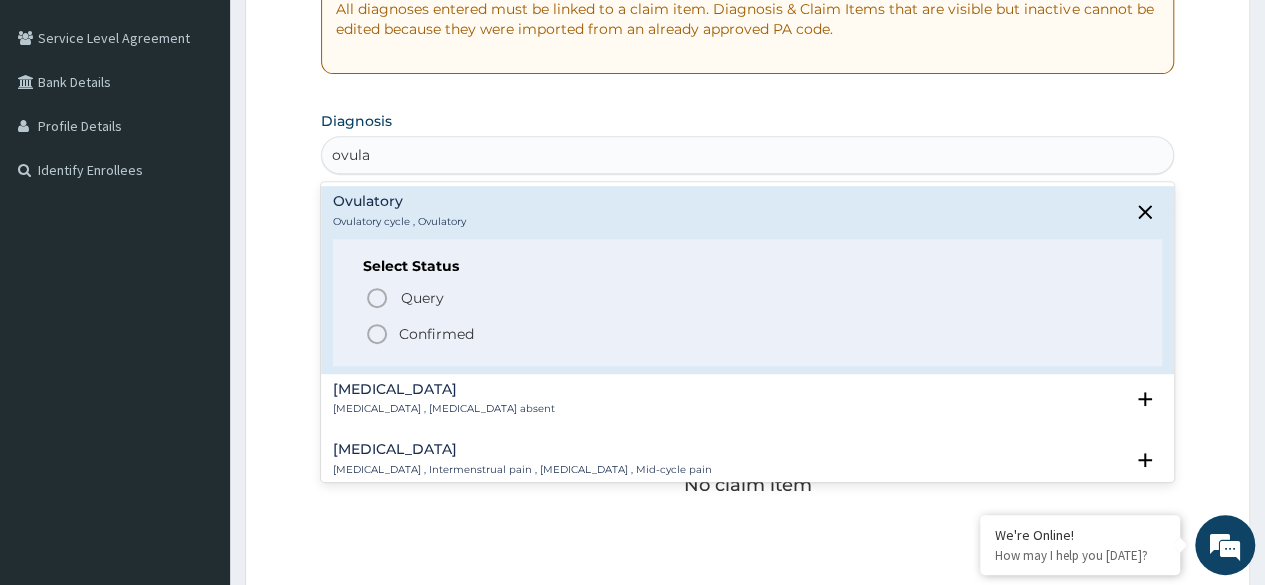 click on "Confirmed" at bounding box center (436, 334) 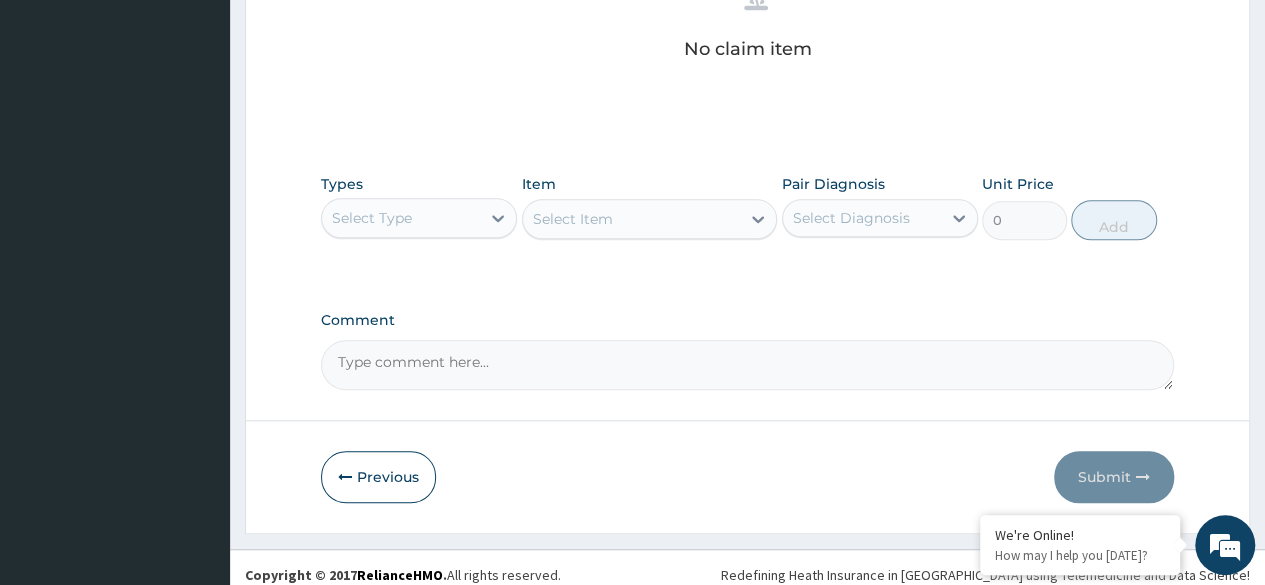 scroll, scrollTop: 853, scrollLeft: 0, axis: vertical 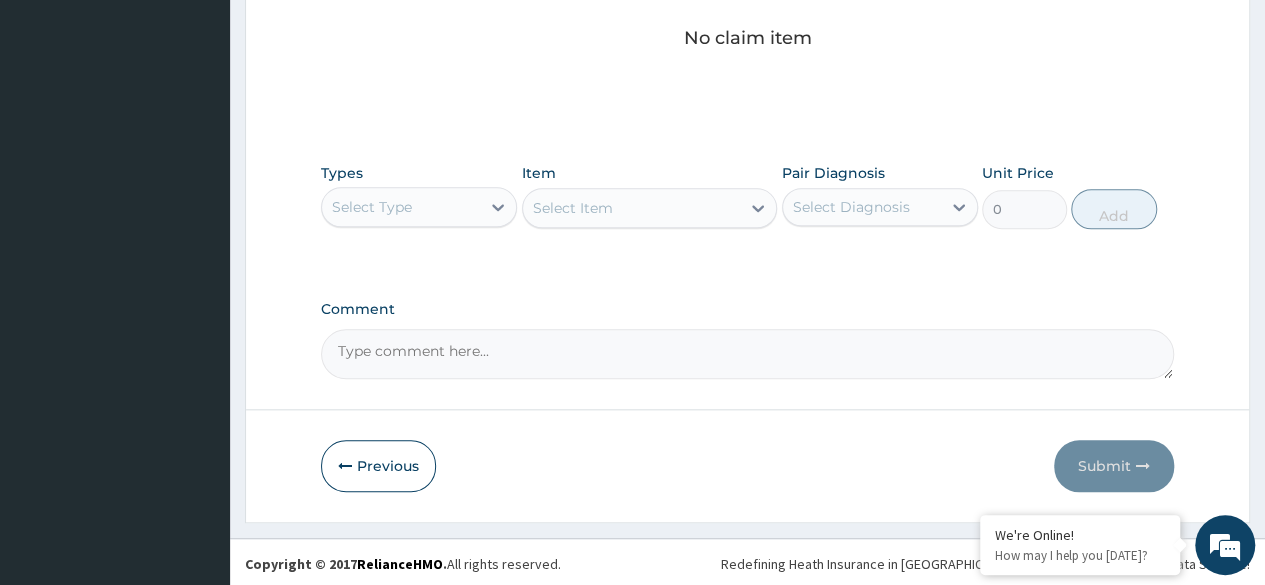 click on "Select Type" at bounding box center (401, 207) 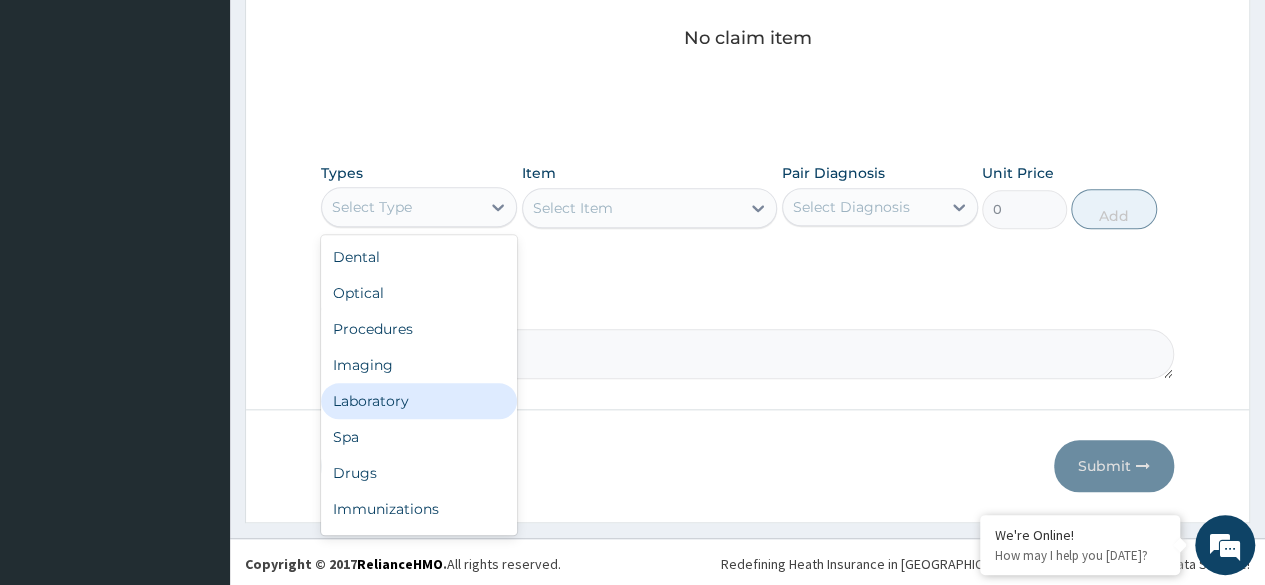 click on "Laboratory" at bounding box center [419, 401] 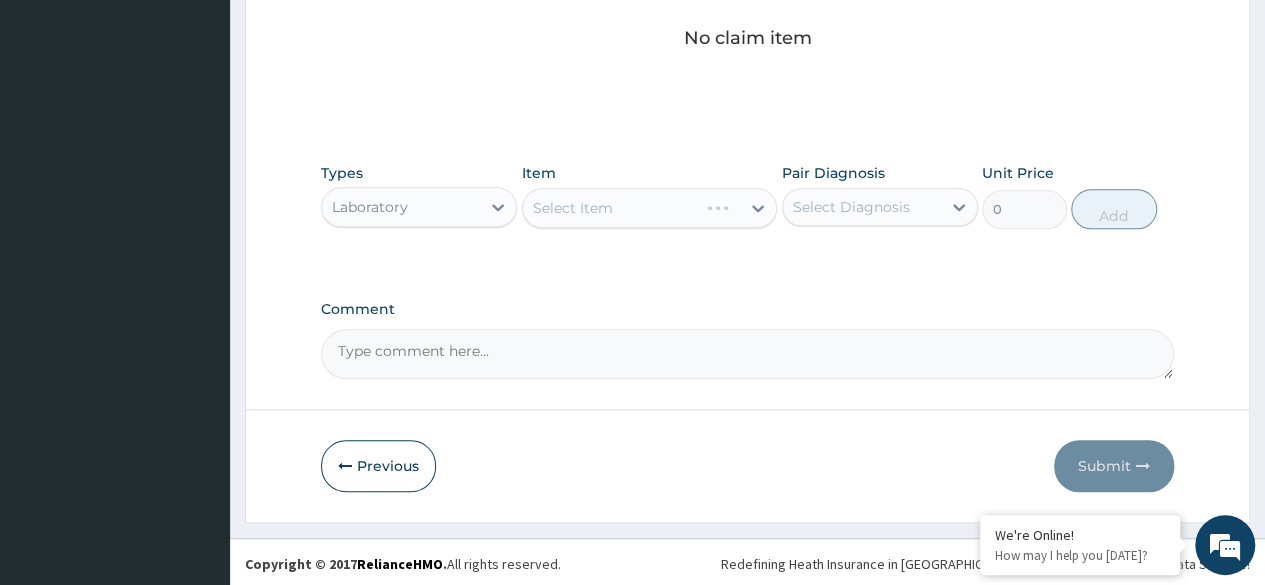 click on "Select Item" at bounding box center [650, 208] 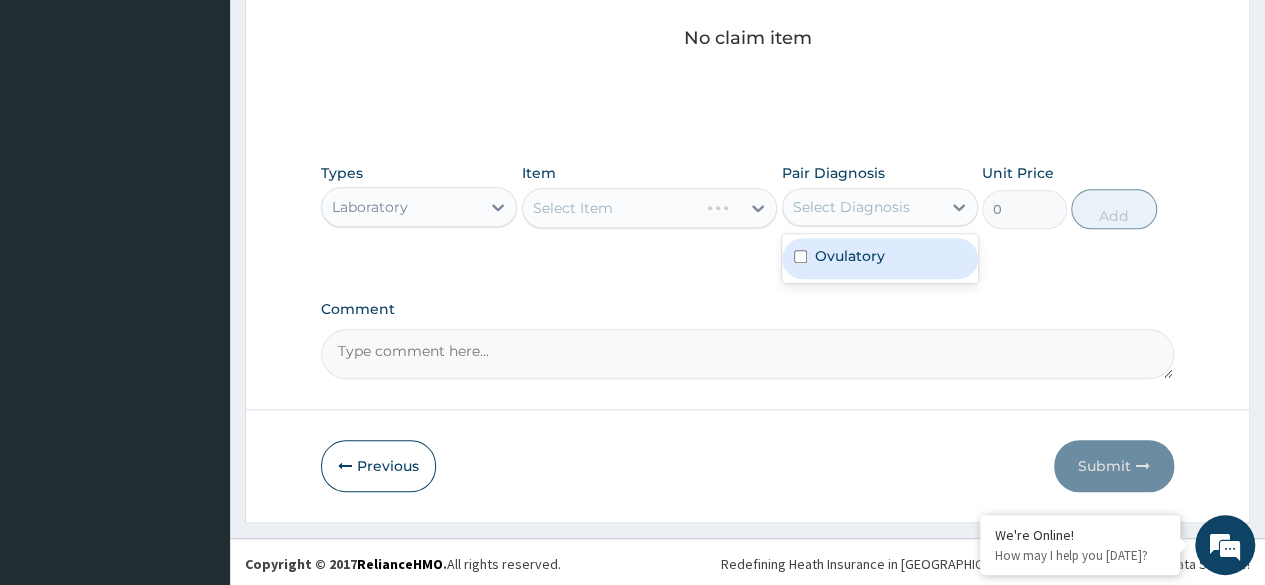 drag, startPoint x: 831, startPoint y: 211, endPoint x: 844, endPoint y: 262, distance: 52.63079 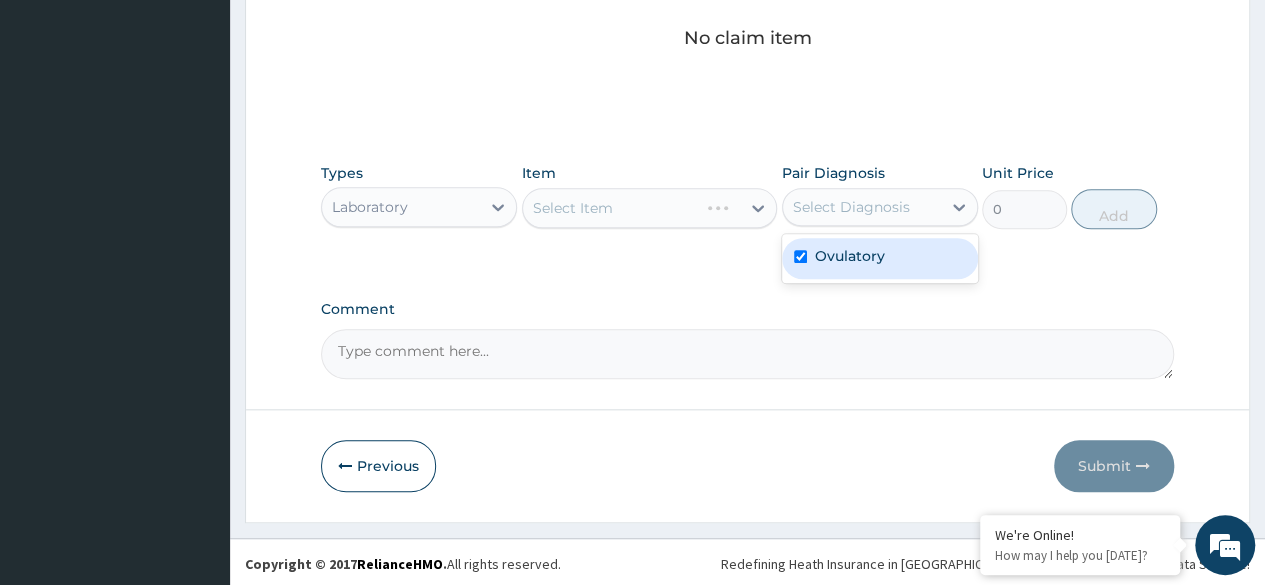 checkbox on "true" 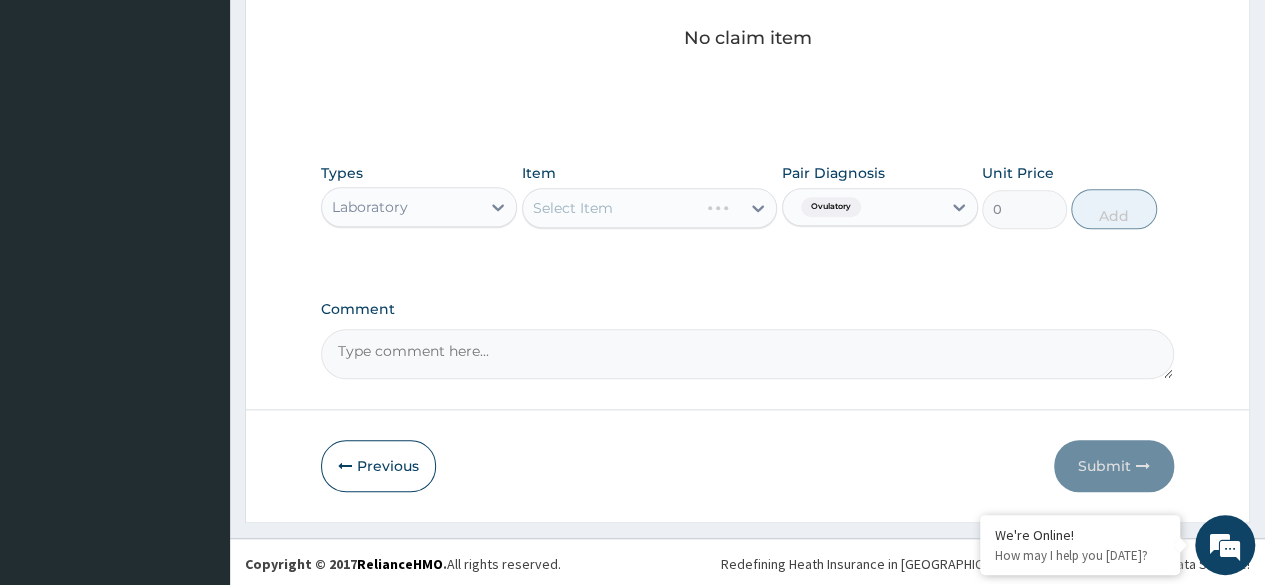 click on "Select Item" at bounding box center [650, 208] 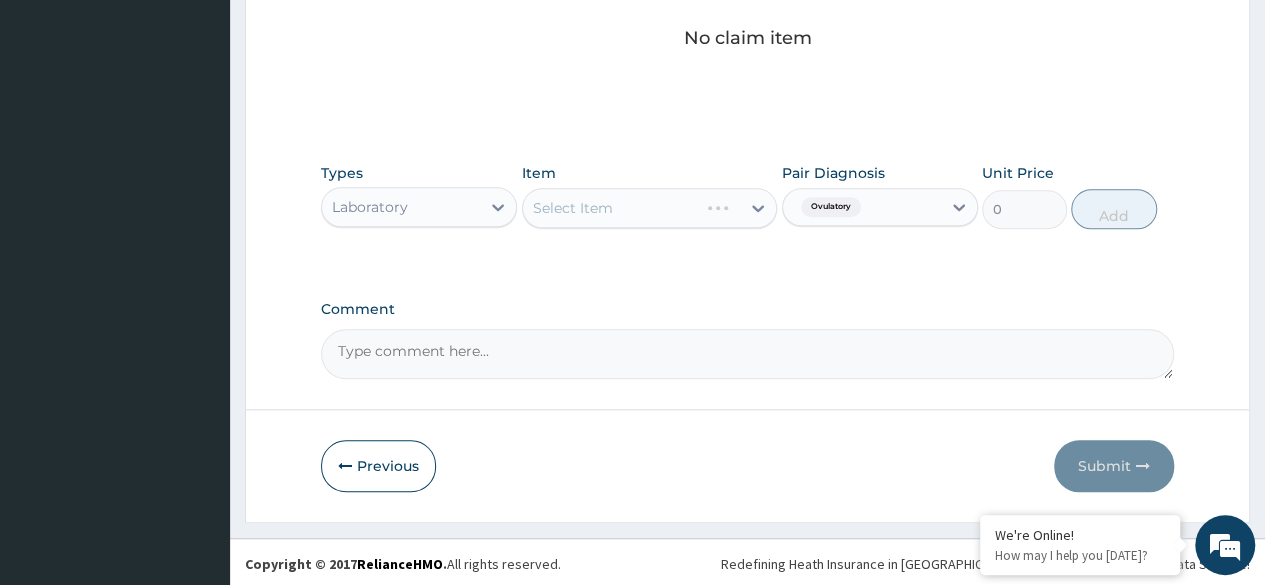click on "Select Item" at bounding box center (650, 208) 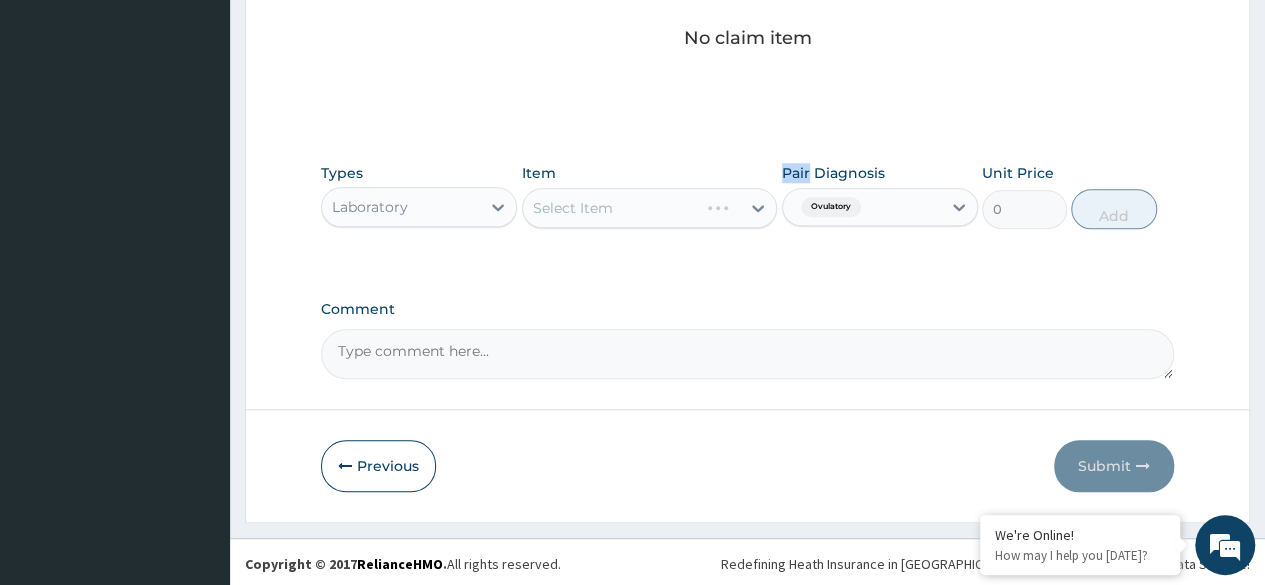 click on "Select Item" at bounding box center [650, 208] 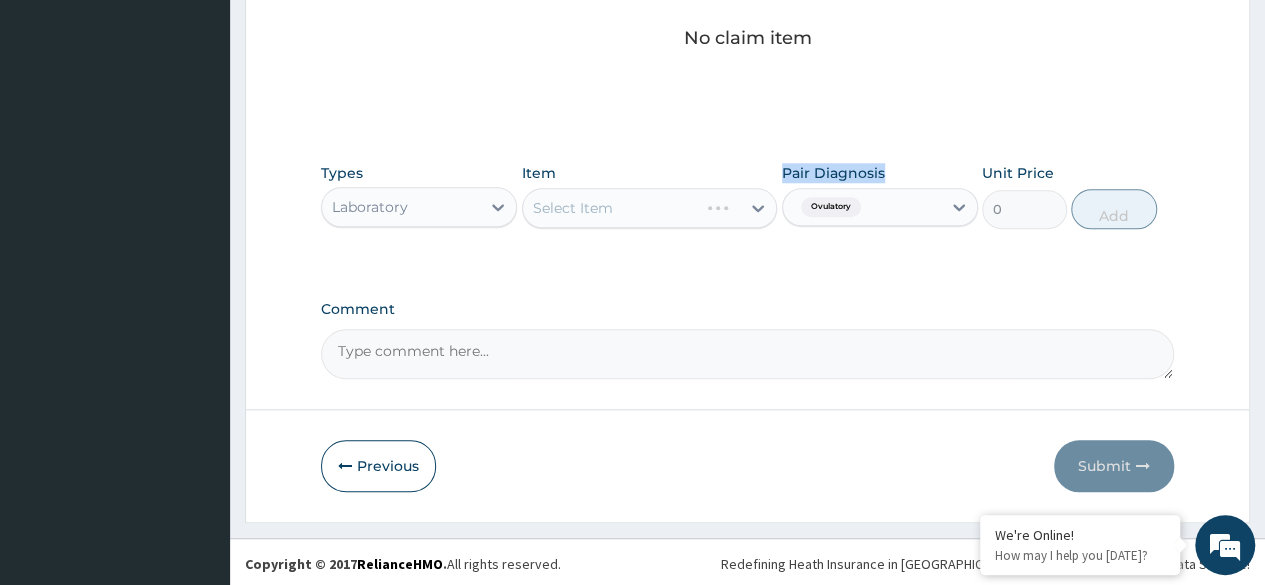 click on "Select Item" at bounding box center (650, 208) 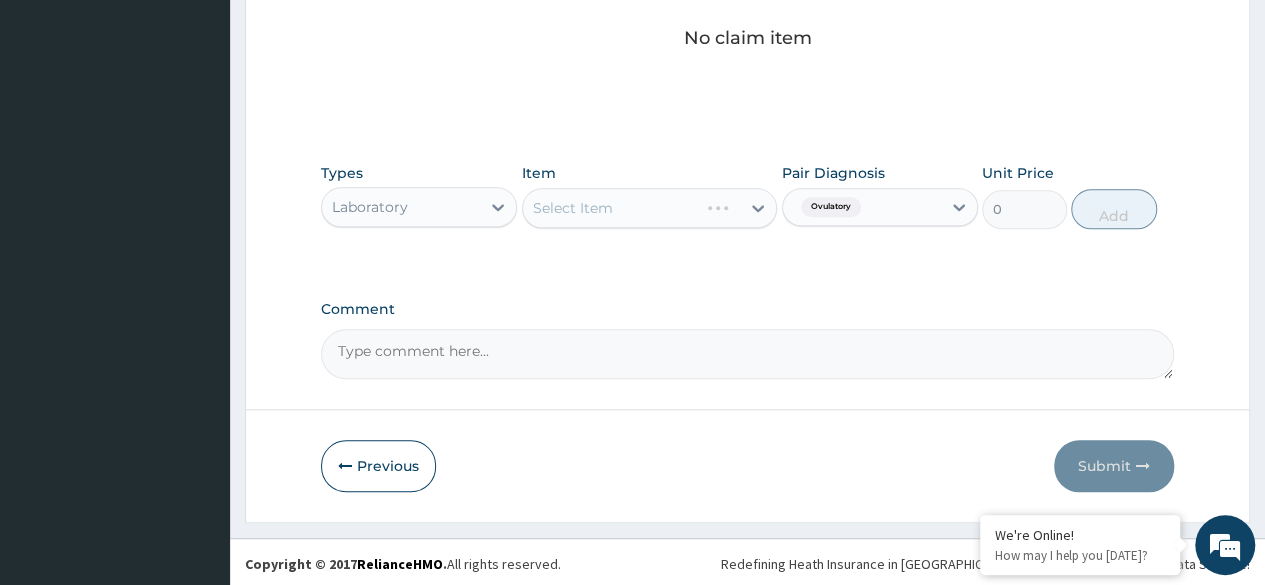 click on "PA Code / Prescription Code Enter Code(Secondary Care Only) Encounter Date DD-MM-YYYY Important Notice Please enter PA codes before entering items that are not attached to a PA code   All diagnoses entered must be linked to a claim item. Diagnosis & Claim Items that are visible but inactive cannot be edited because they were imported from an already approved PA code. Diagnosis Ovulatory Confirmed NB: All diagnosis must be linked to a claim item Claim Items No claim item Types Laboratory Item Select Item Pair Diagnosis Ovulatory Unit Price 0 Add Comment" at bounding box center (747, -142) 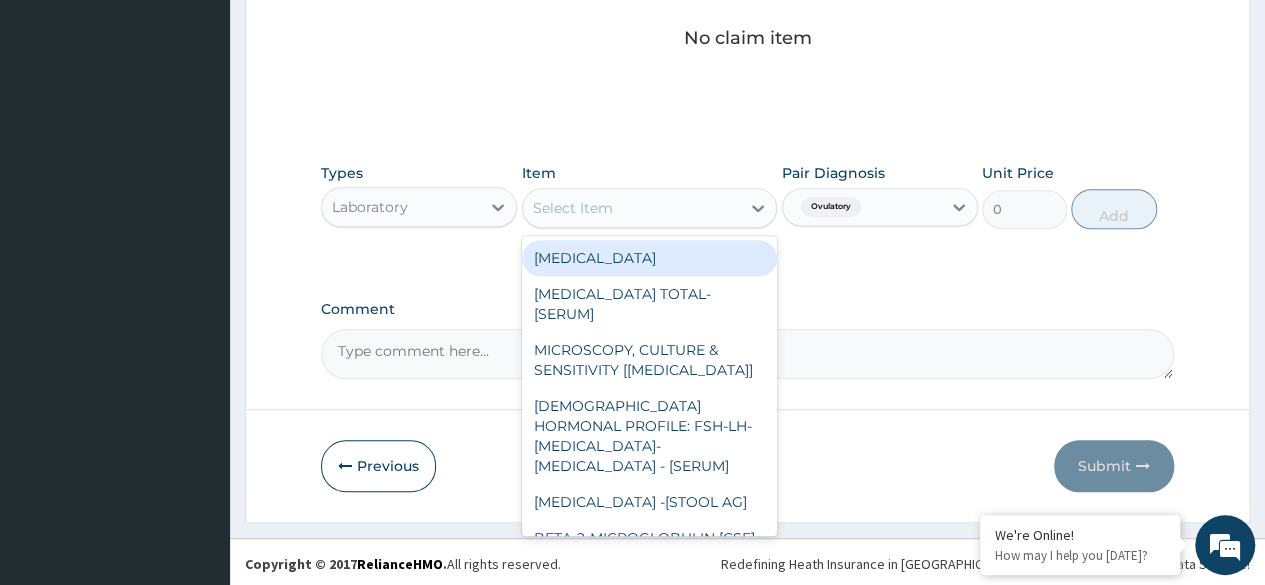 click on "Select Item" at bounding box center (632, 208) 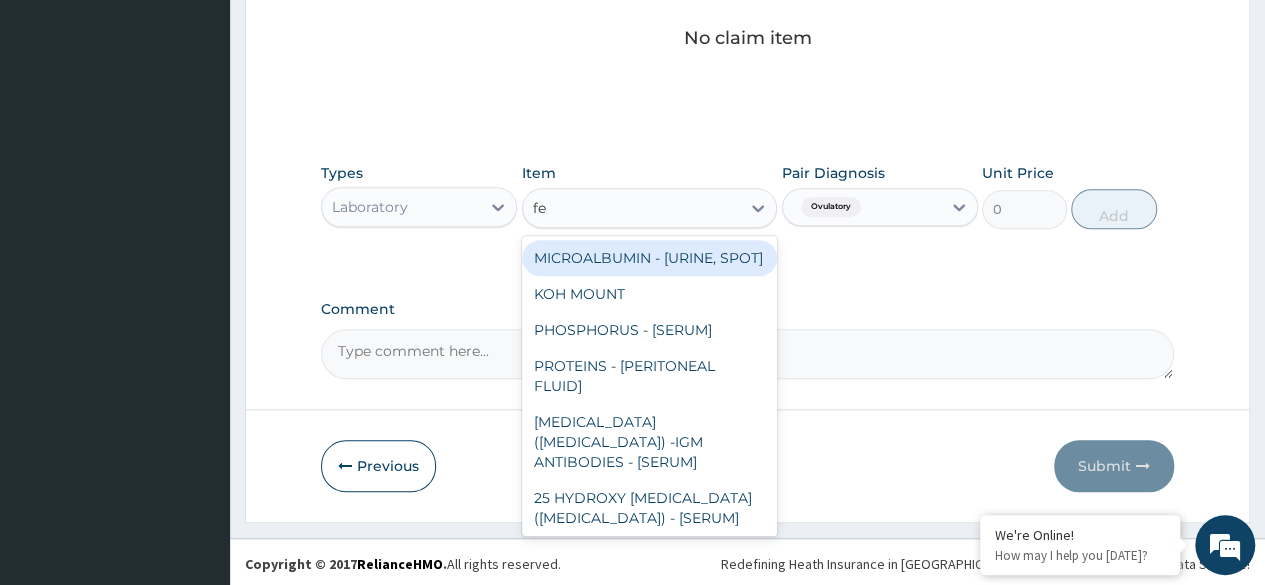 type on "f" 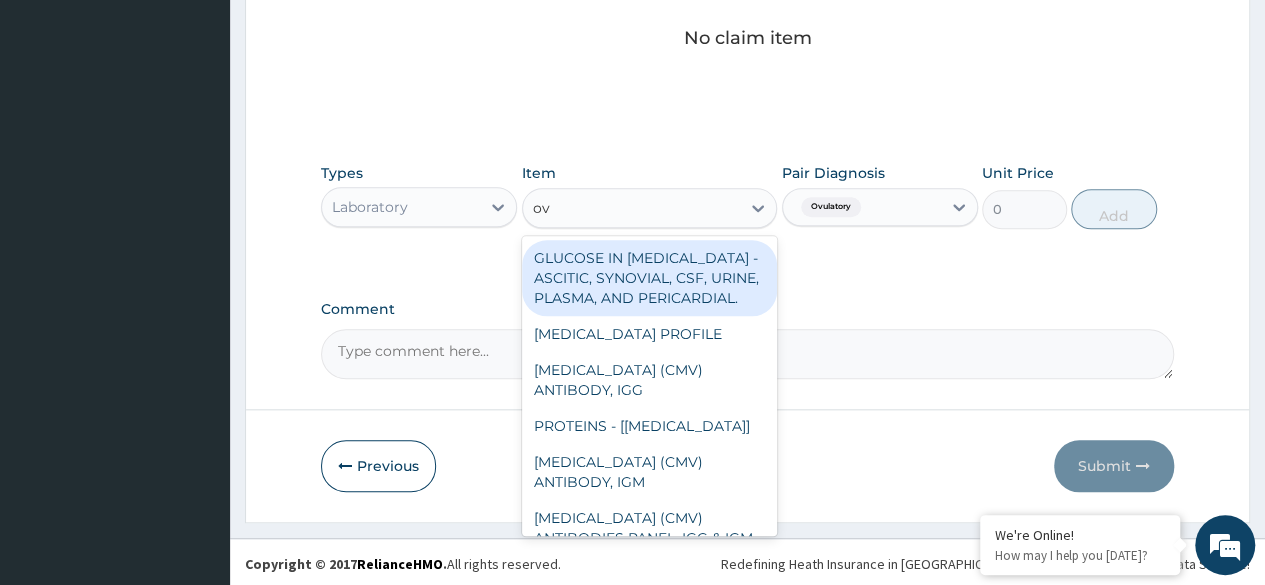 type on "ovu" 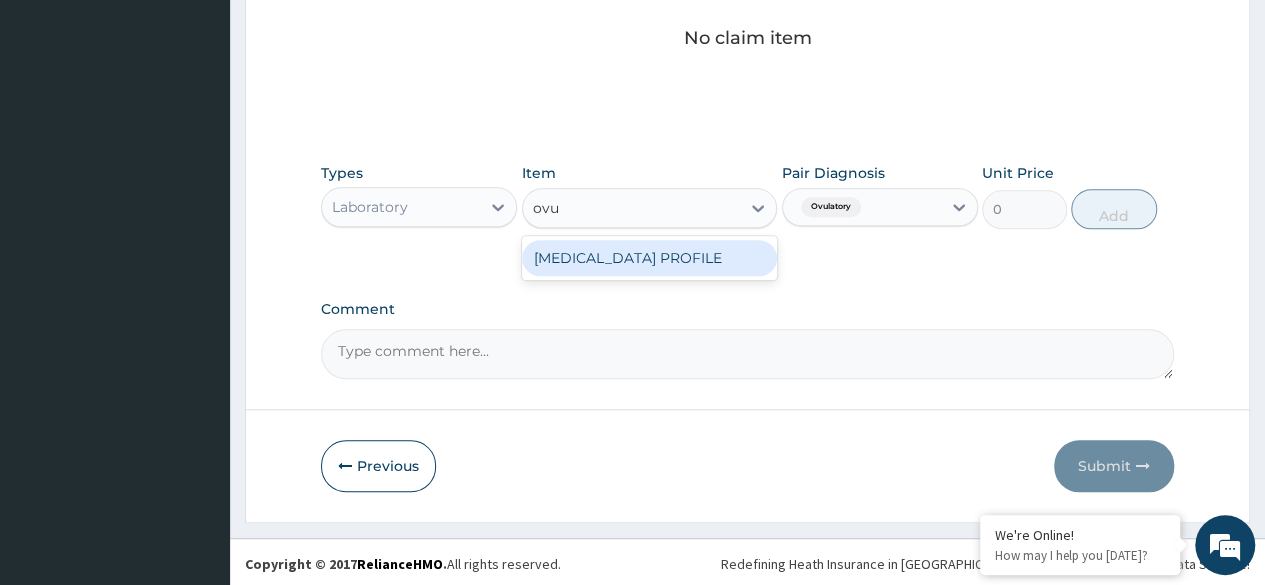 click on "OVULATION PROFILE" at bounding box center [650, 258] 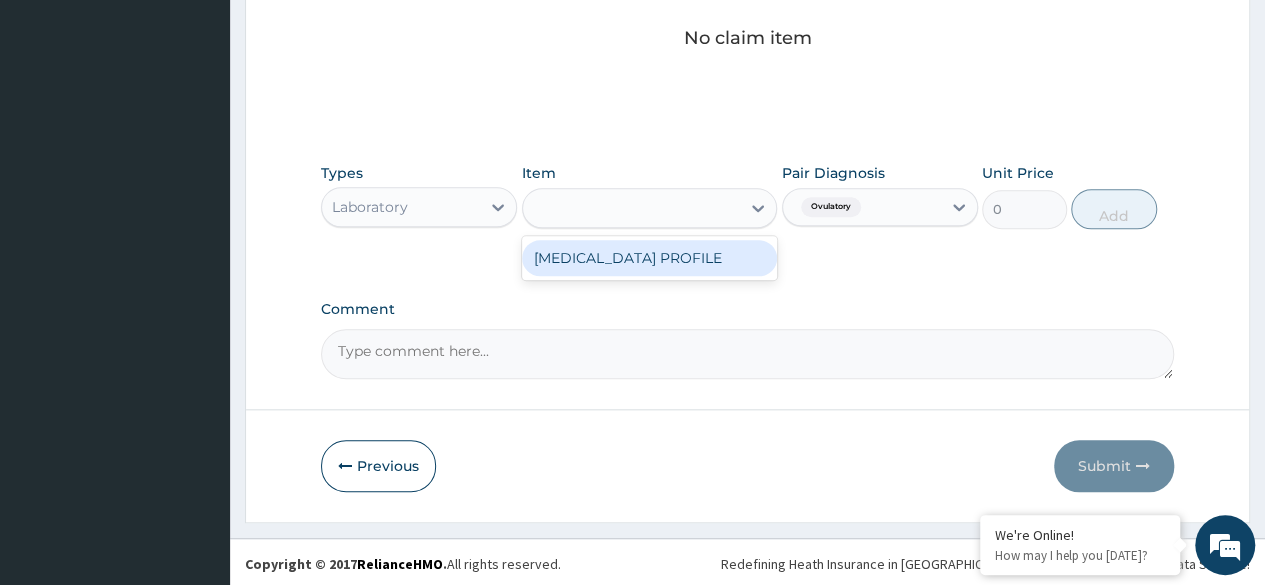 type on "12255" 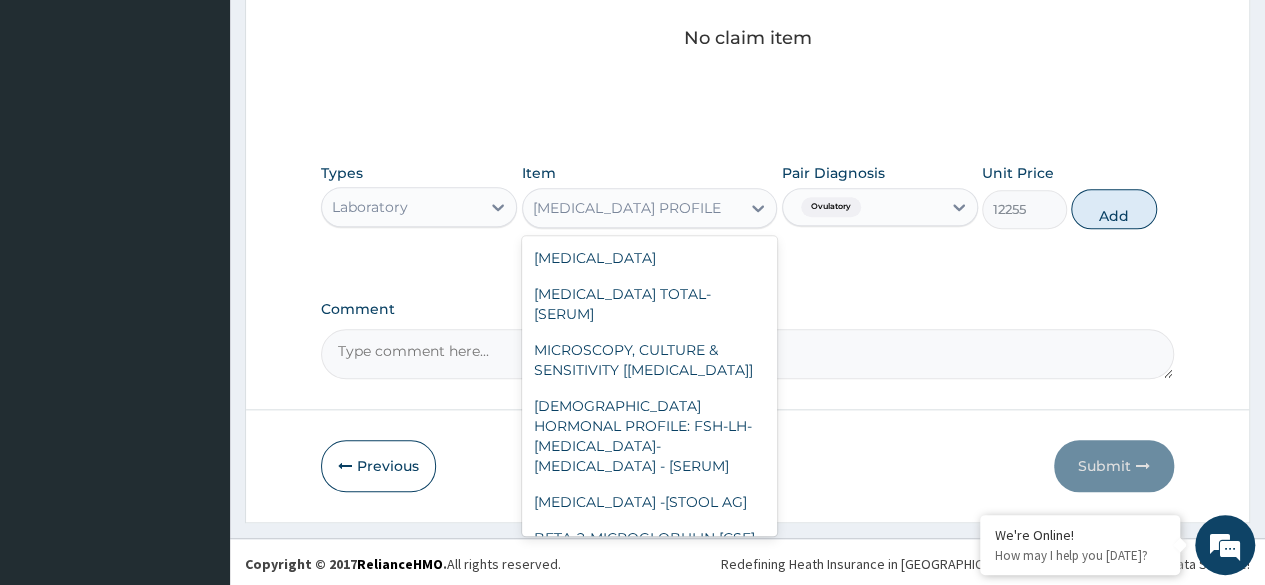scroll, scrollTop: 6784, scrollLeft: 0, axis: vertical 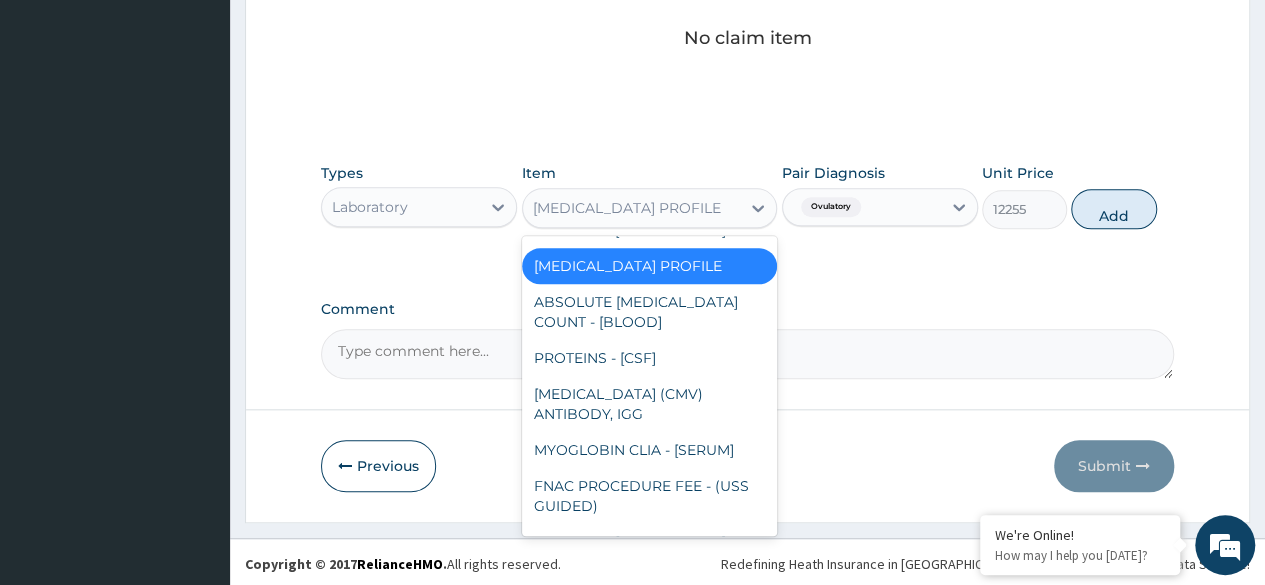 click on "OVULATION PROFILE" at bounding box center [632, 208] 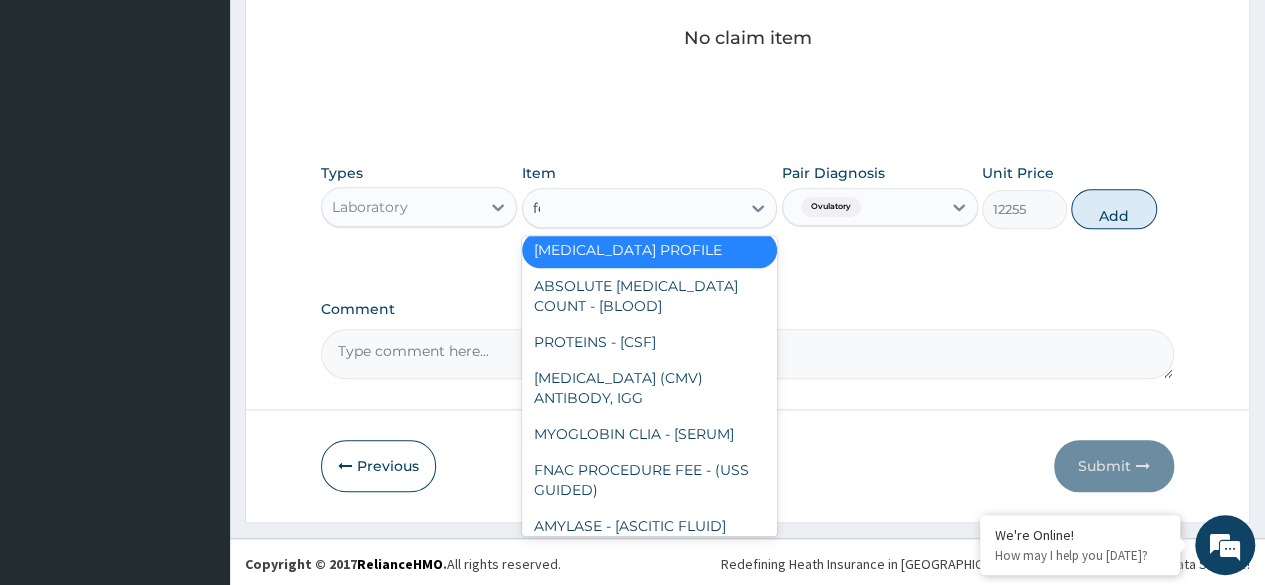 scroll, scrollTop: 644, scrollLeft: 0, axis: vertical 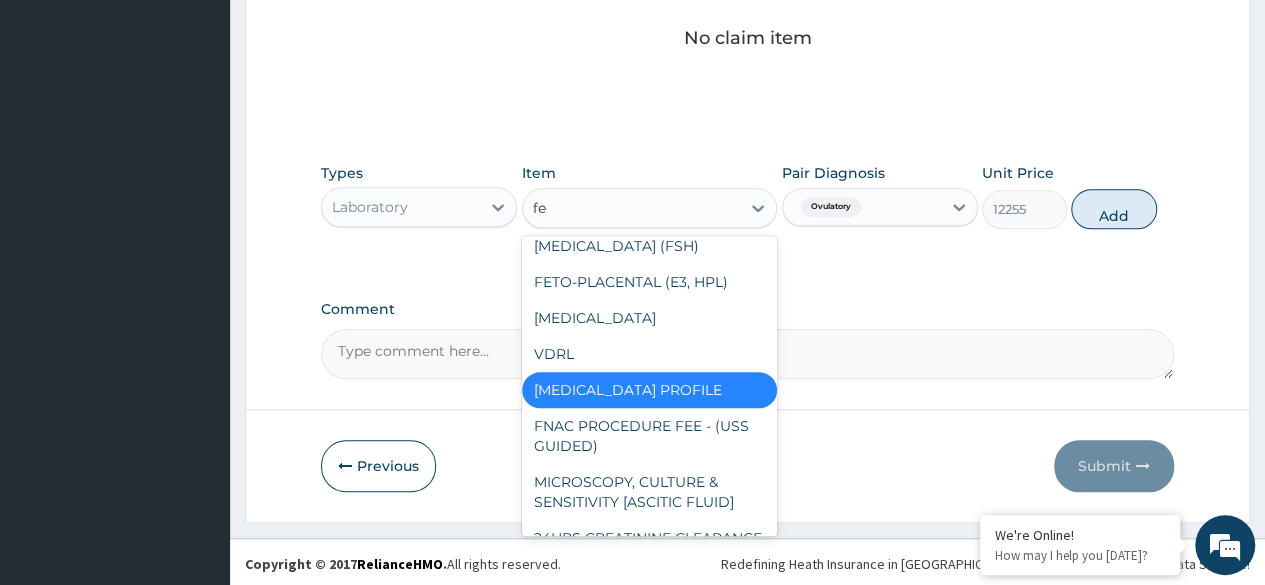 type on "f" 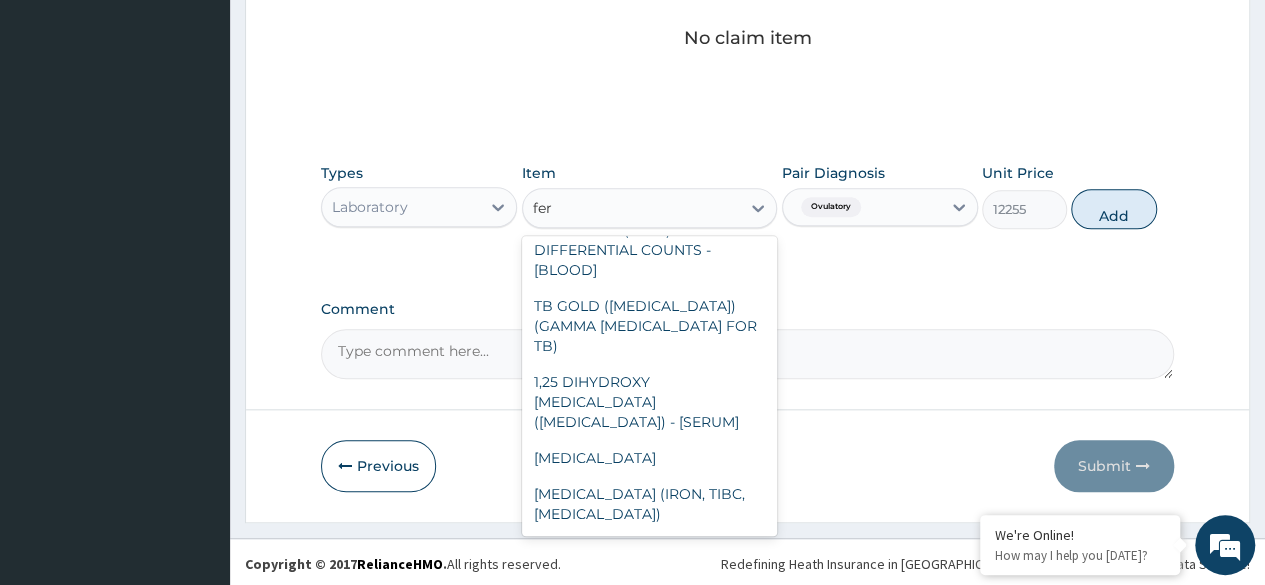 scroll, scrollTop: 0, scrollLeft: 0, axis: both 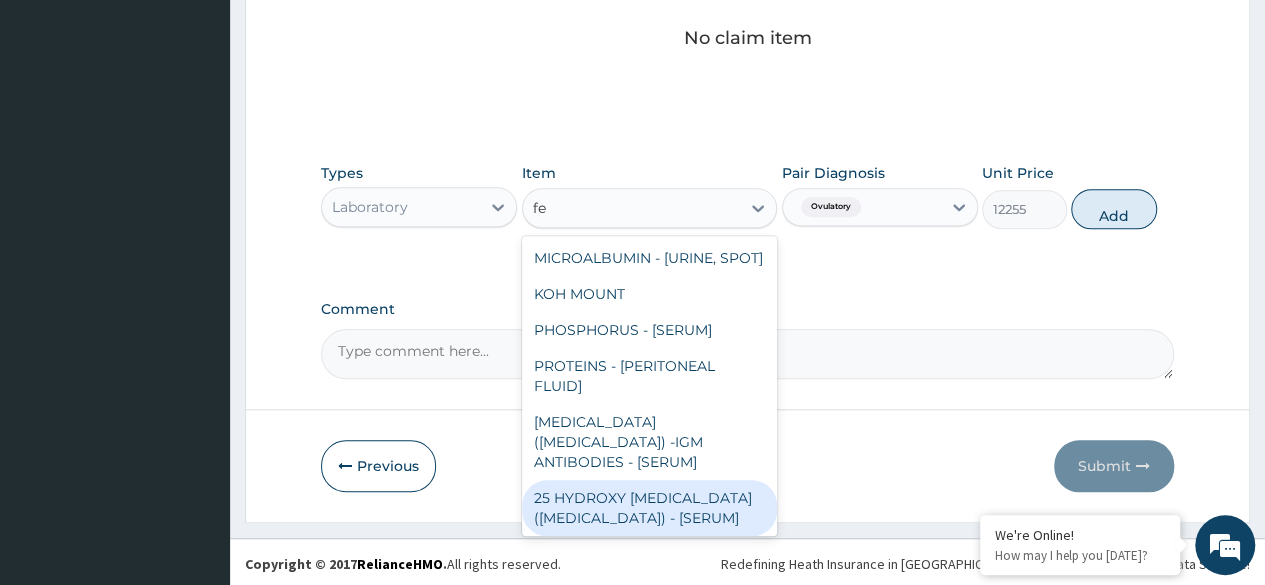 type on "f" 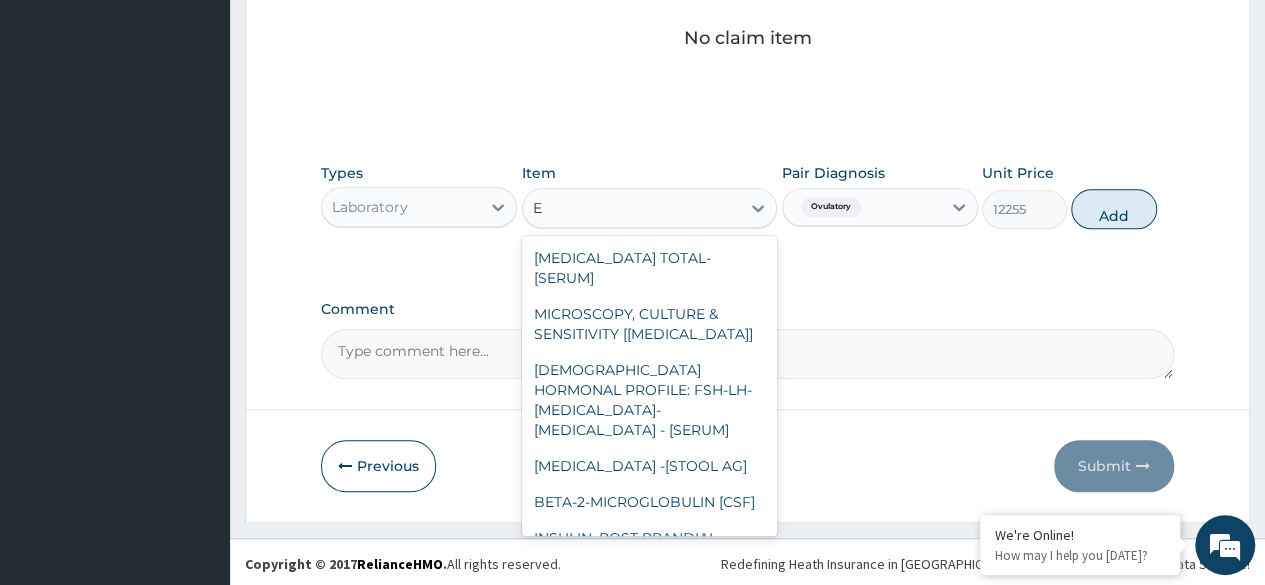 type on "E2" 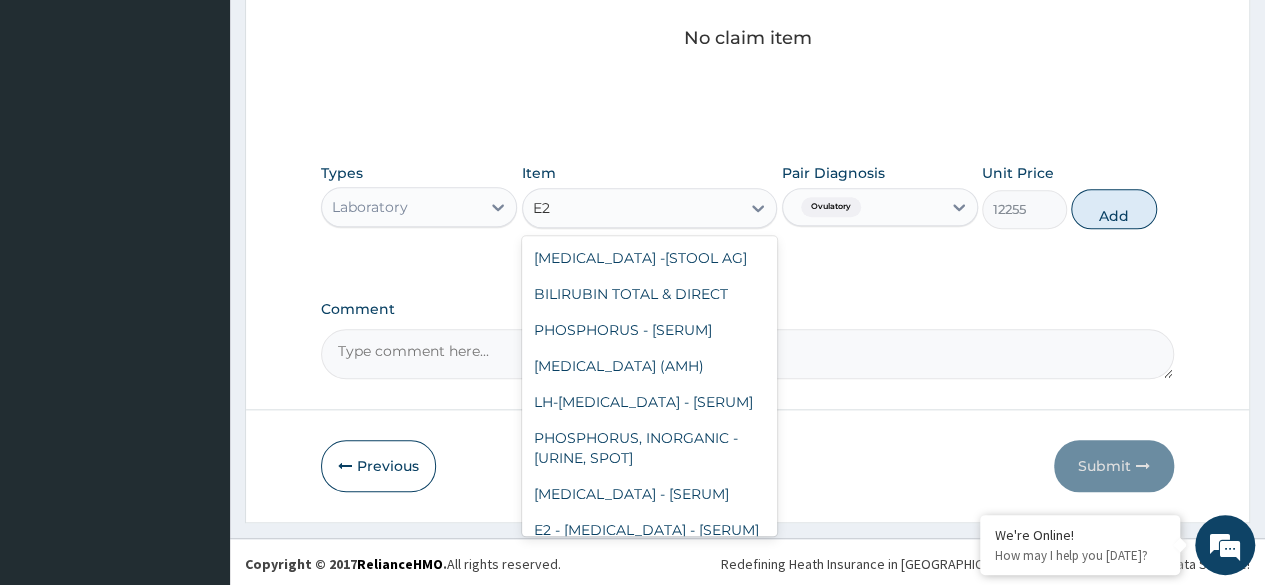 type 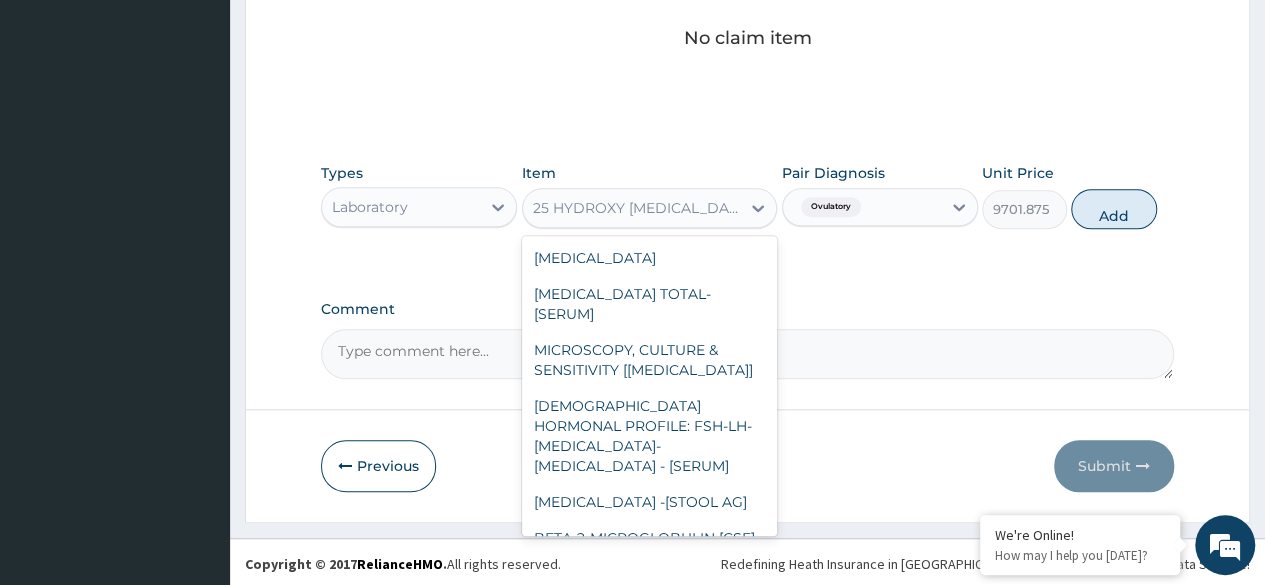 click on "25 HYDROXY CHOLECALCIFEROL (VITAMIN D3) - [SERUM]" at bounding box center [638, 208] 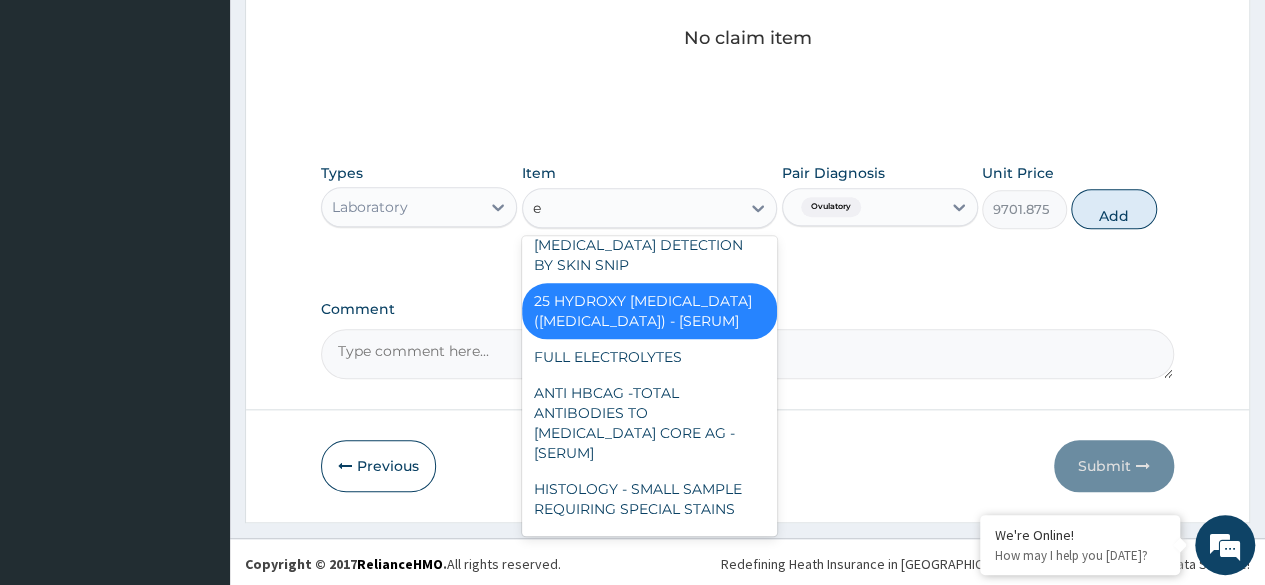 scroll, scrollTop: 3021, scrollLeft: 0, axis: vertical 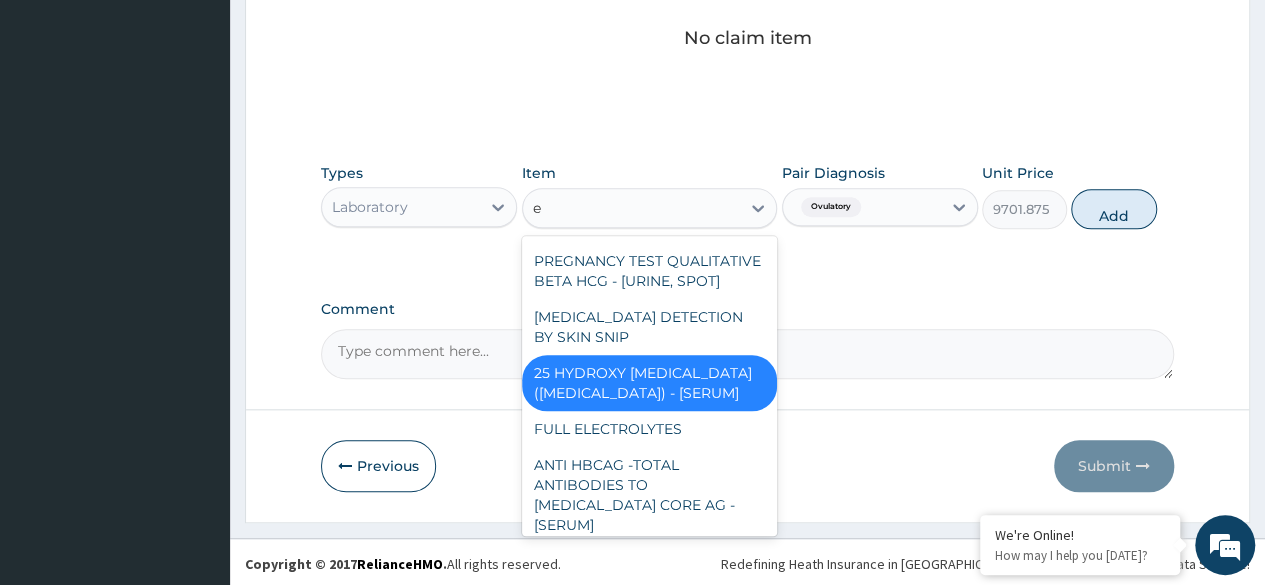 type on "e2" 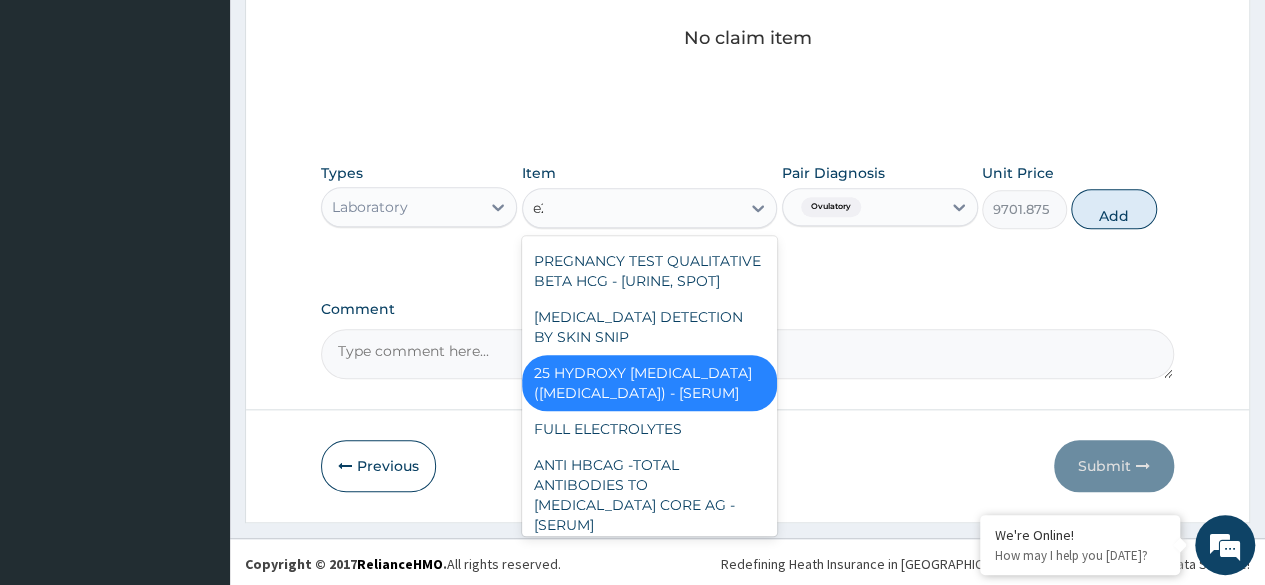 scroll, scrollTop: 173, scrollLeft: 0, axis: vertical 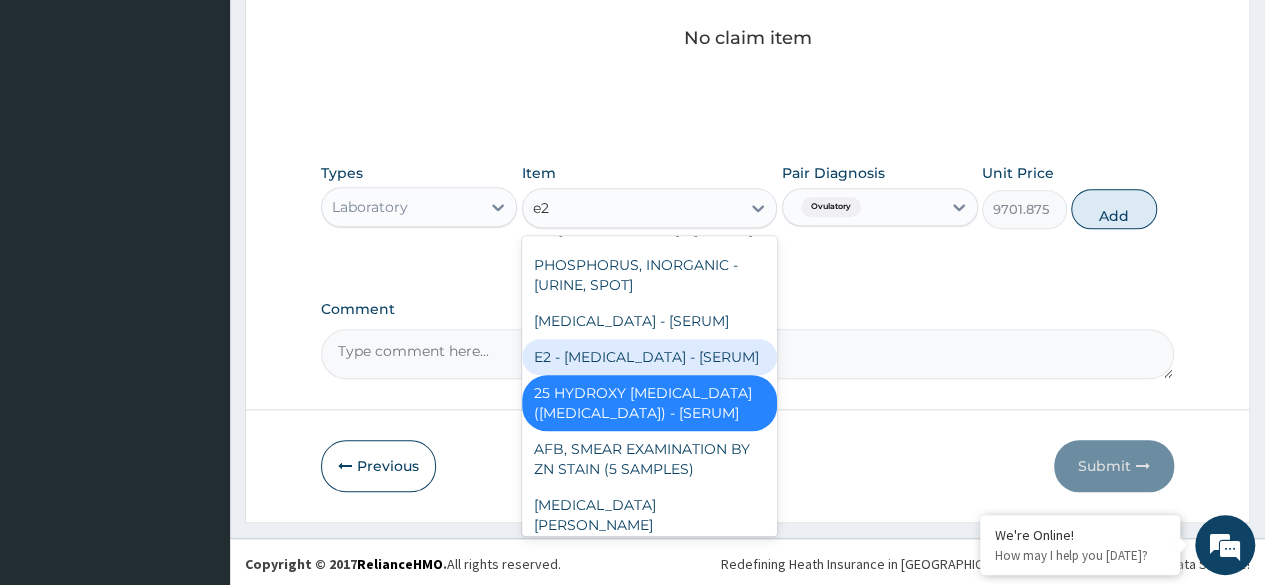 click on "E2 - ESTRADIOL - [SERUM]" at bounding box center (650, 357) 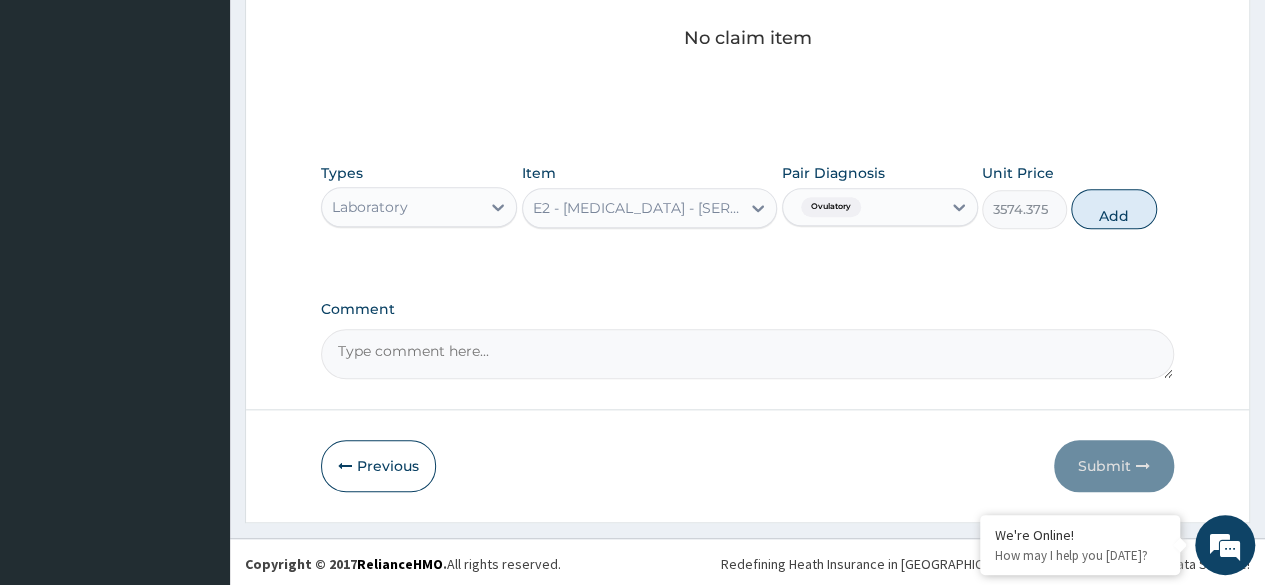 click on "Item E2 - ESTRADIOL - [SERUM]" at bounding box center [650, 196] 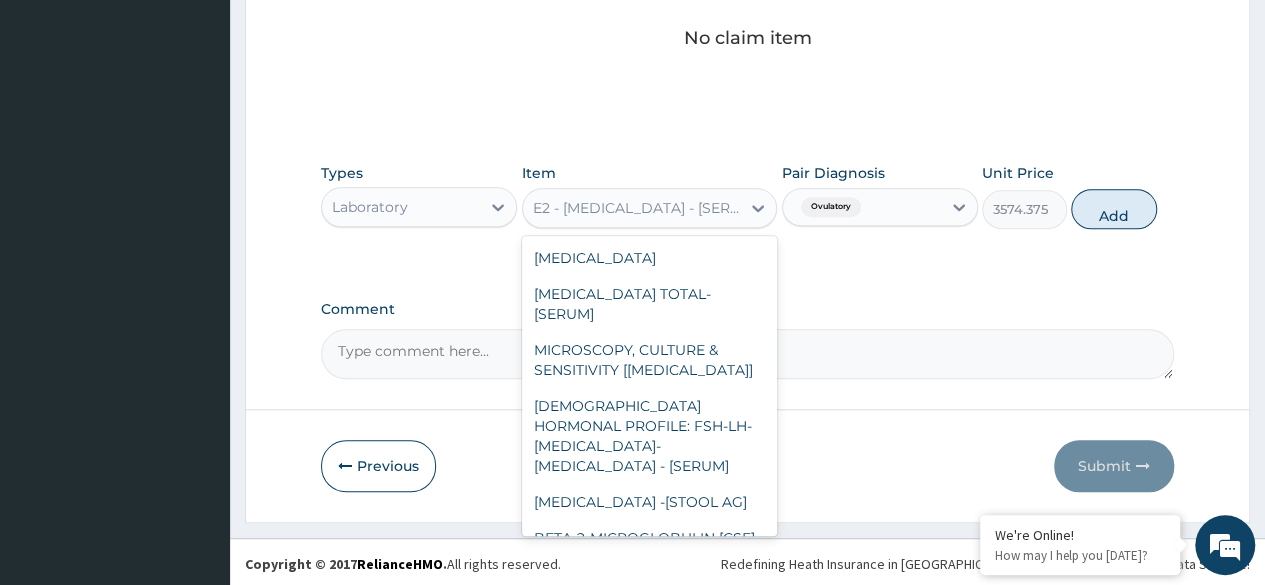 click on "E2 - ESTRADIOL - [SERUM]" at bounding box center [638, 208] 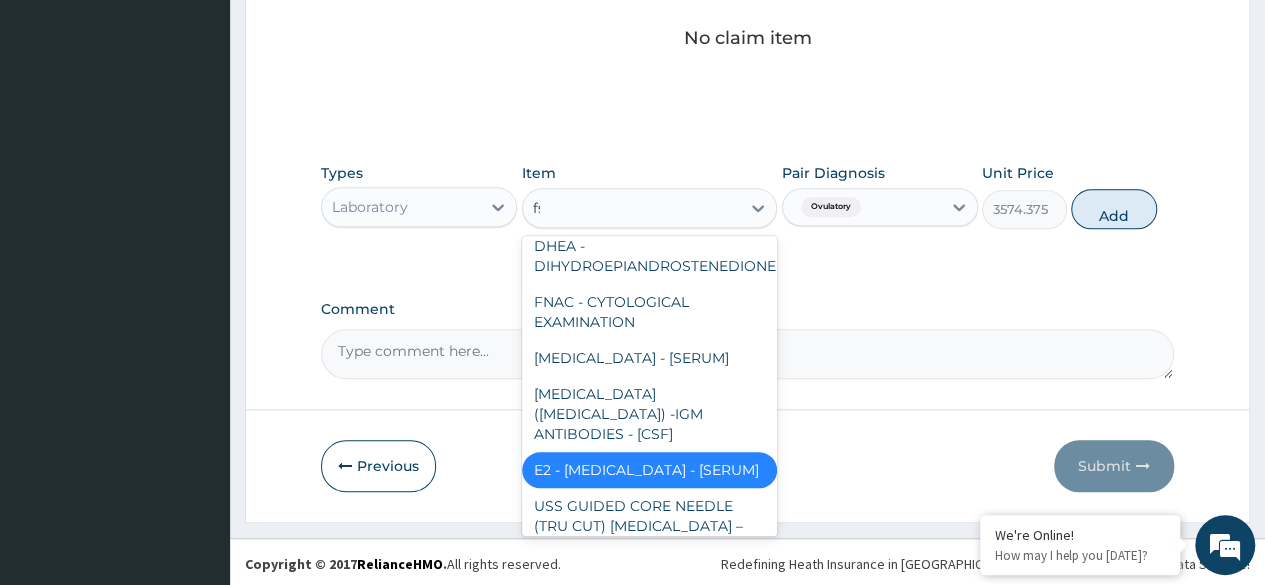 scroll, scrollTop: 140, scrollLeft: 0, axis: vertical 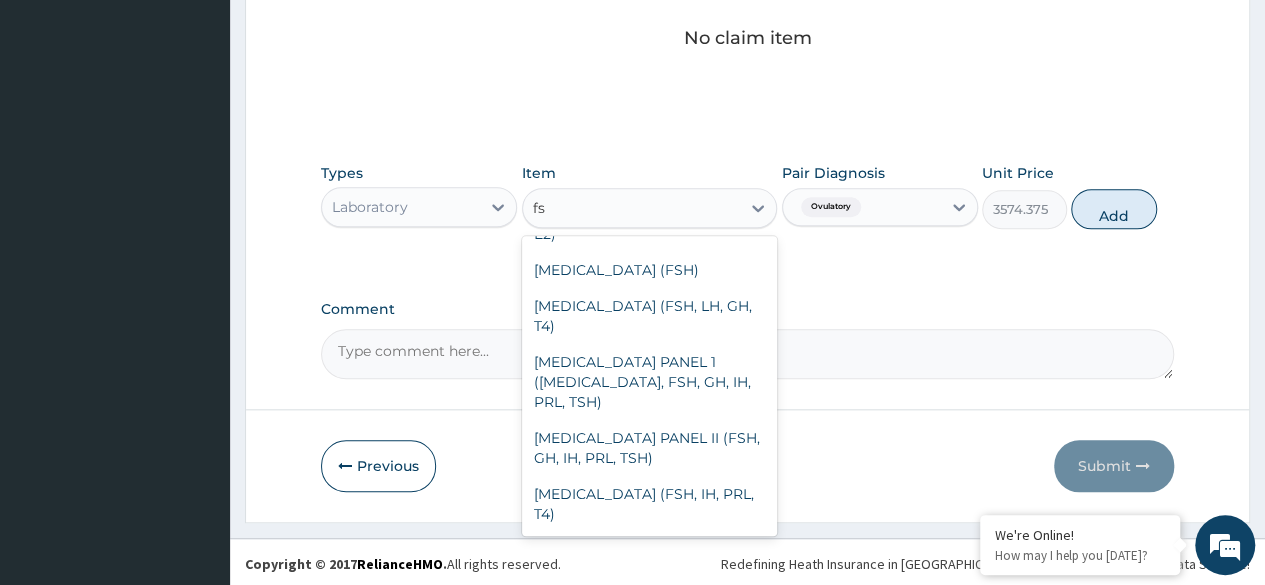 type on "fsh" 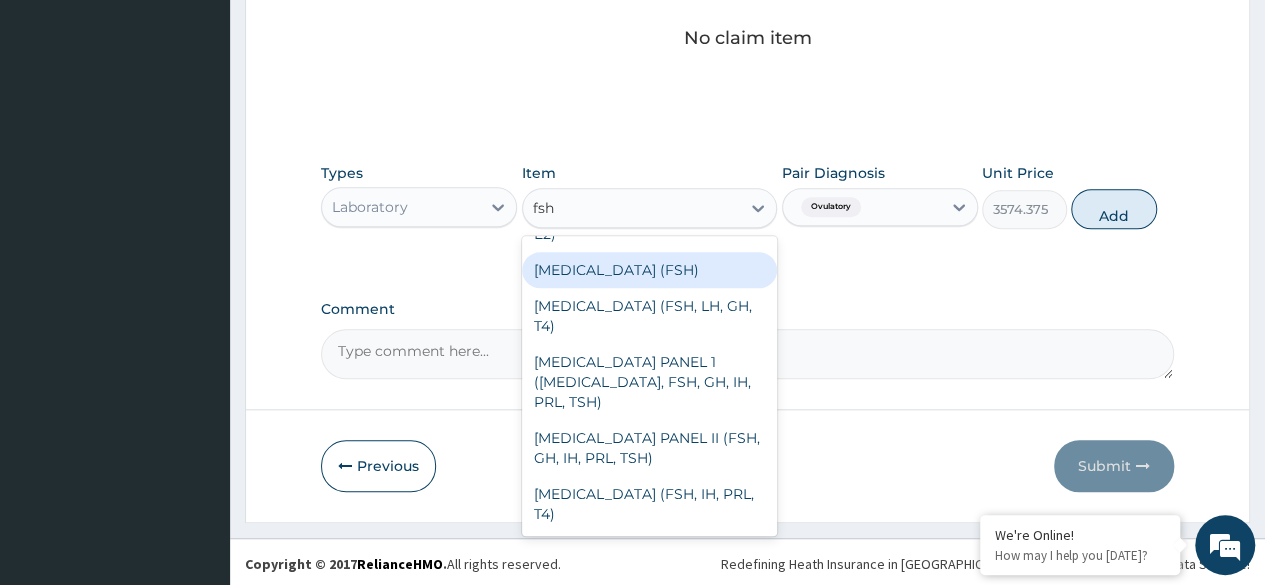 click on "FOLLICLE STIMULATING HORMONE (FSH)" at bounding box center (650, 270) 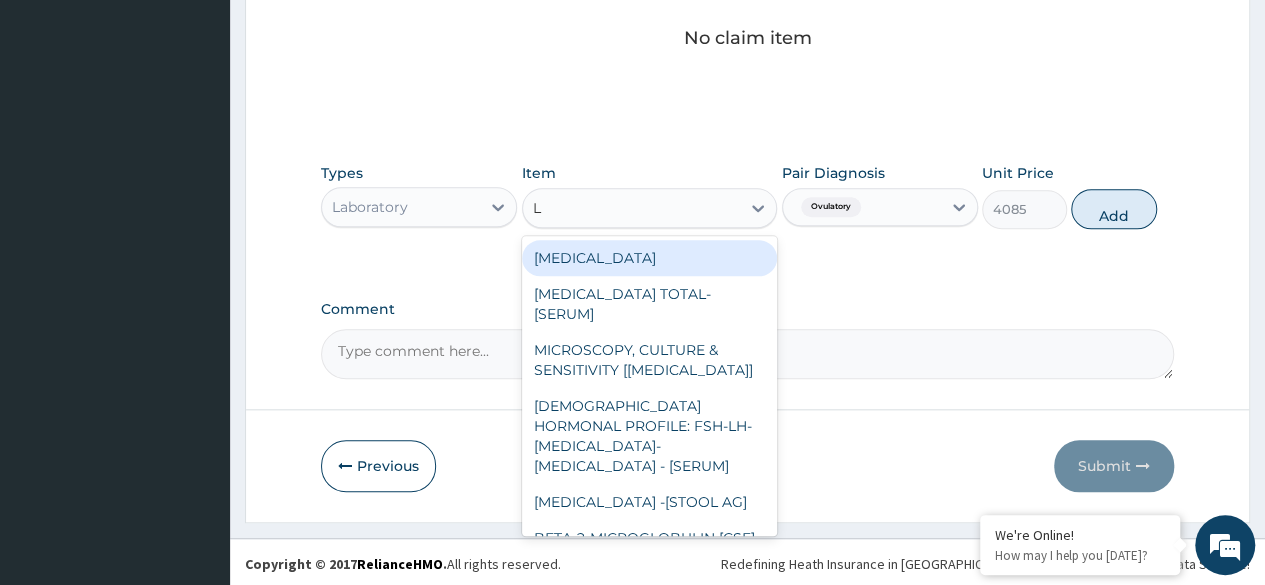 type on "Lh" 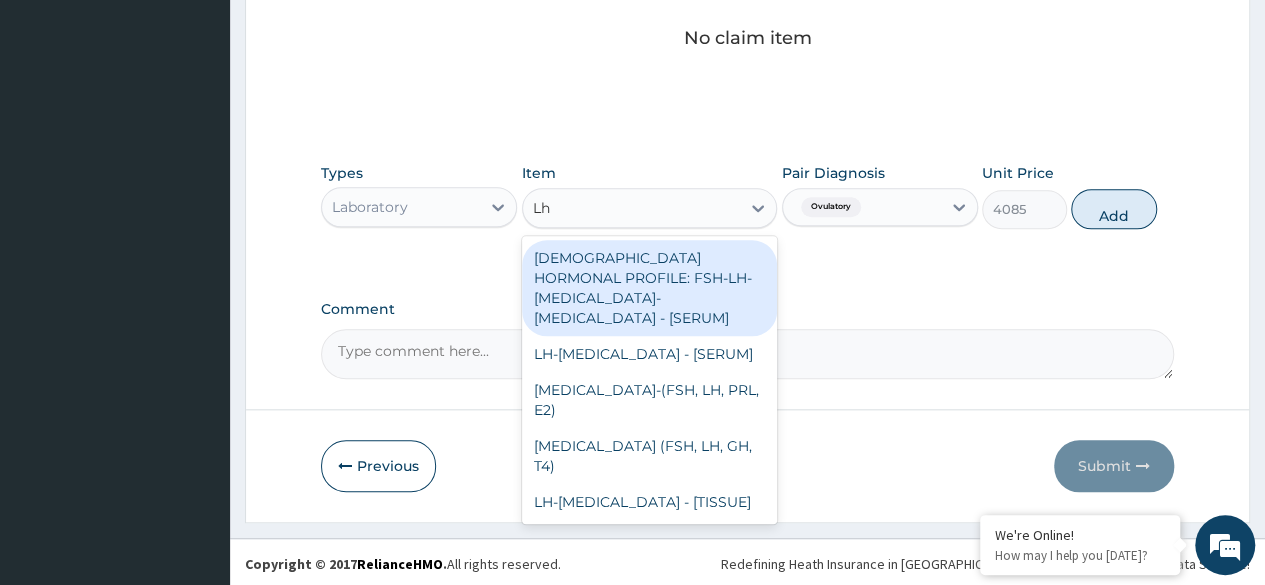 scroll, scrollTop: 0, scrollLeft: 0, axis: both 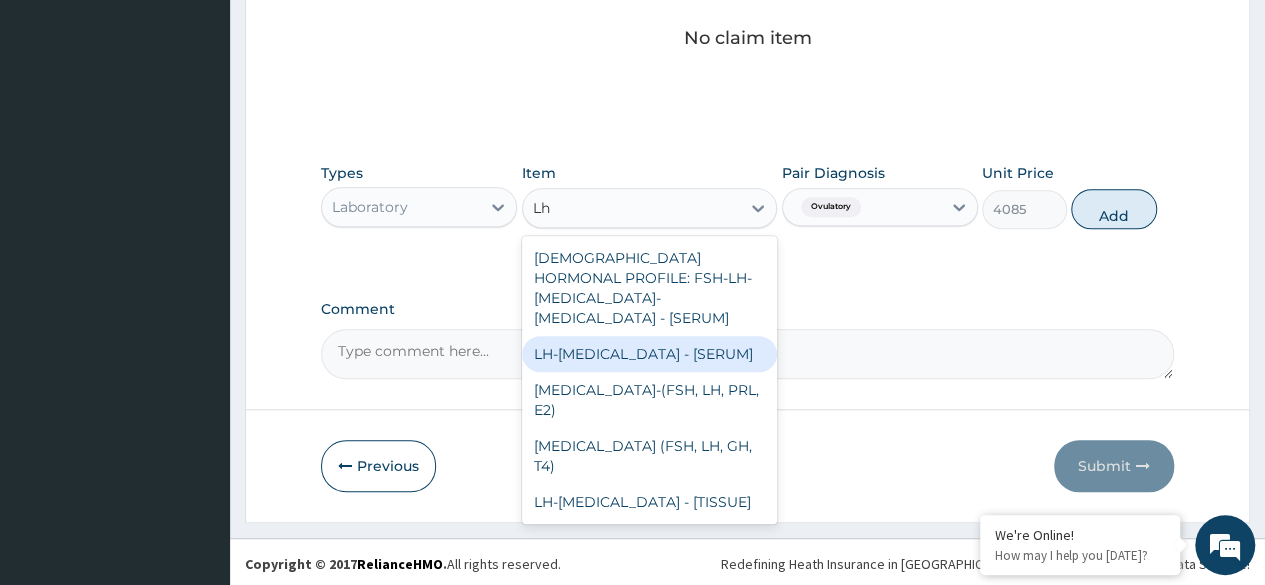 click on "LH-LUTEINIZING HORMONE - [SERUM]" at bounding box center [650, 354] 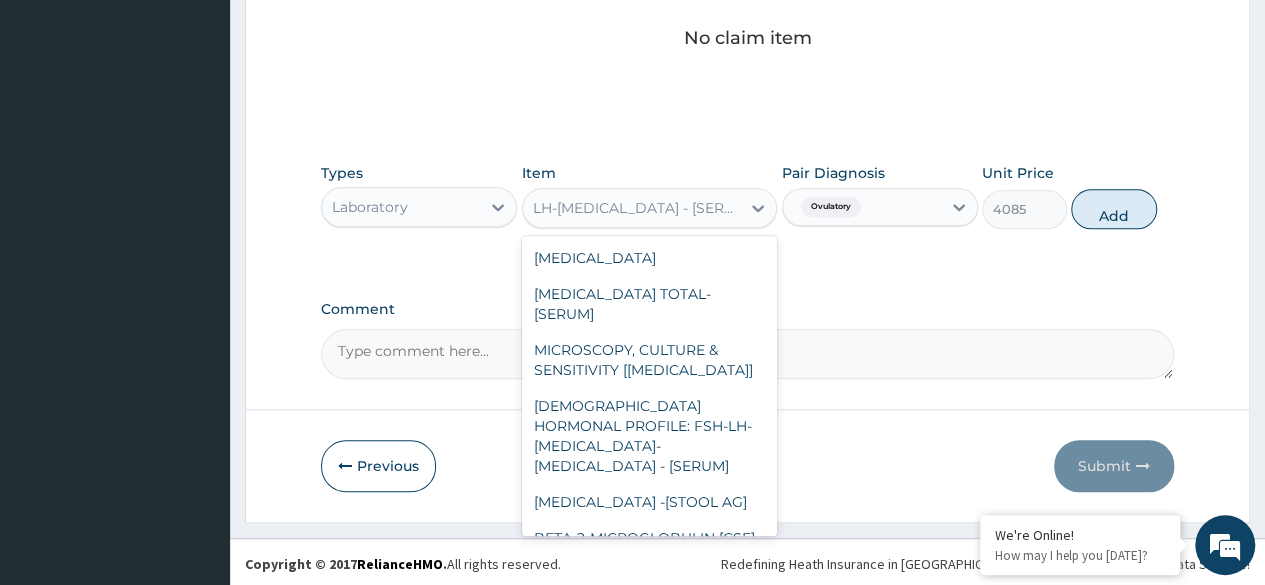 click on "LH-LUTEINIZING HORMONE - [SERUM]" at bounding box center [638, 208] 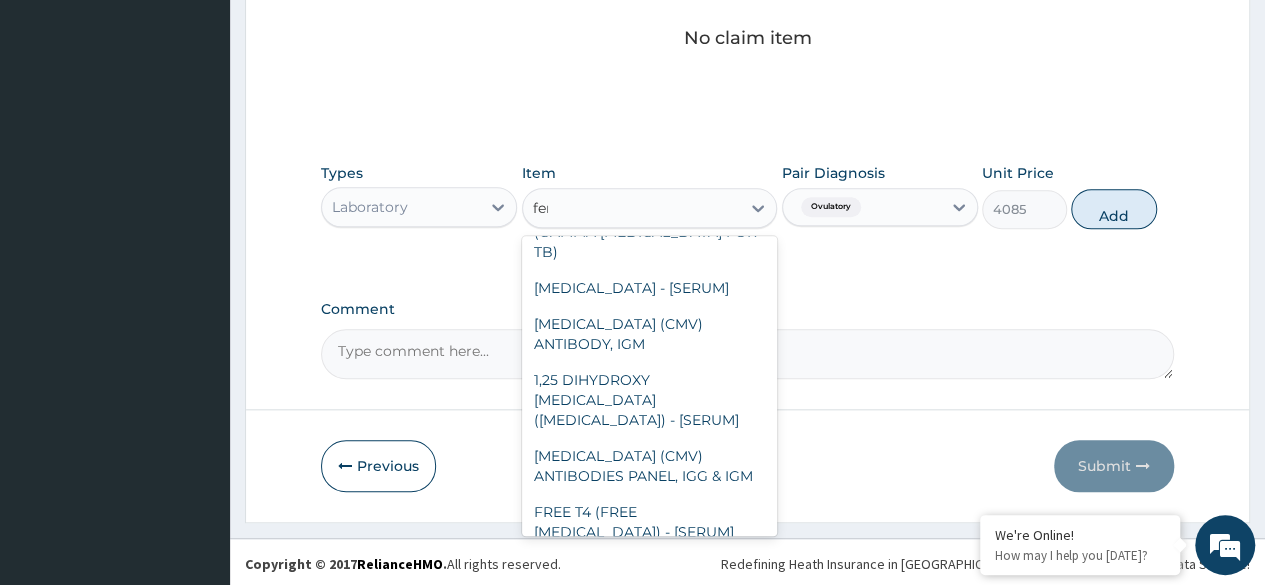 scroll, scrollTop: 0, scrollLeft: 0, axis: both 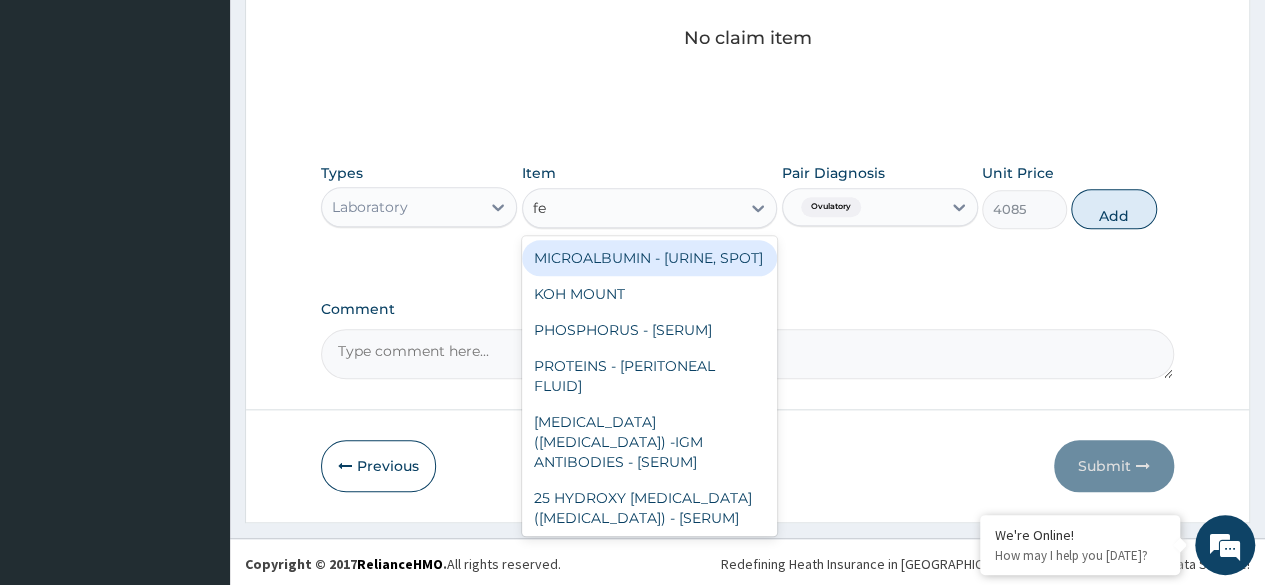 type on "f" 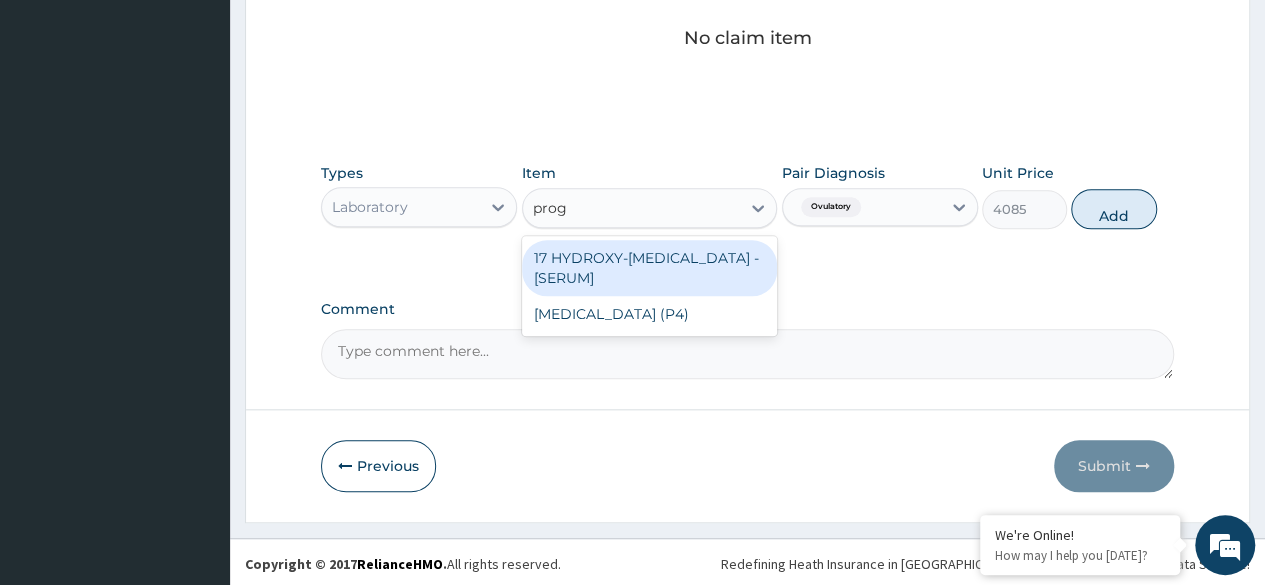 type on "proge" 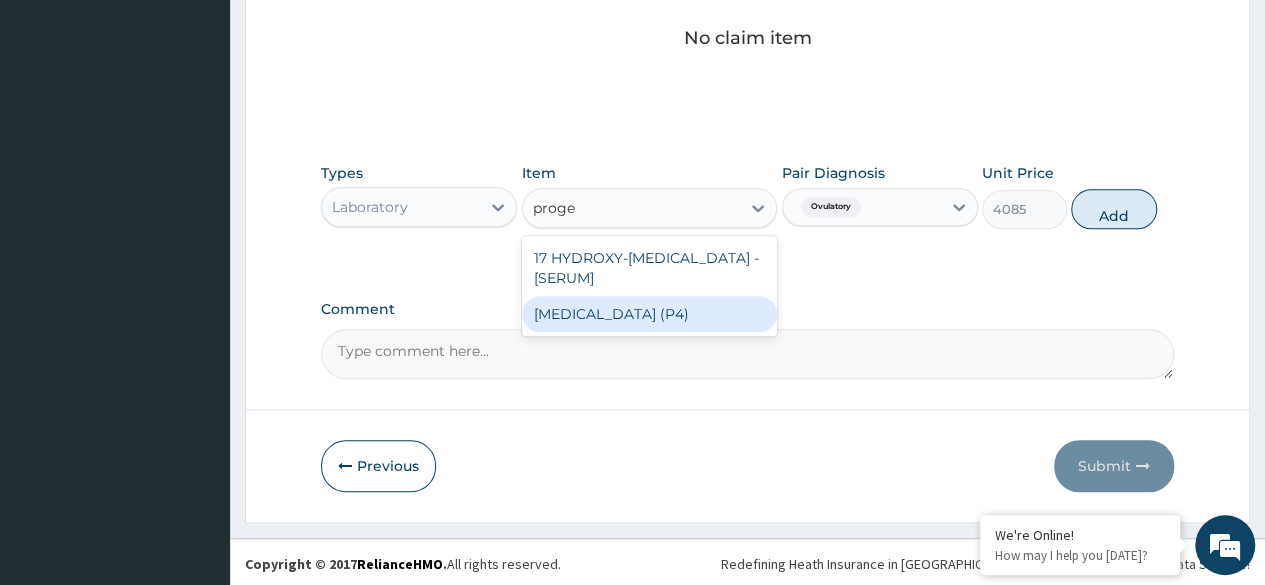 click on "PROGESTERONE (P4)" at bounding box center (650, 314) 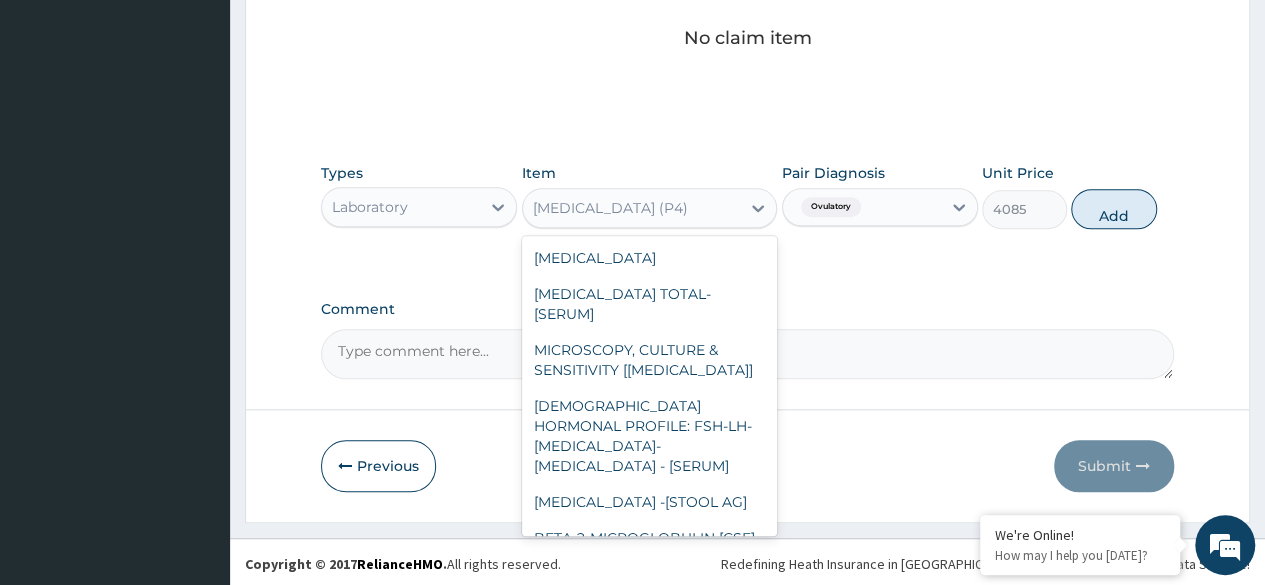 click on "PROGESTERONE (P4)" at bounding box center [632, 208] 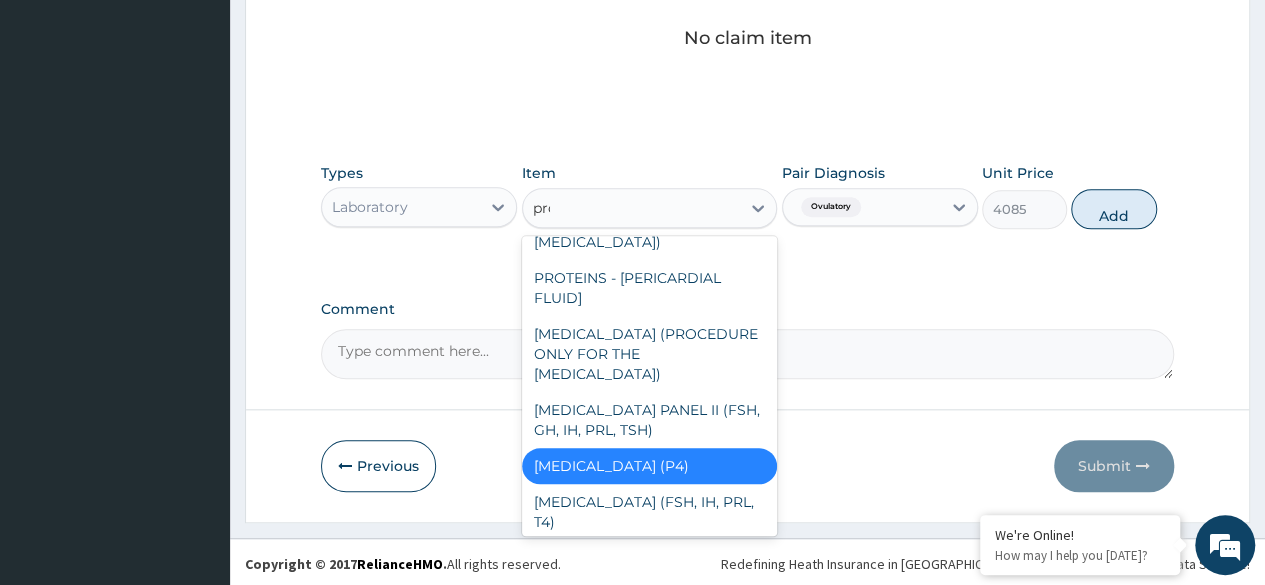 scroll, scrollTop: 2035, scrollLeft: 0, axis: vertical 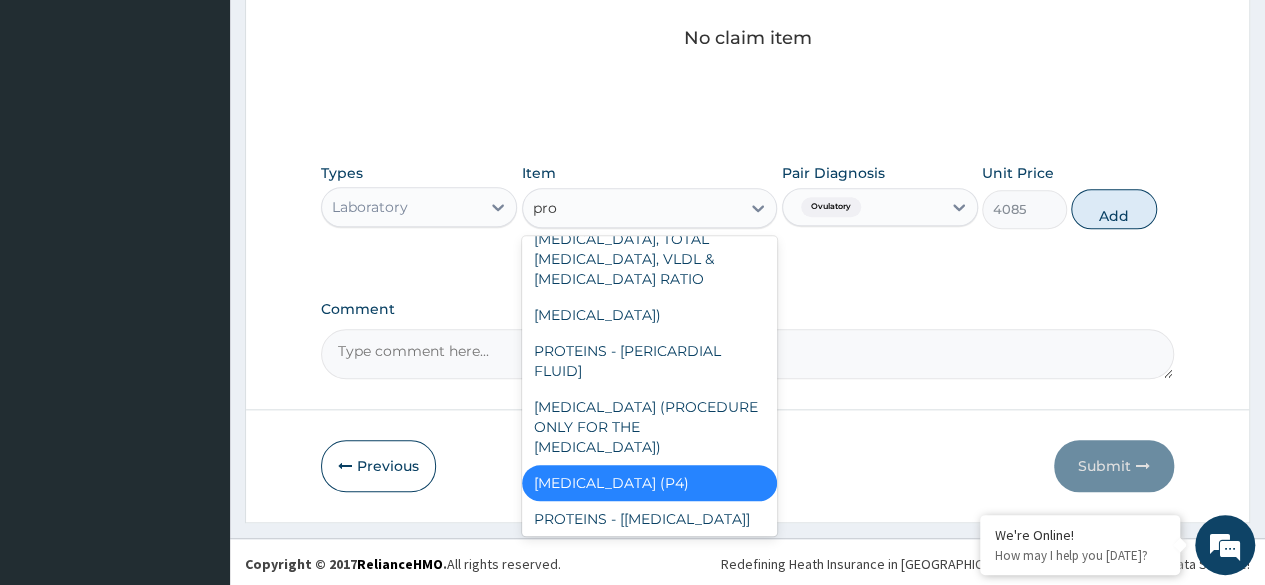 type on "prol" 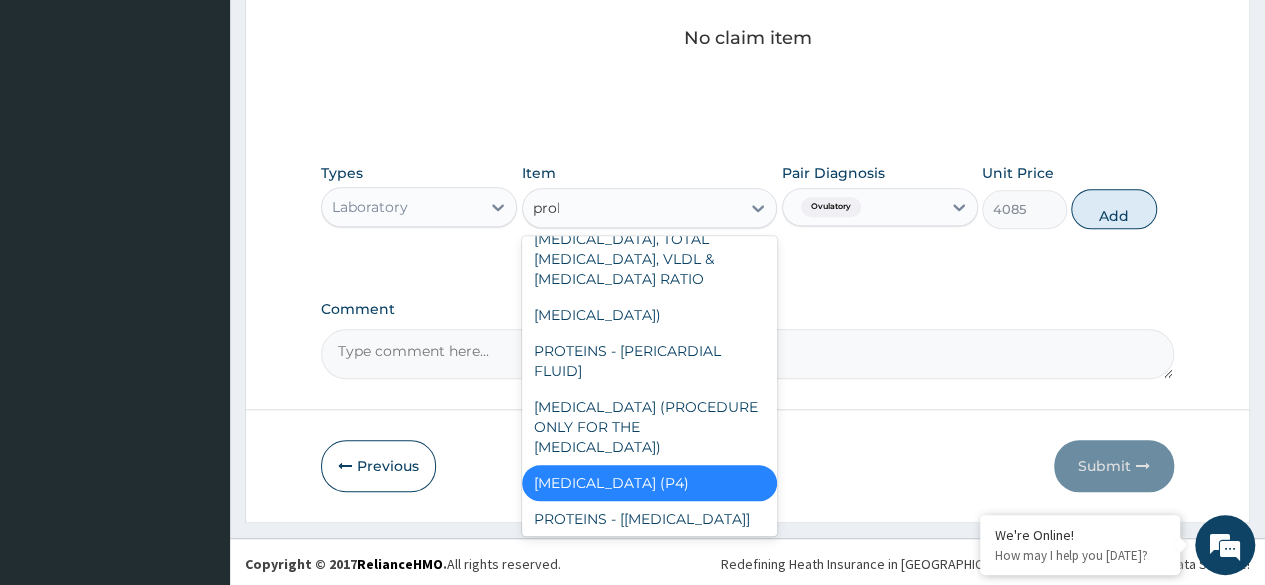 scroll, scrollTop: 0, scrollLeft: 0, axis: both 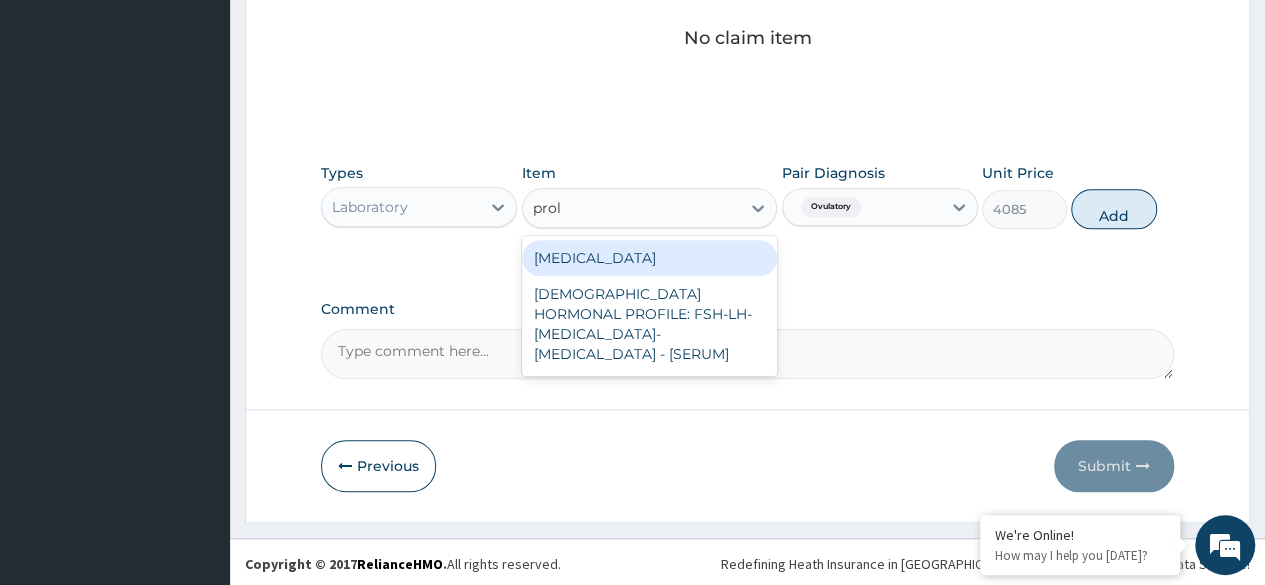 click on "PROLACTIN" at bounding box center [650, 258] 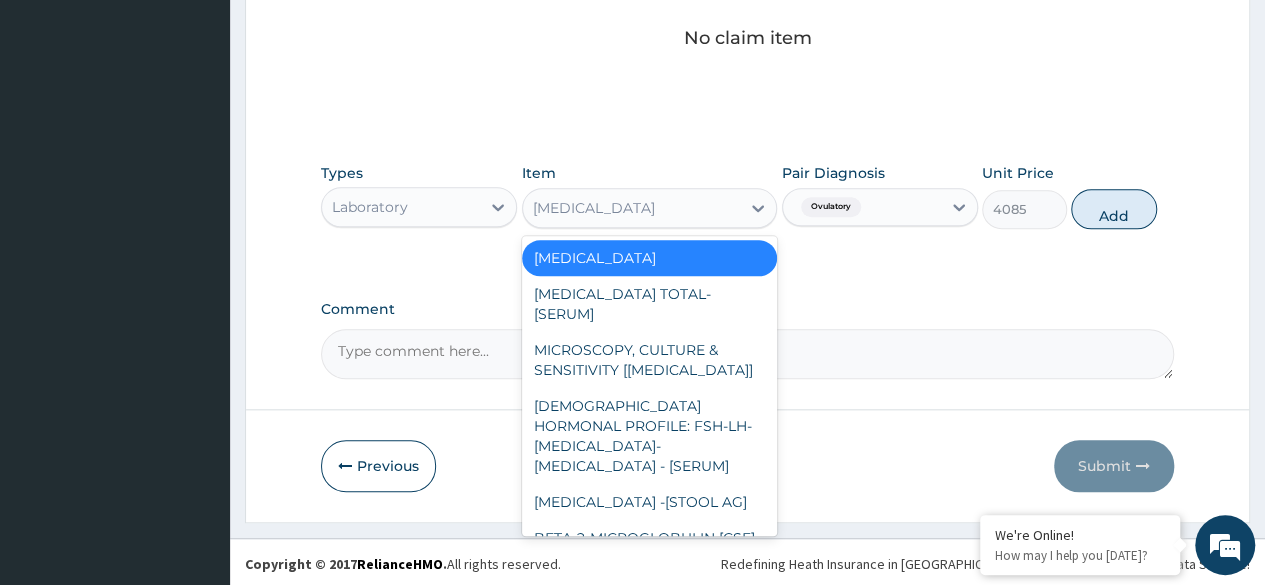 click on "PROLACTIN" at bounding box center [632, 208] 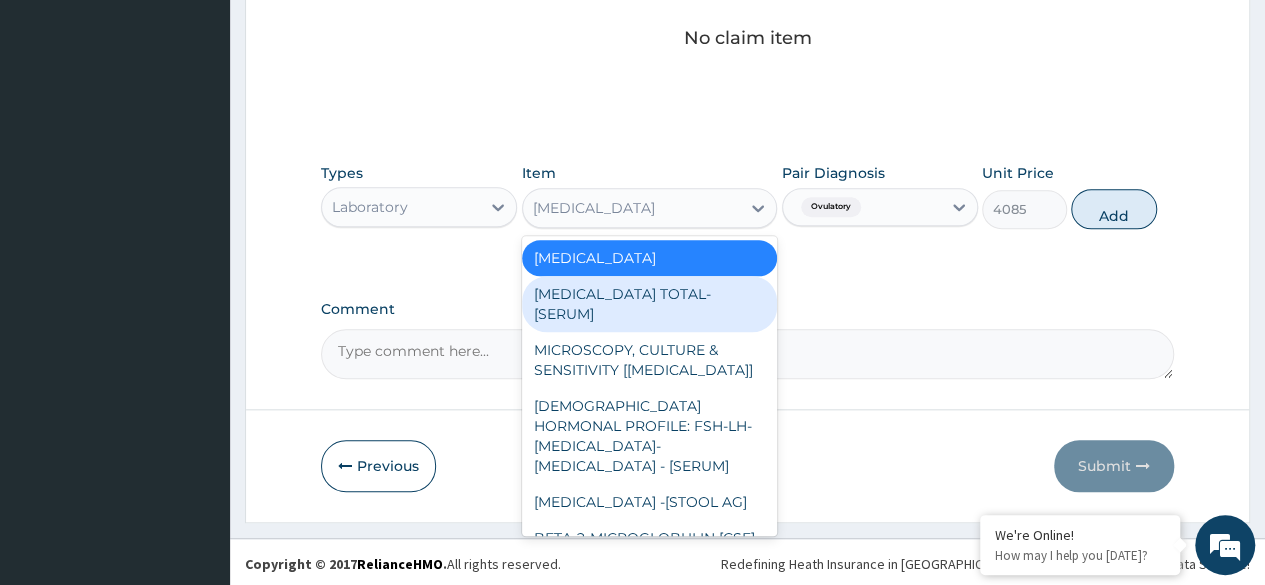 click on "TESTOSTERONE TOTAL- [SERUM]" at bounding box center (650, 304) 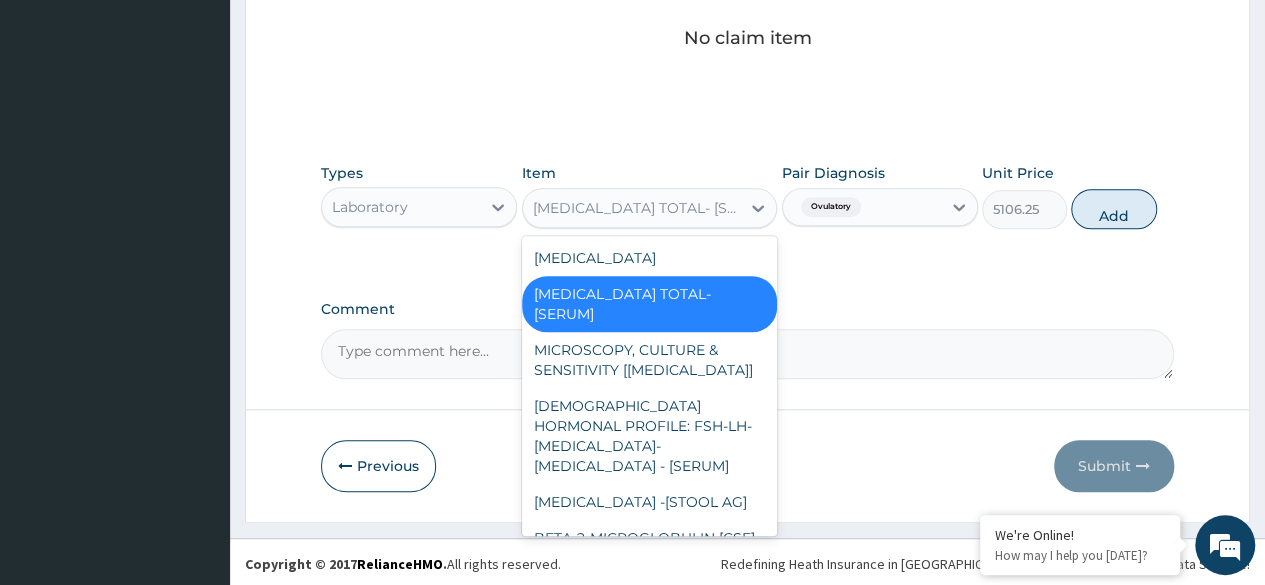 click on "TESTOSTERONE TOTAL- [SERUM]" at bounding box center (638, 208) 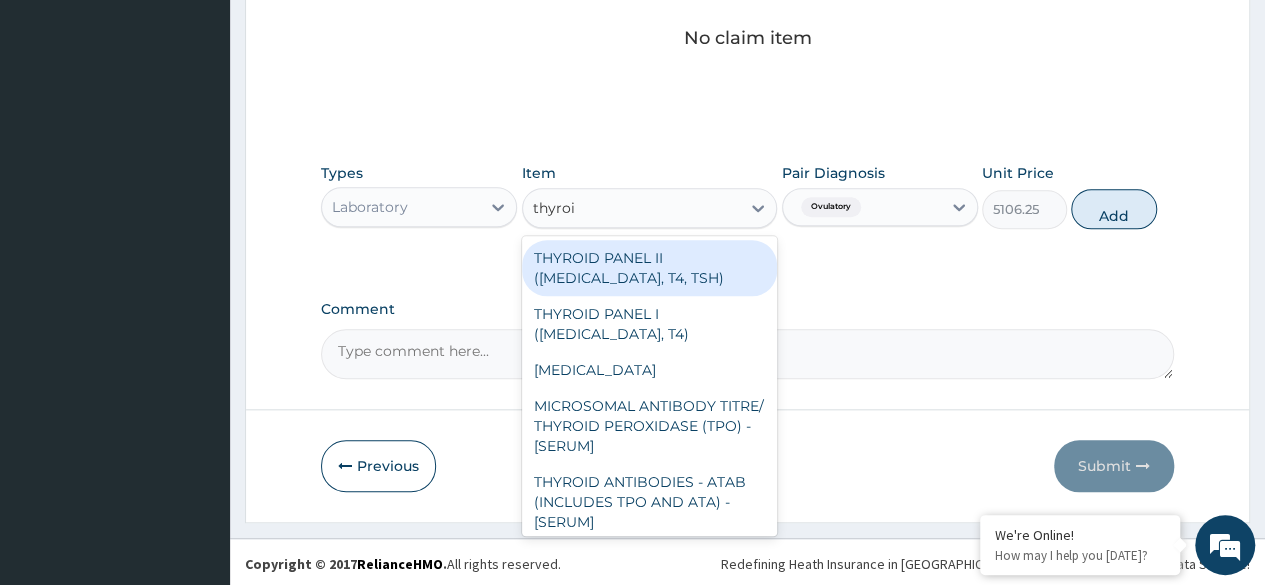 type on "thyroid" 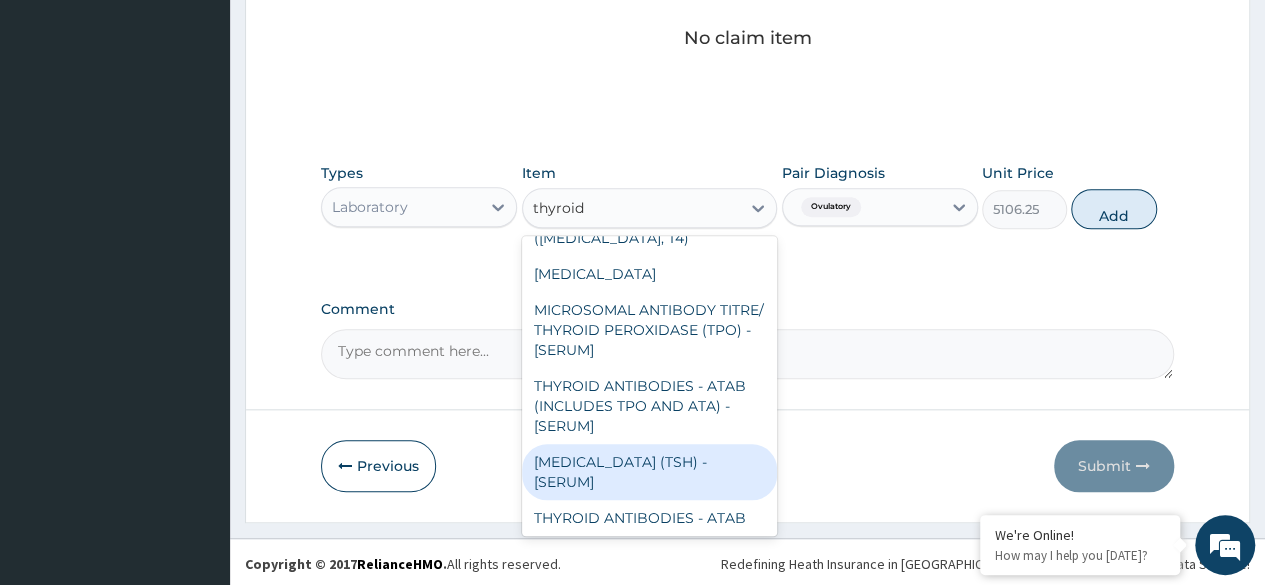 scroll, scrollTop: 95, scrollLeft: 0, axis: vertical 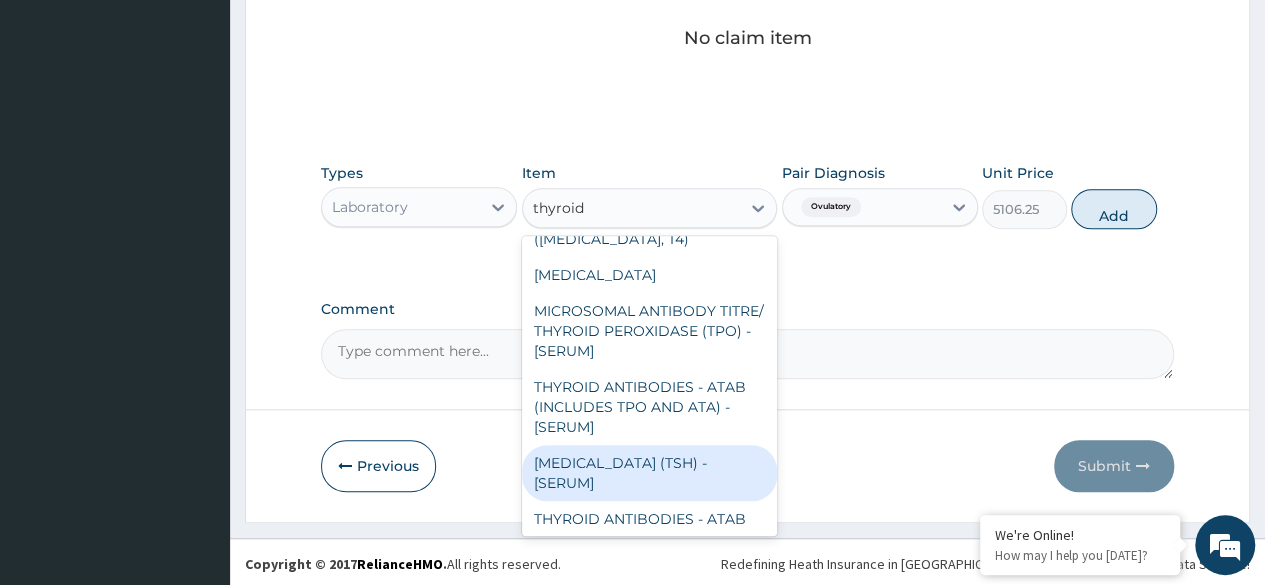 click on "THYROID STIMULATING HORMONE (TSH) - [SERUM]" at bounding box center (650, 473) 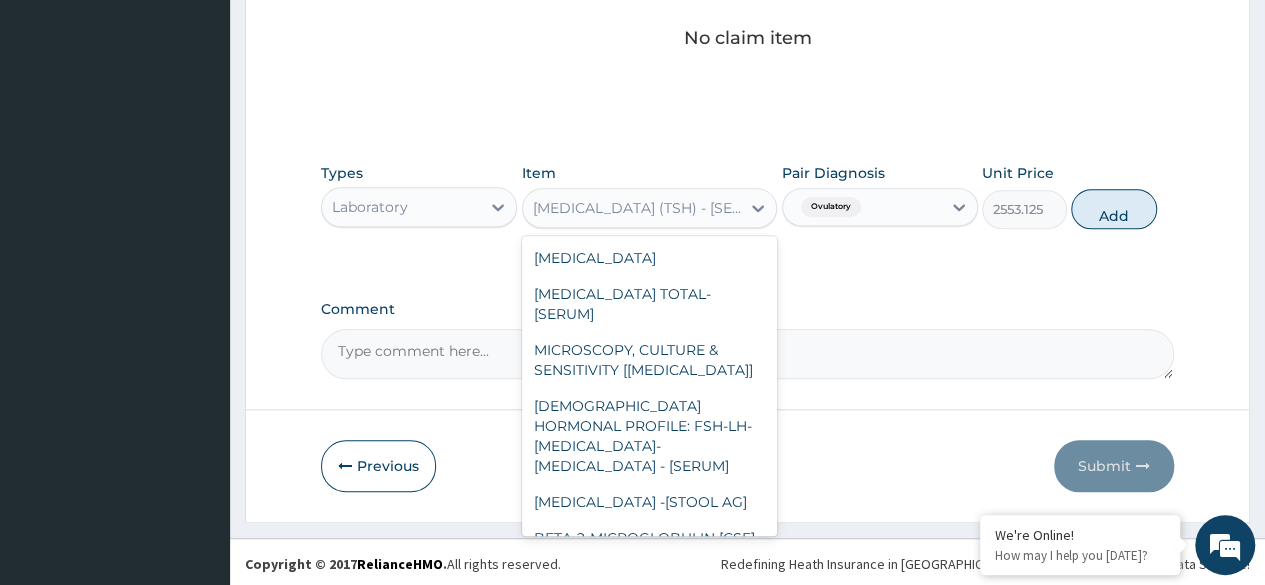 click on "THYROID STIMULATING HORMONE (TSH) - [SERUM]" at bounding box center (638, 208) 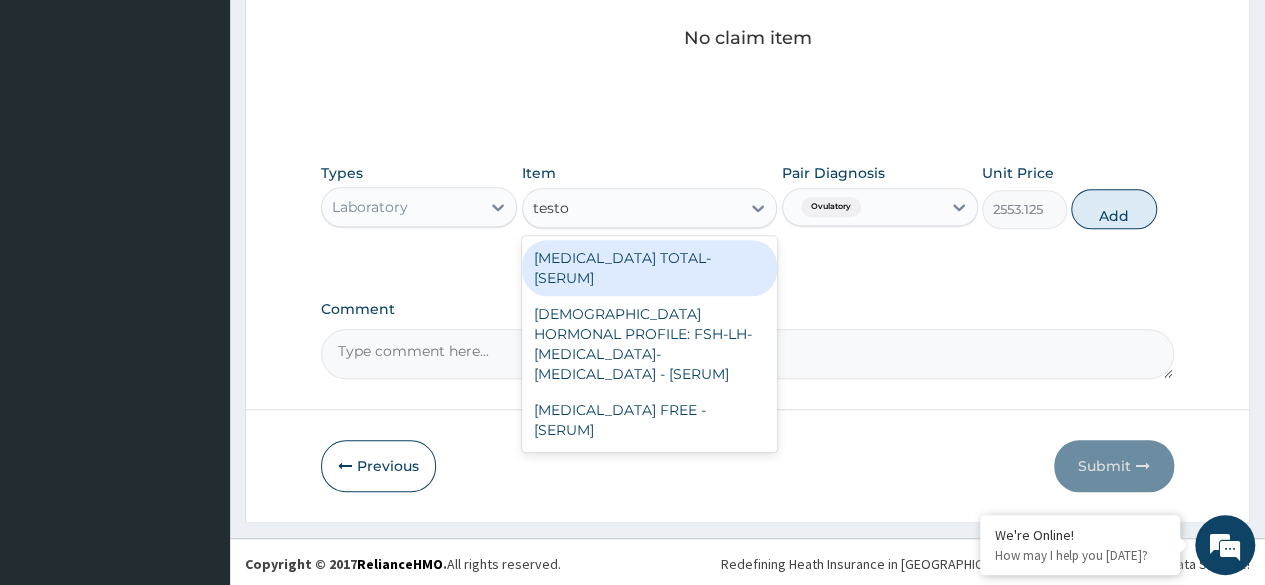 scroll, scrollTop: 0, scrollLeft: 0, axis: both 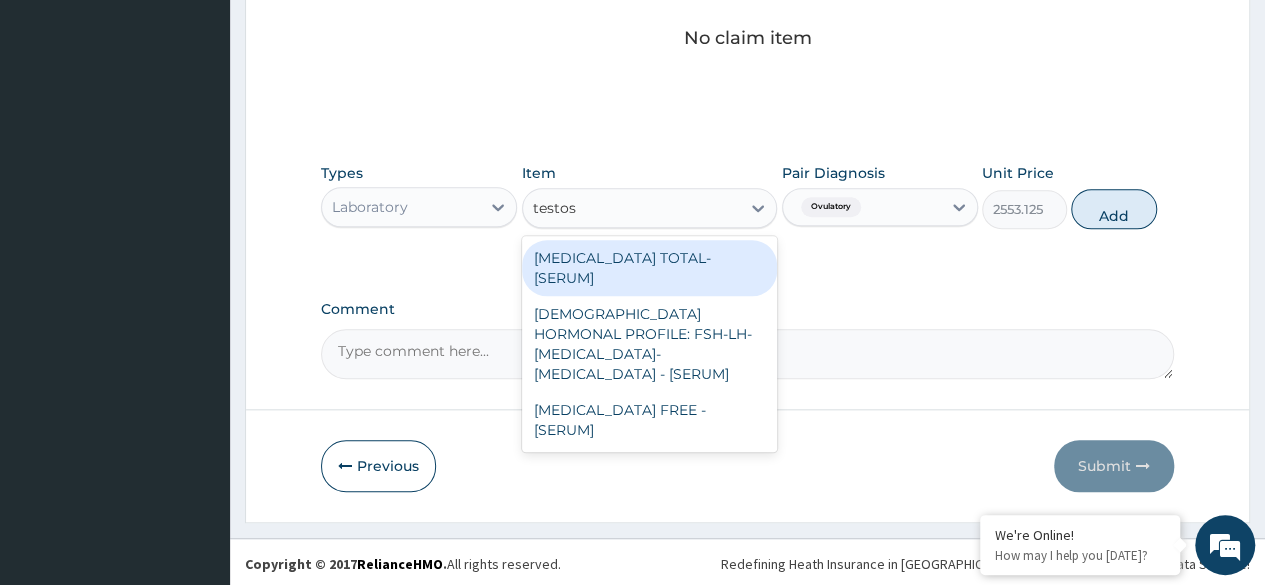 click on "TESTOSTERONE TOTAL- [SERUM]" at bounding box center [650, 268] 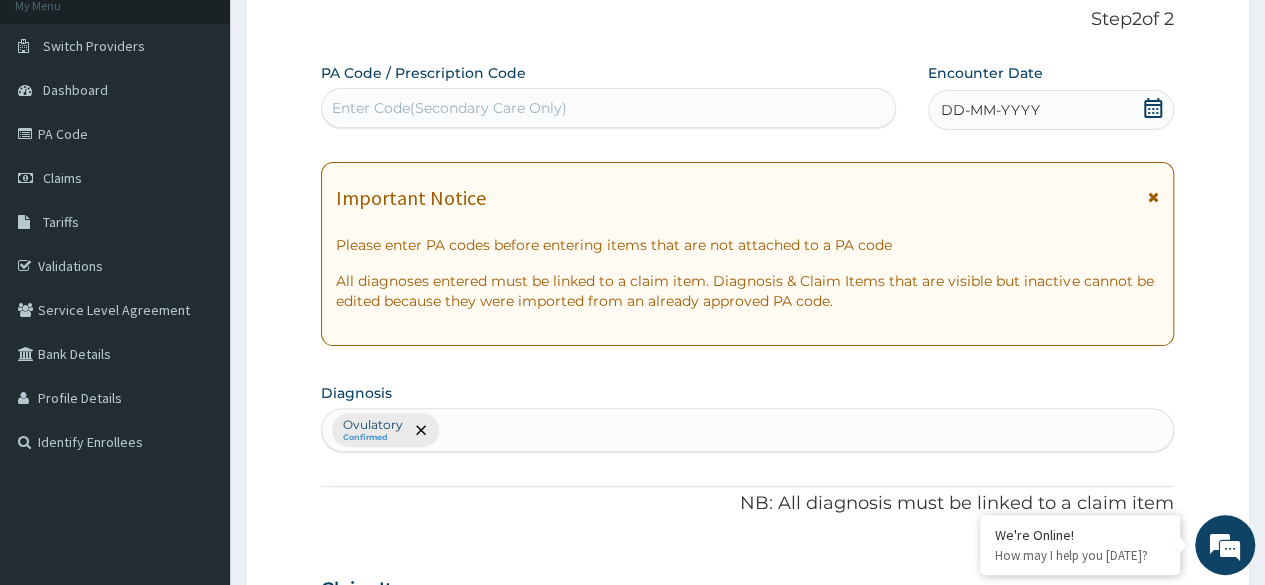 scroll, scrollTop: 127, scrollLeft: 0, axis: vertical 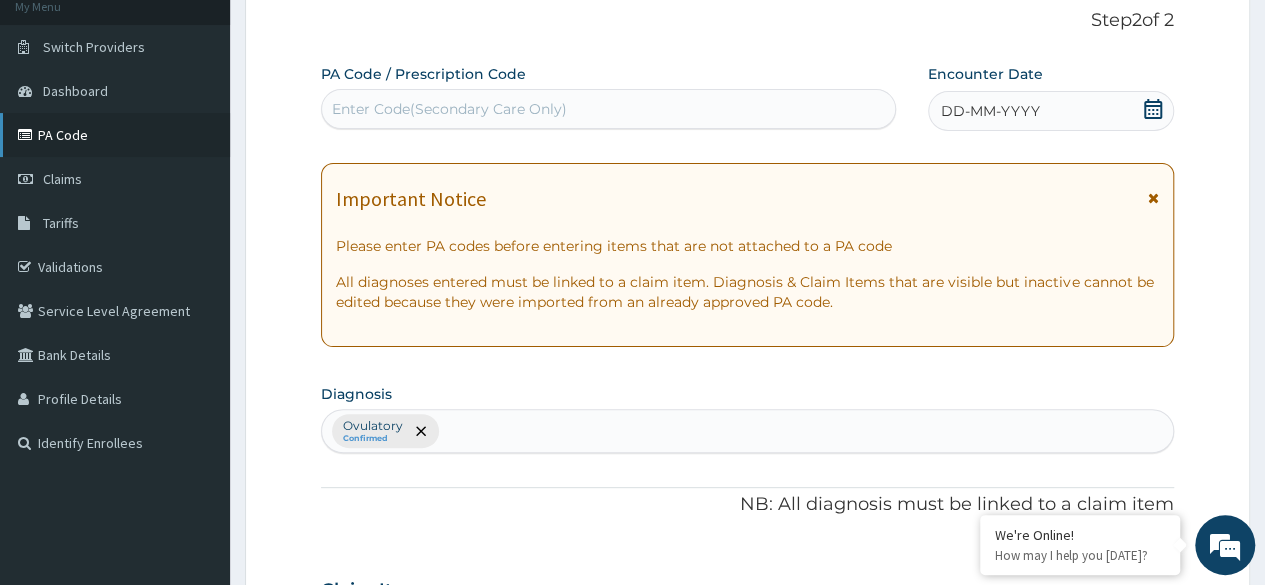 click on "PA Code" at bounding box center [115, 135] 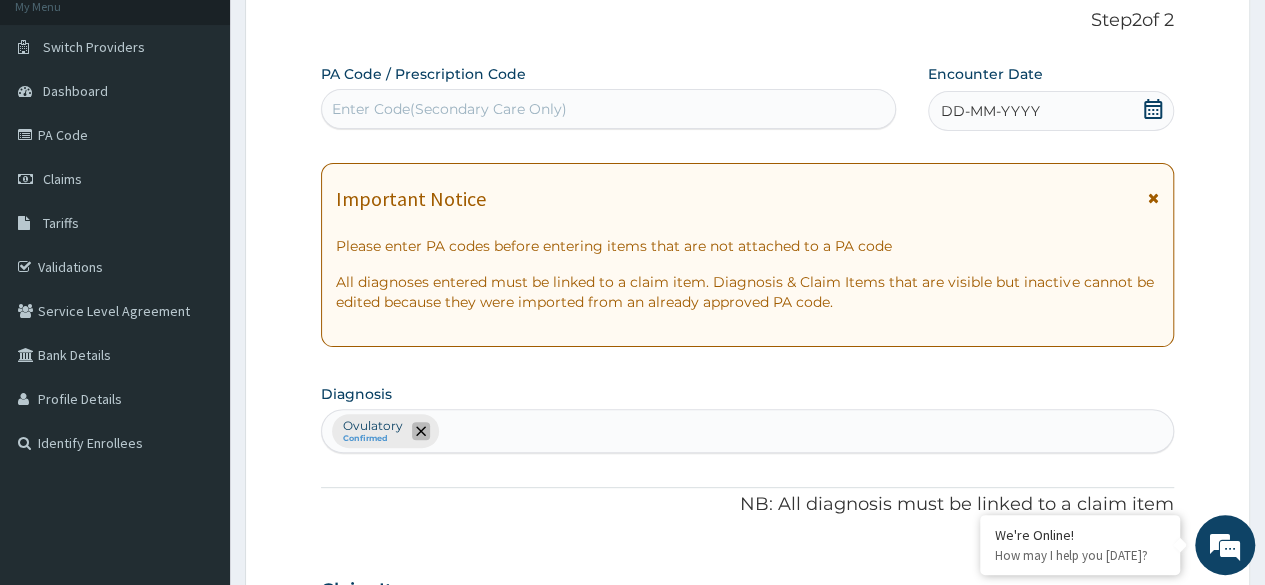 click 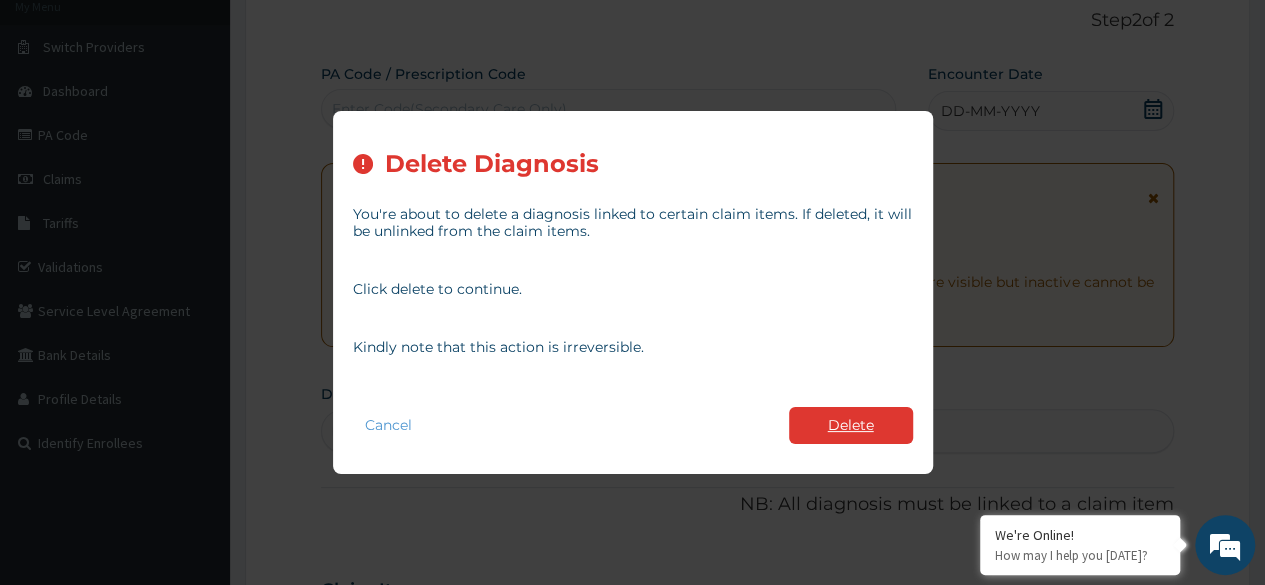 click on "Delete" at bounding box center [851, 425] 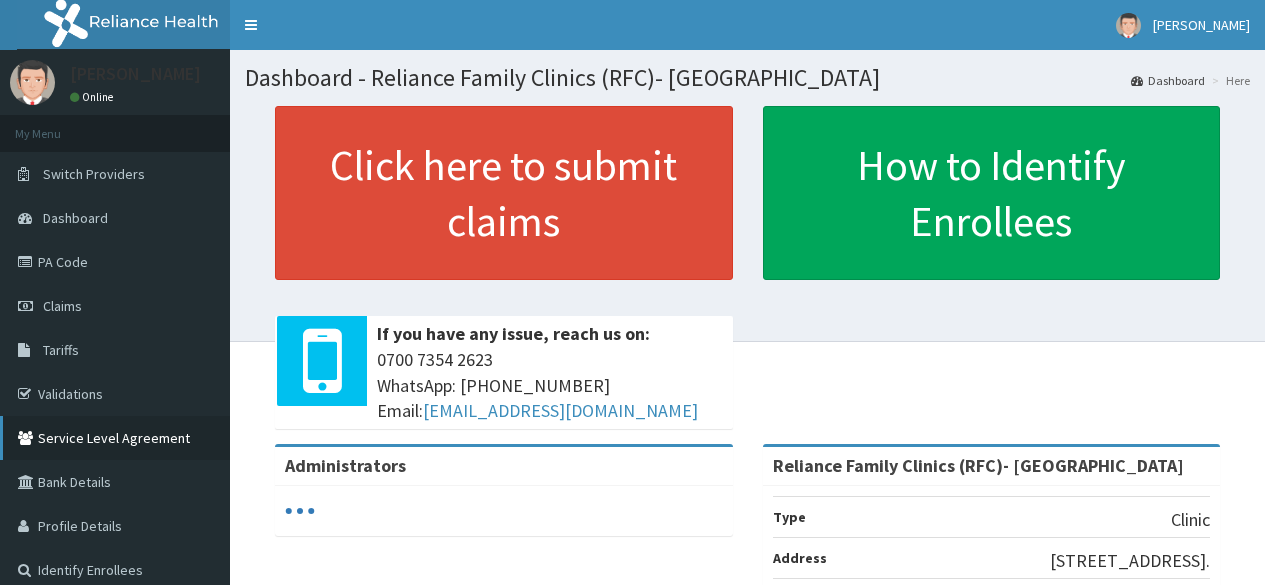 scroll, scrollTop: 0, scrollLeft: 0, axis: both 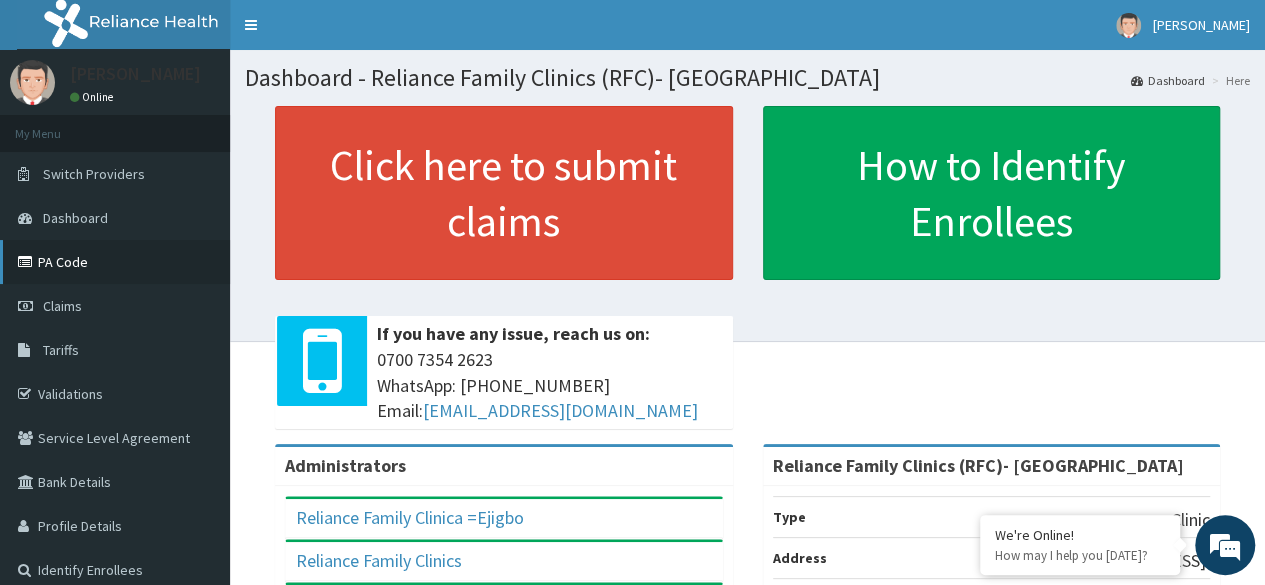 click on "PA Code" at bounding box center [115, 262] 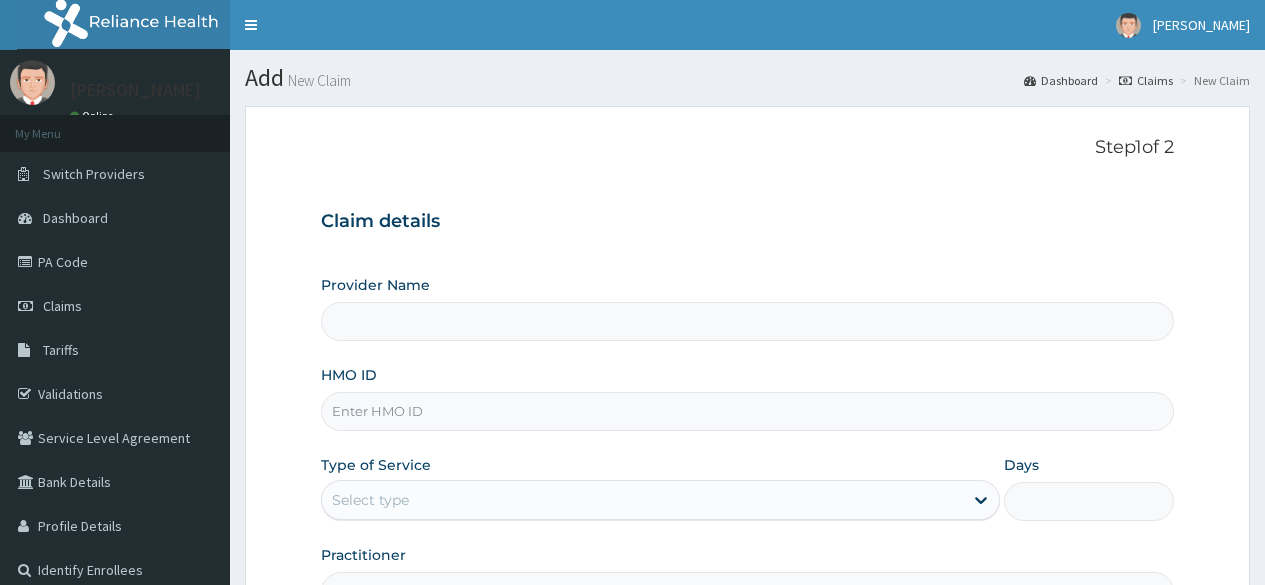 scroll, scrollTop: 0, scrollLeft: 0, axis: both 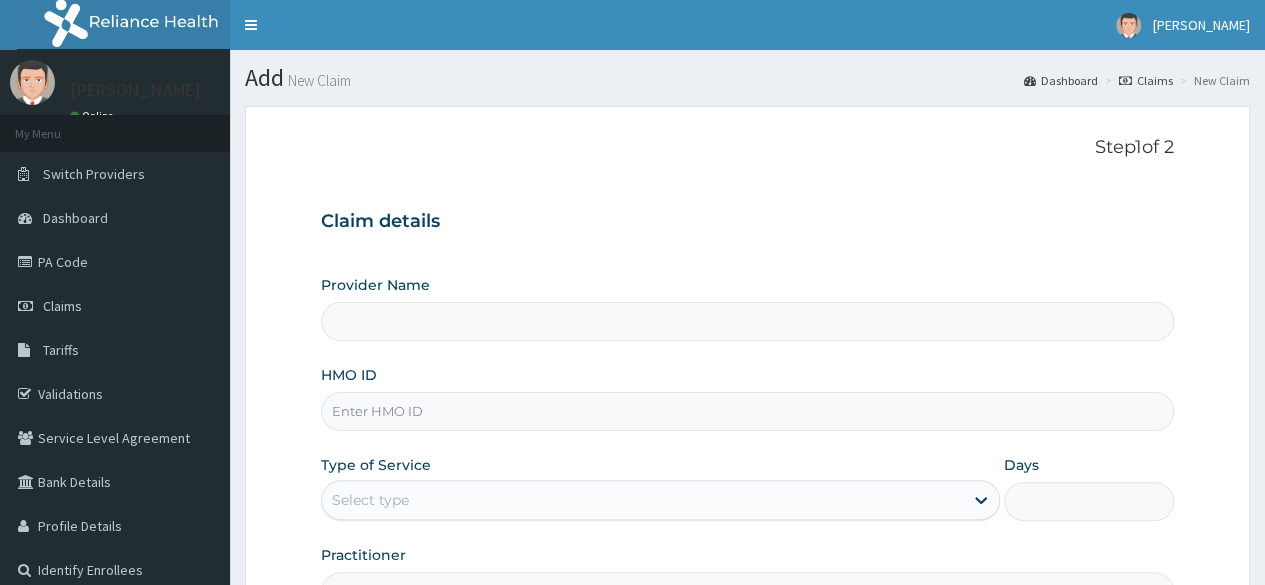 type on "Reliance Family Clinics  (RFC)- [GEOGRAPHIC_DATA]" 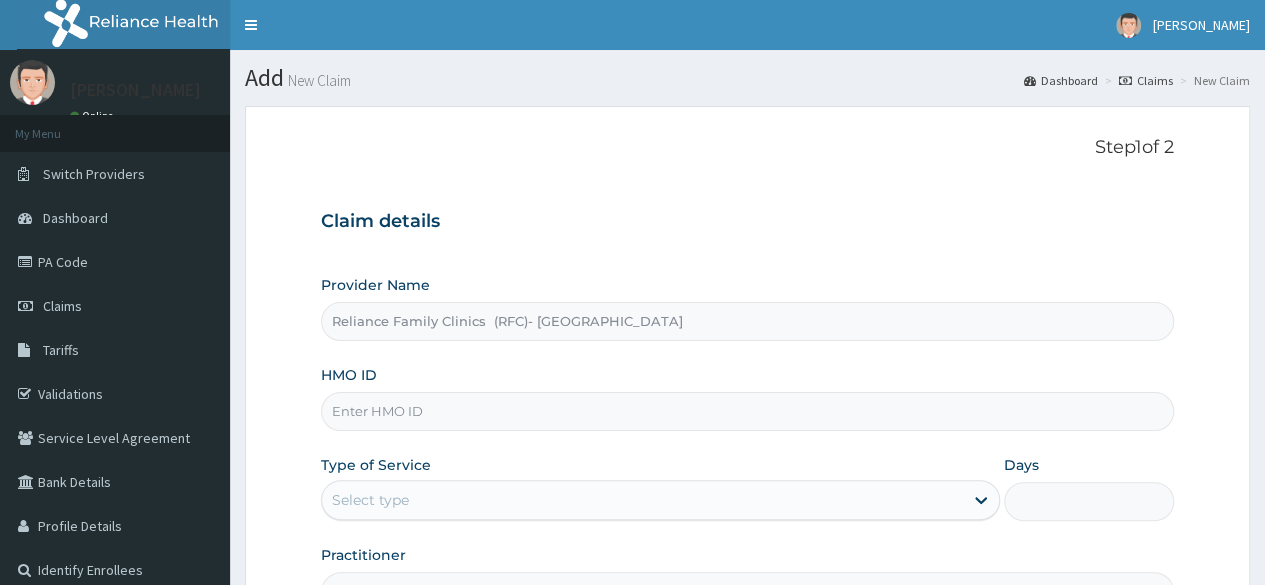 click on "HMO ID" at bounding box center (747, 411) 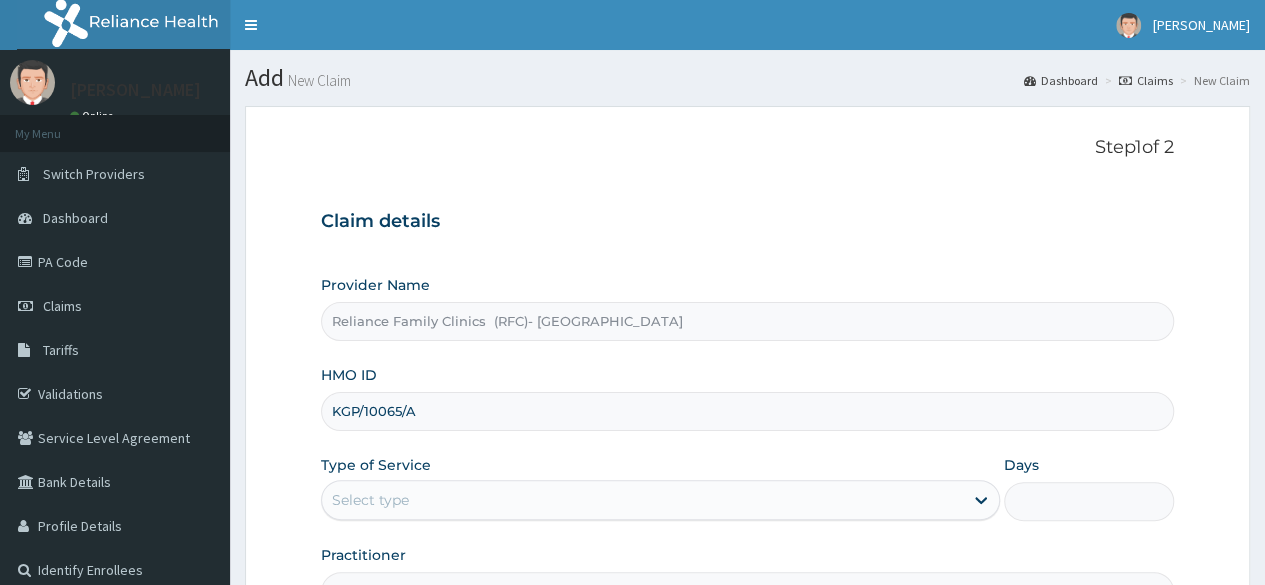 type on "KGP/10065/A" 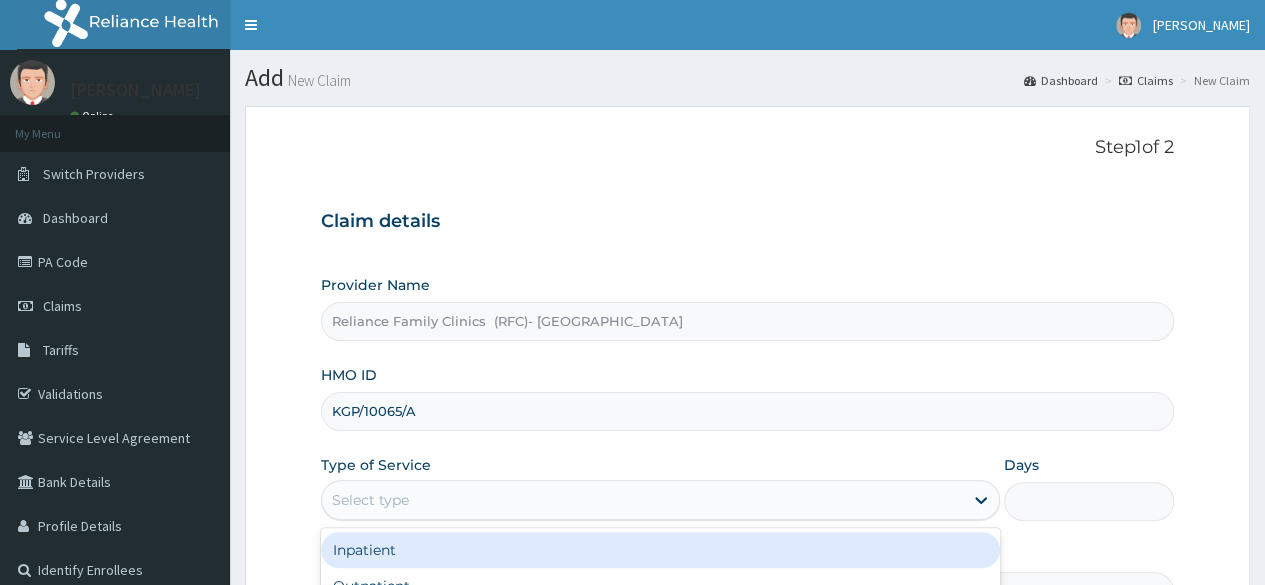 click on "Select type" at bounding box center (642, 500) 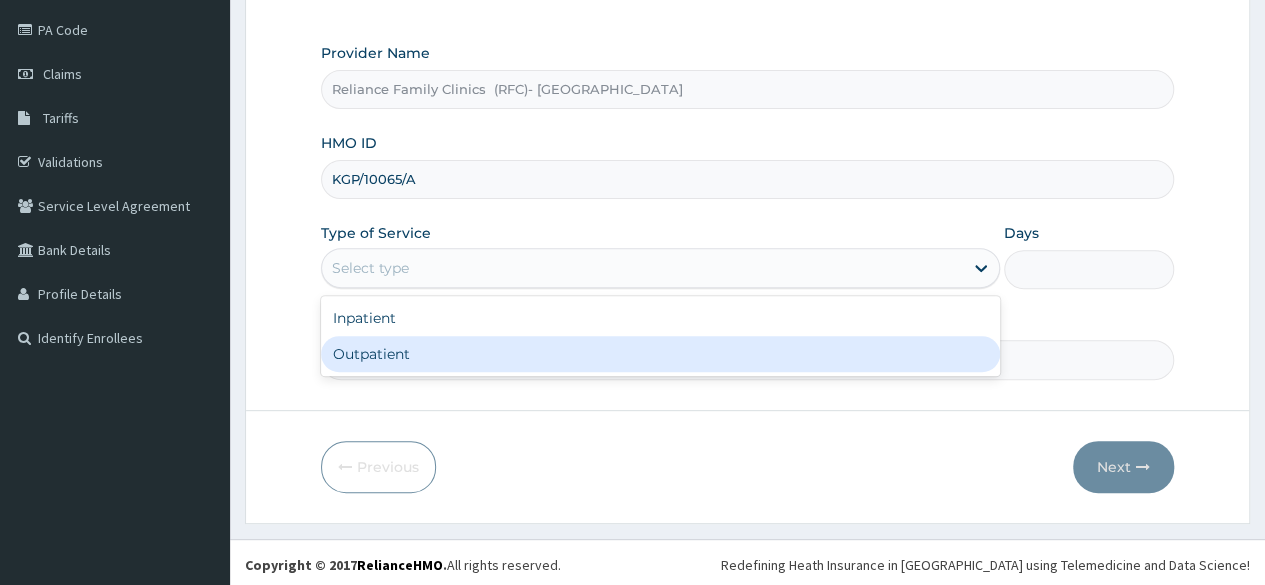 click on "Outpatient" at bounding box center [660, 354] 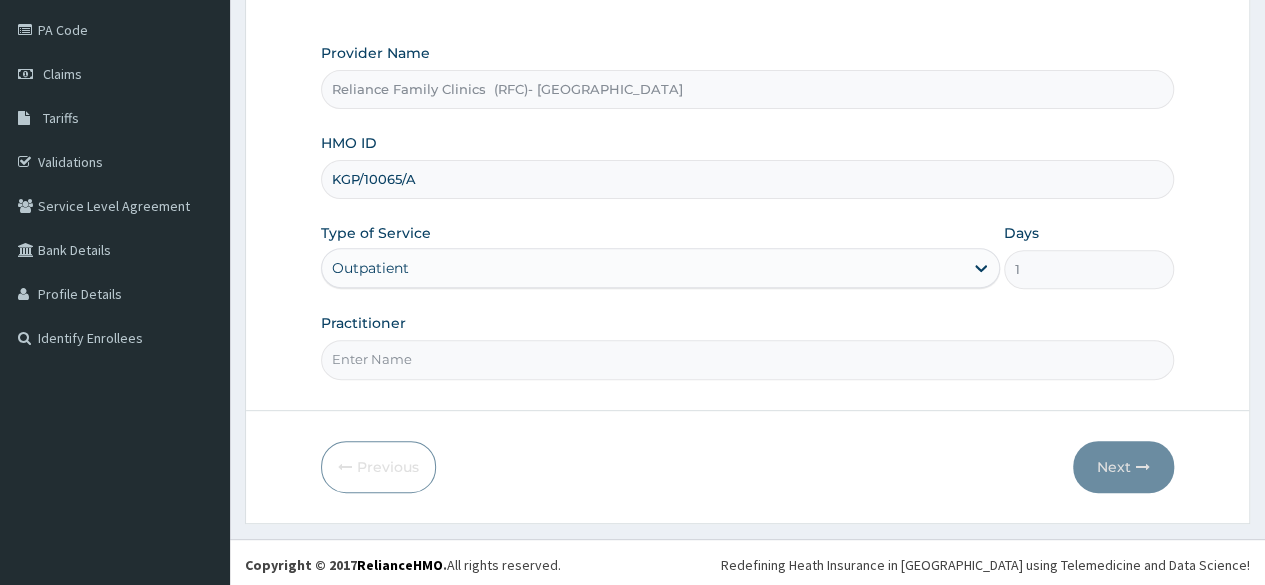 click on "Practitioner" at bounding box center (747, 359) 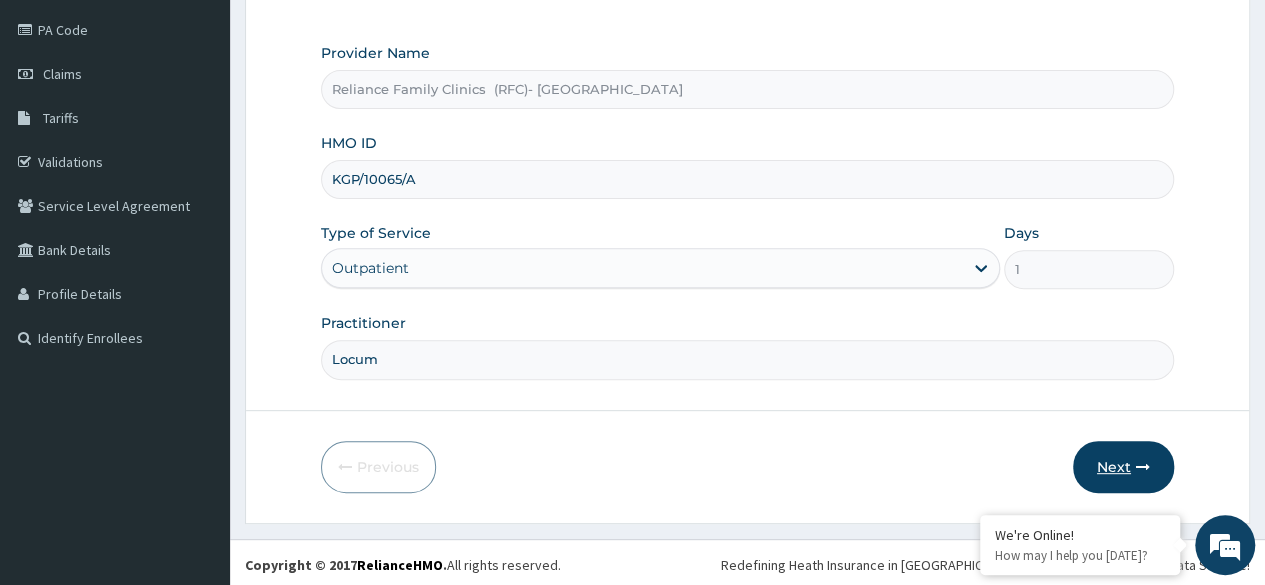type on "Locum" 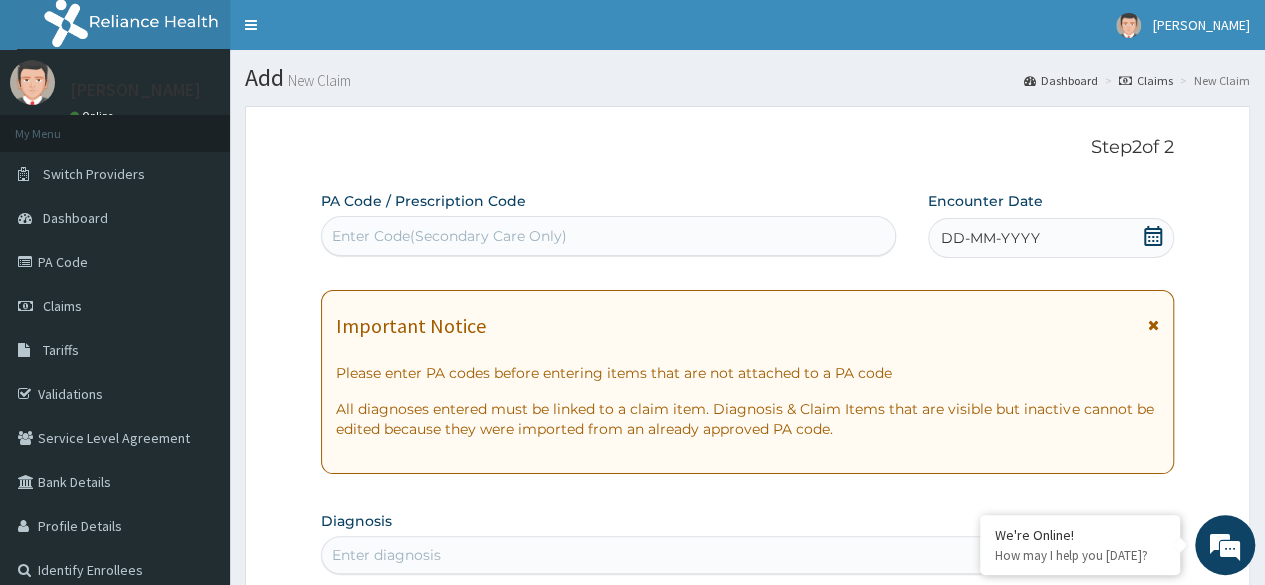 scroll, scrollTop: 0, scrollLeft: 0, axis: both 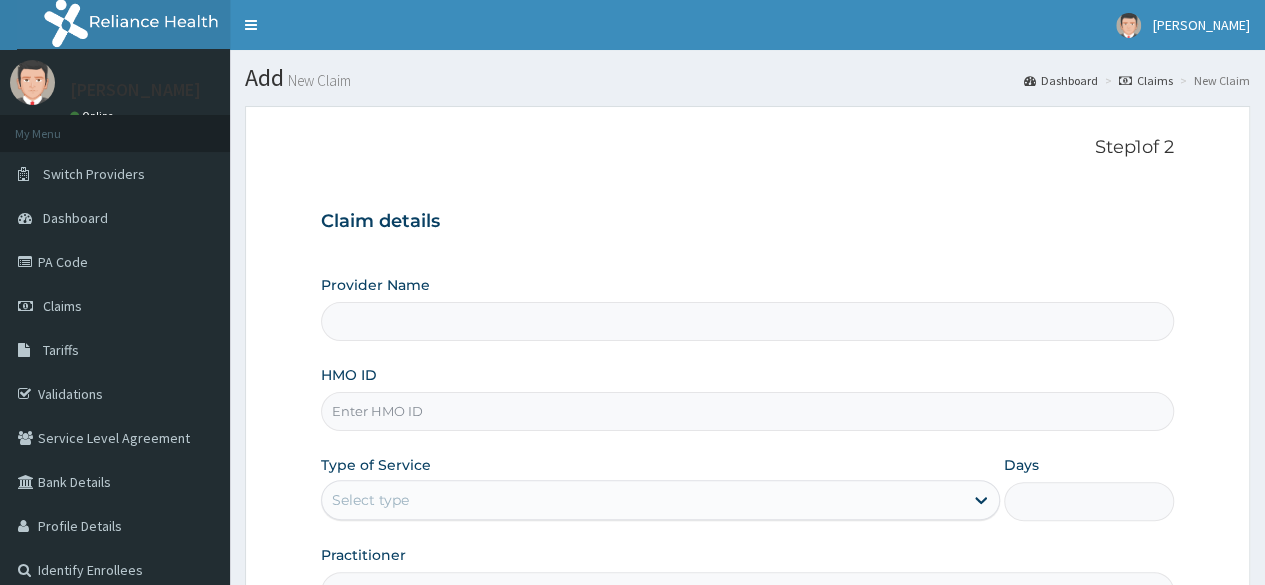 type on "Reliance Family Clinics  (RFC)- [GEOGRAPHIC_DATA]" 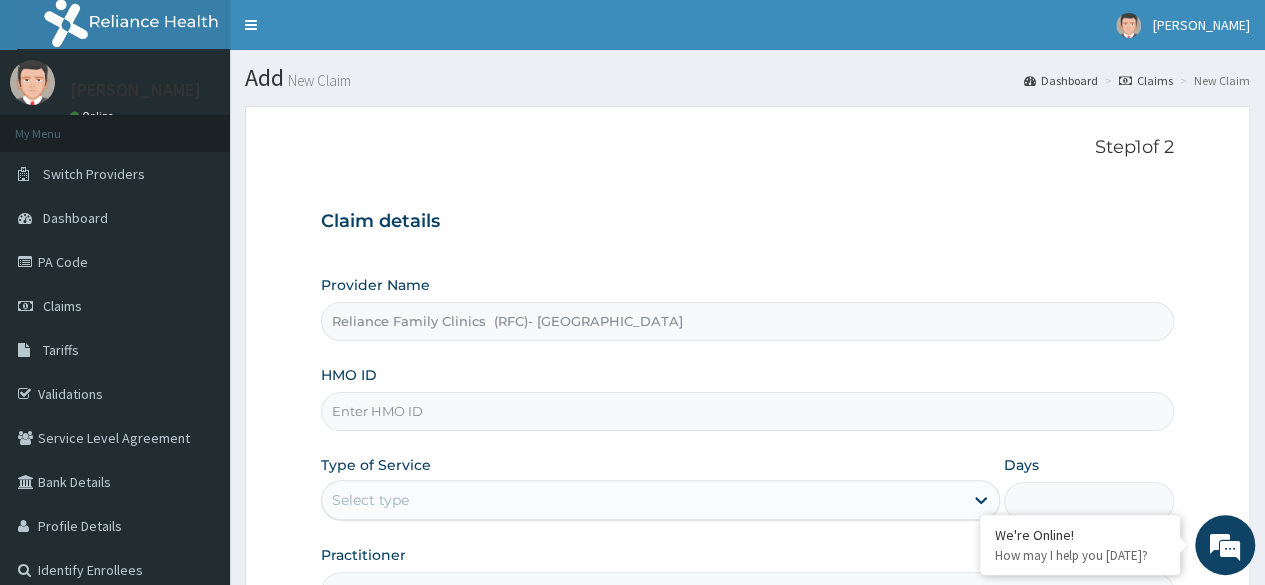 click on "HMO ID" at bounding box center [747, 411] 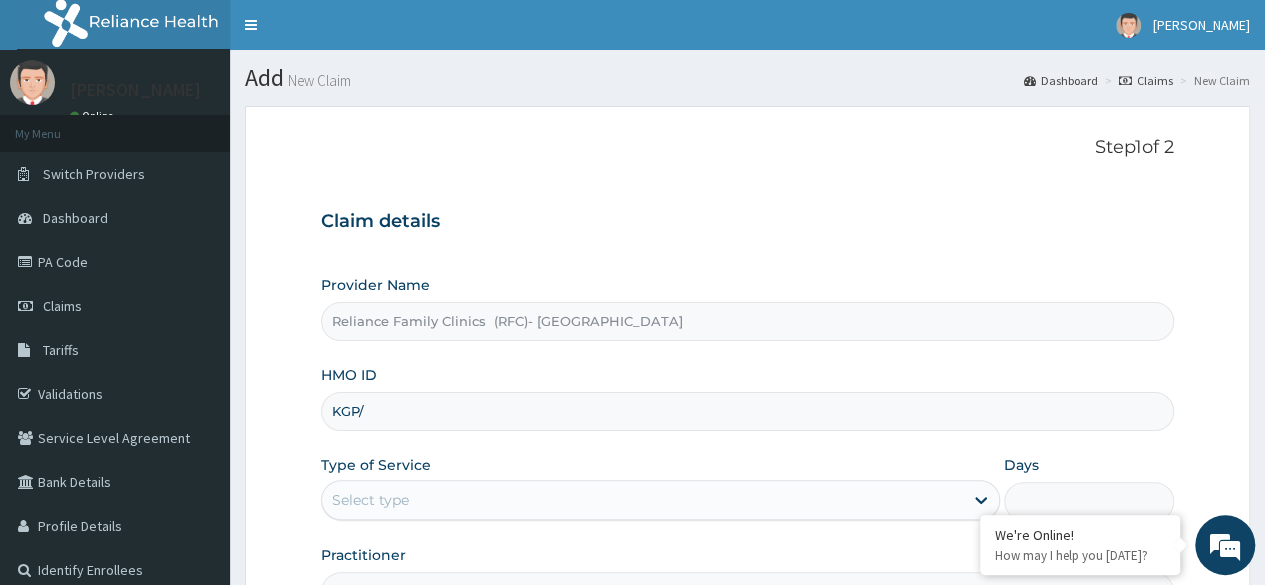 scroll, scrollTop: 0, scrollLeft: 0, axis: both 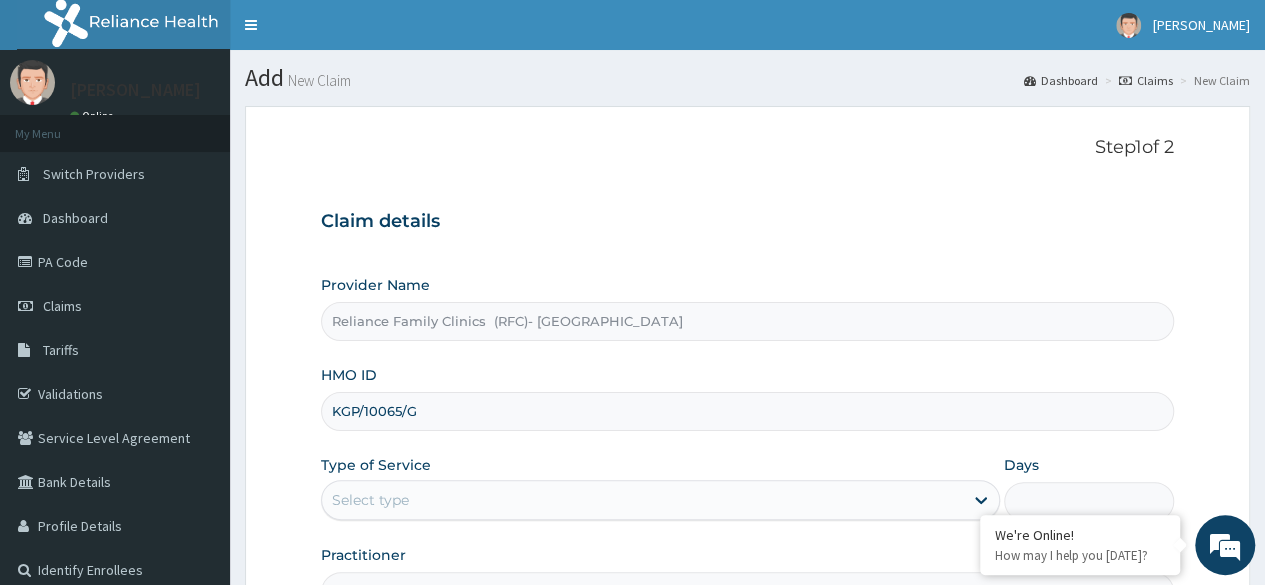 type on "KGP/10065/G" 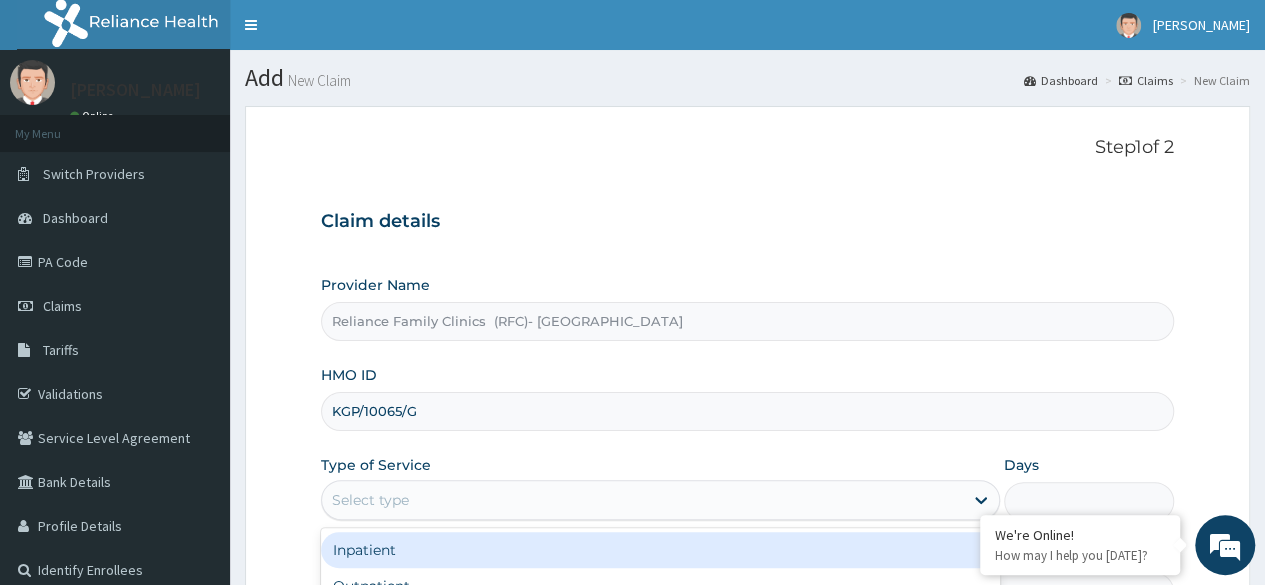 click on "Select type" at bounding box center (642, 500) 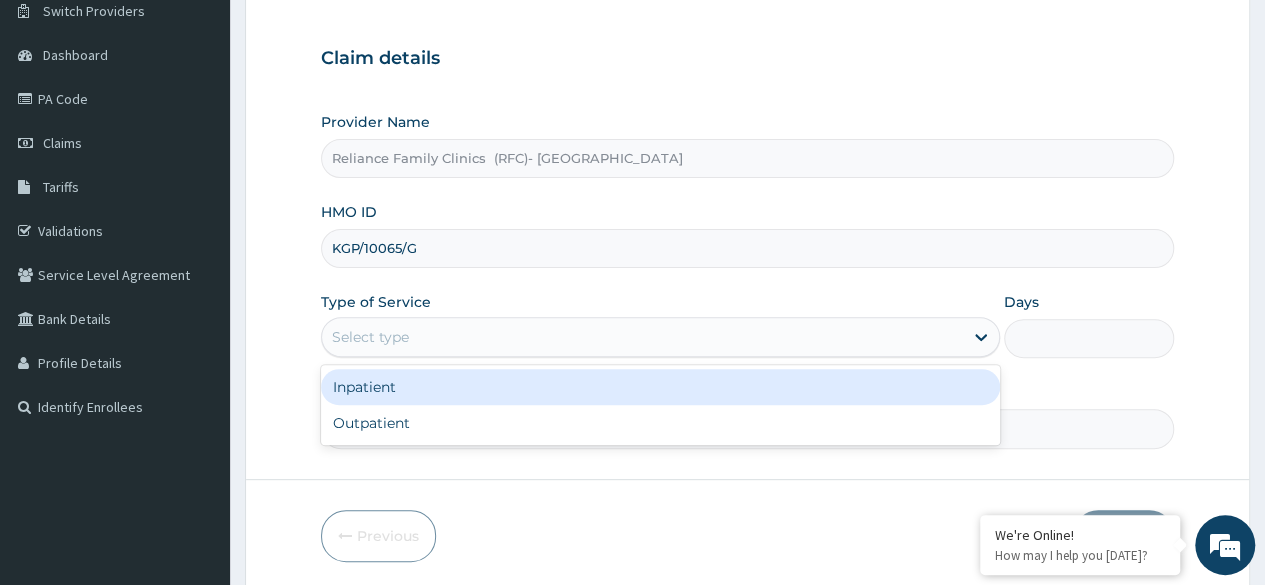 scroll, scrollTop: 232, scrollLeft: 0, axis: vertical 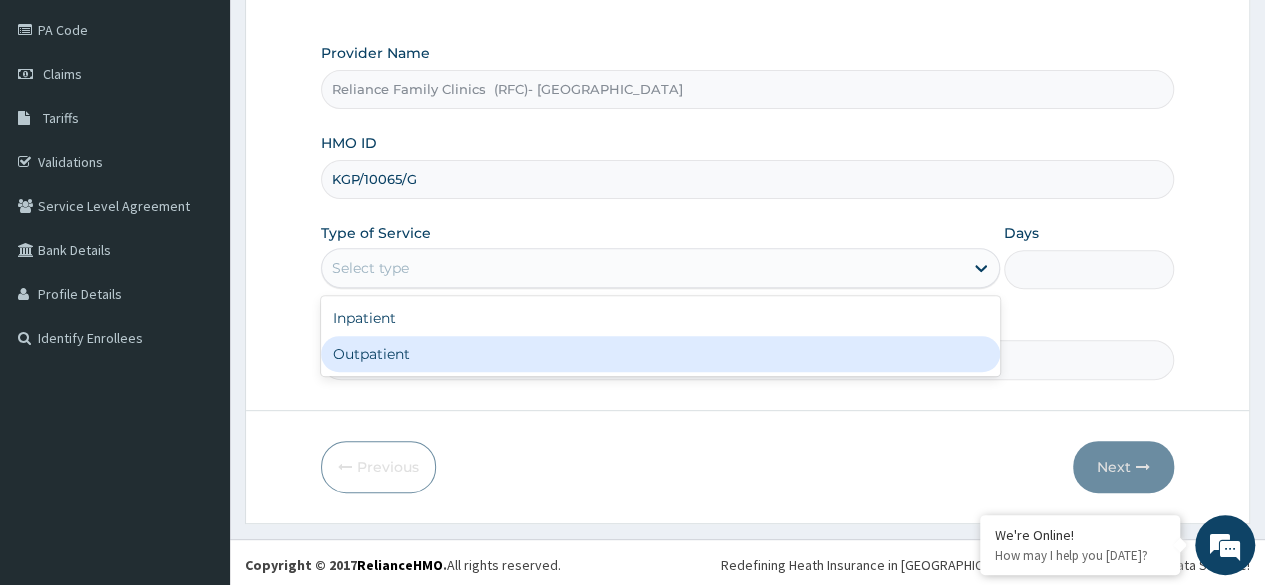 click on "Outpatient" at bounding box center [660, 354] 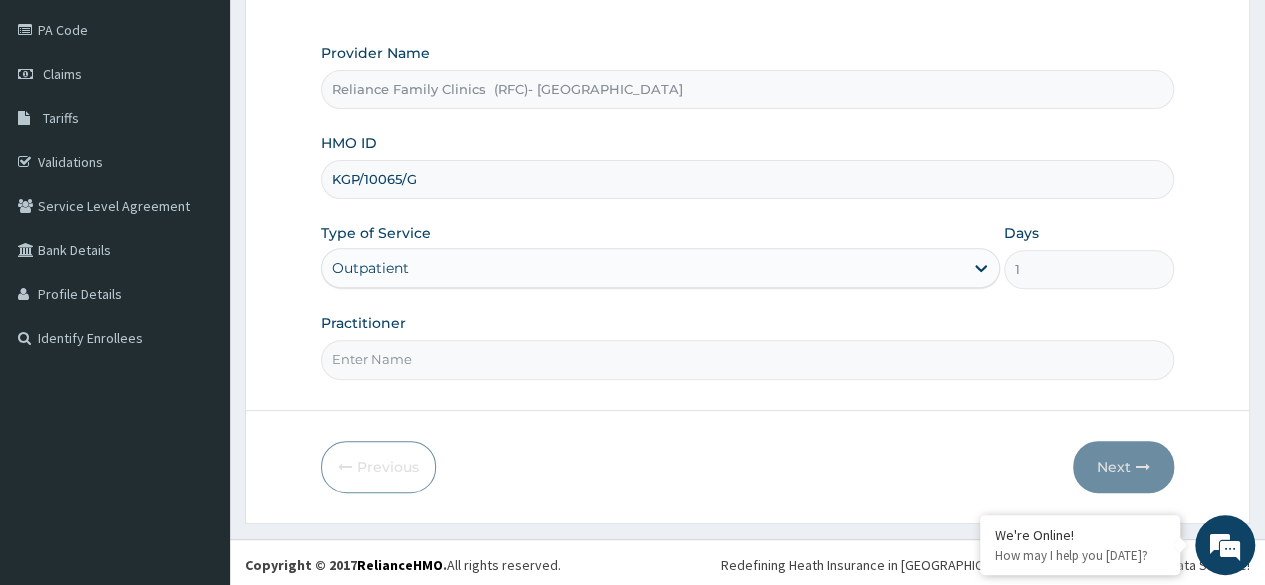 click on "Practitioner" at bounding box center [747, 359] 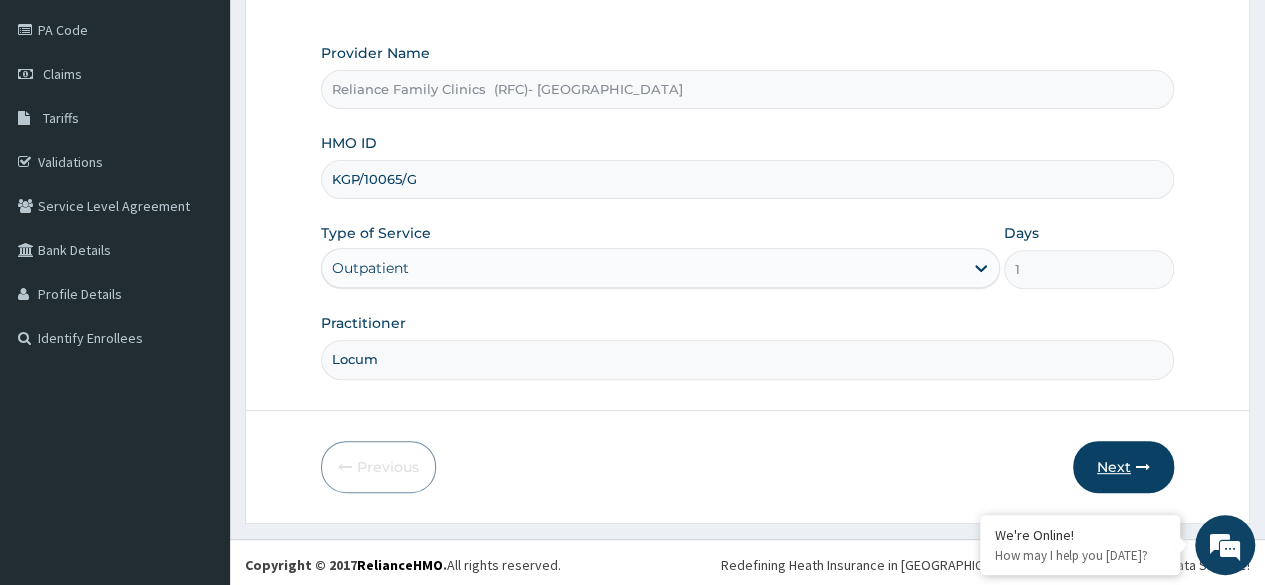 type on "Locum" 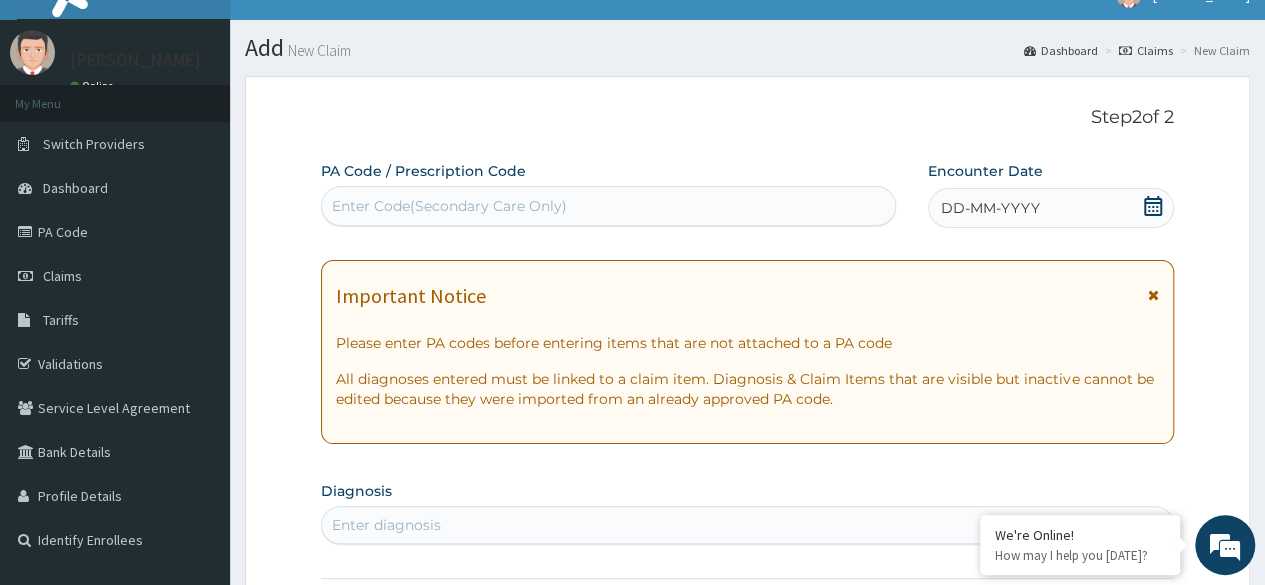 scroll, scrollTop: 28, scrollLeft: 0, axis: vertical 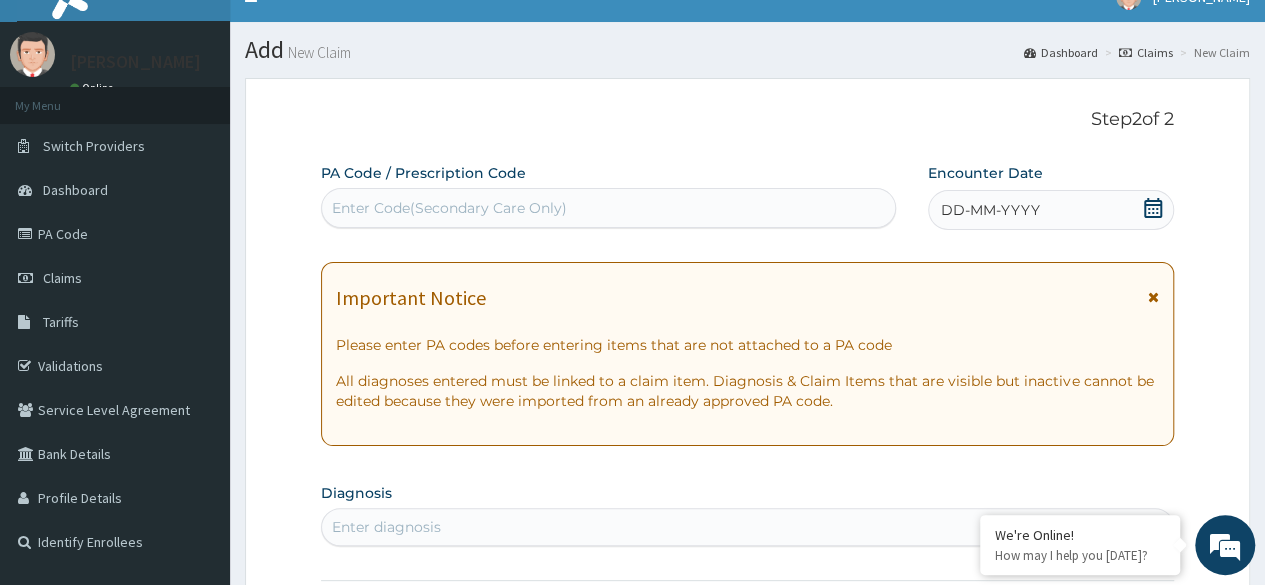 click at bounding box center [1153, 210] 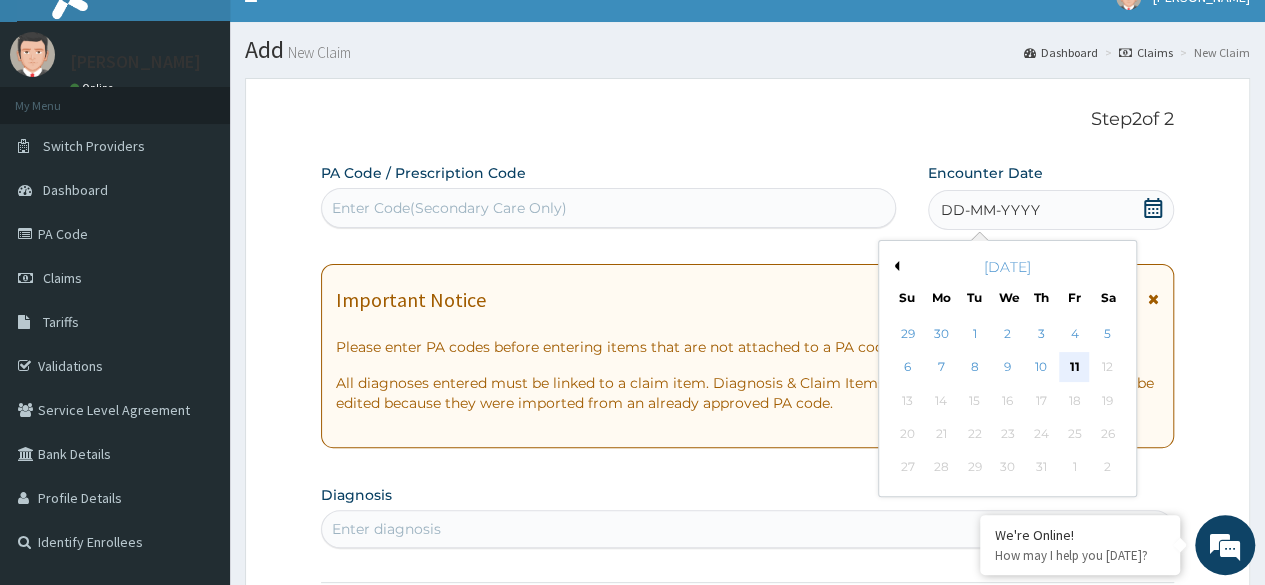 click on "11" at bounding box center (1074, 368) 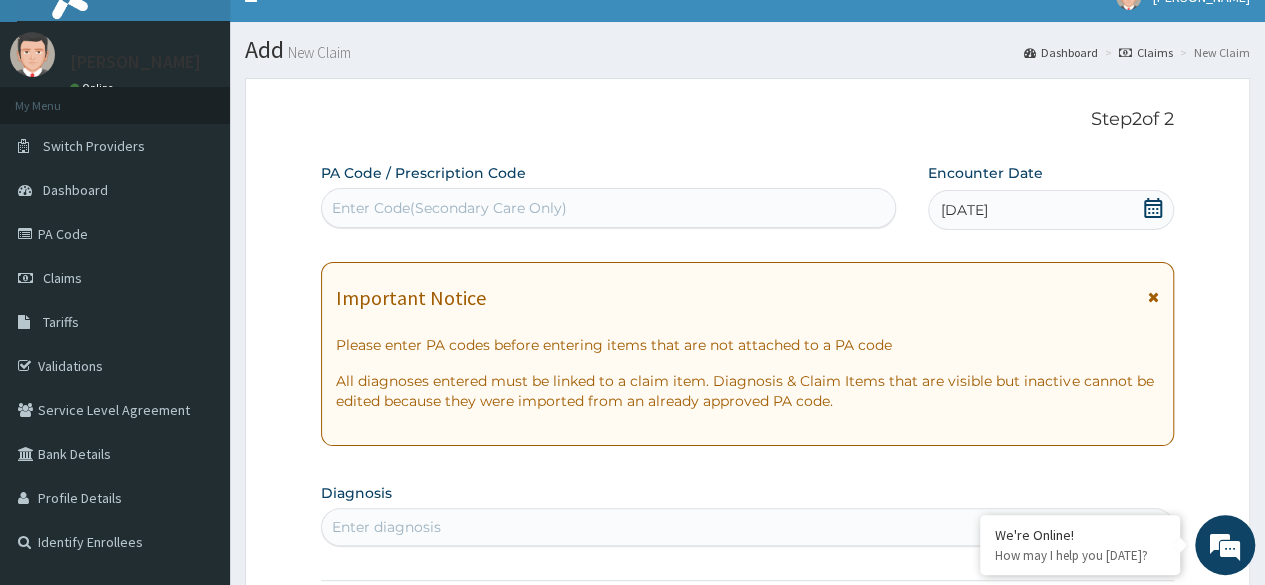 click on "Enter Code(Secondary Care Only)" at bounding box center [608, 208] 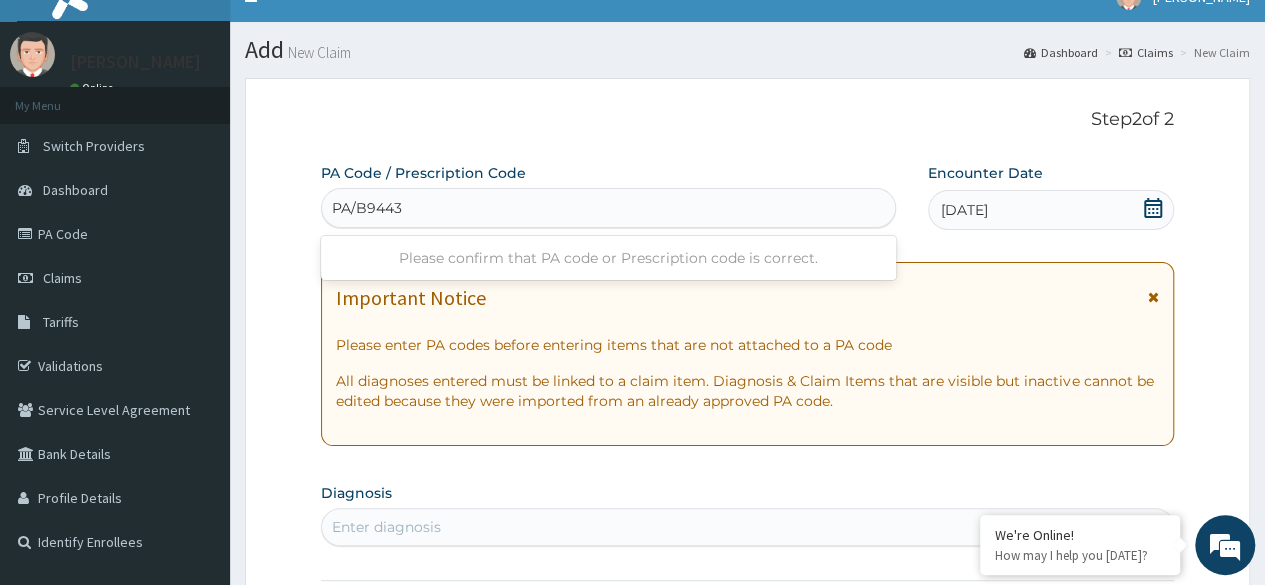 type on "PA/B94435" 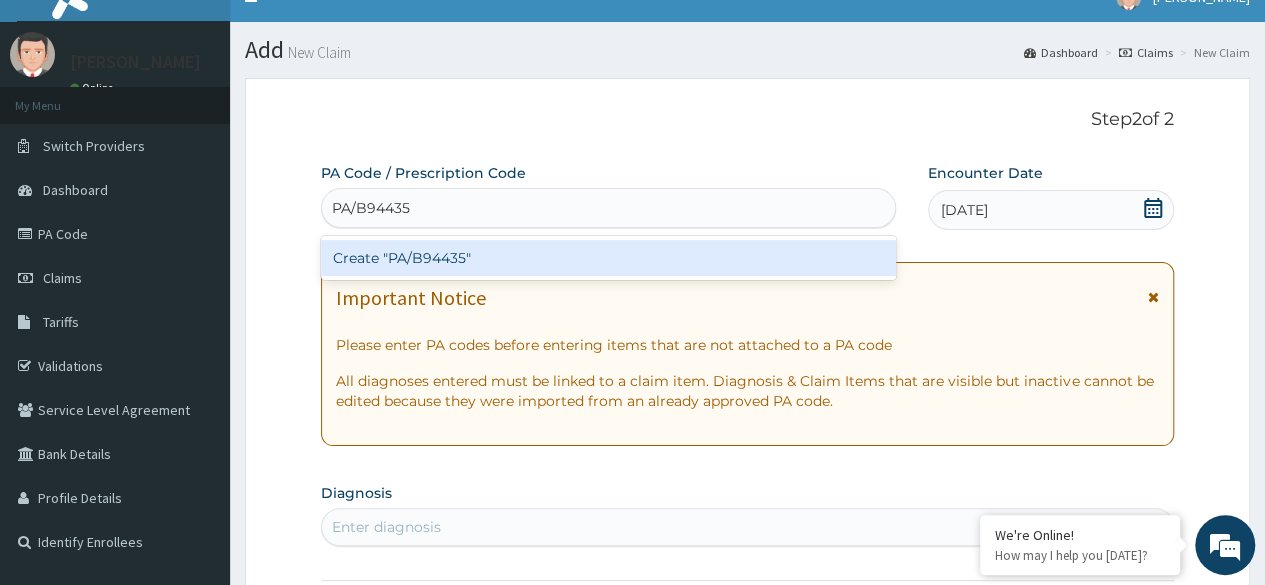 click on "Create "PA/B94435"" at bounding box center (608, 258) 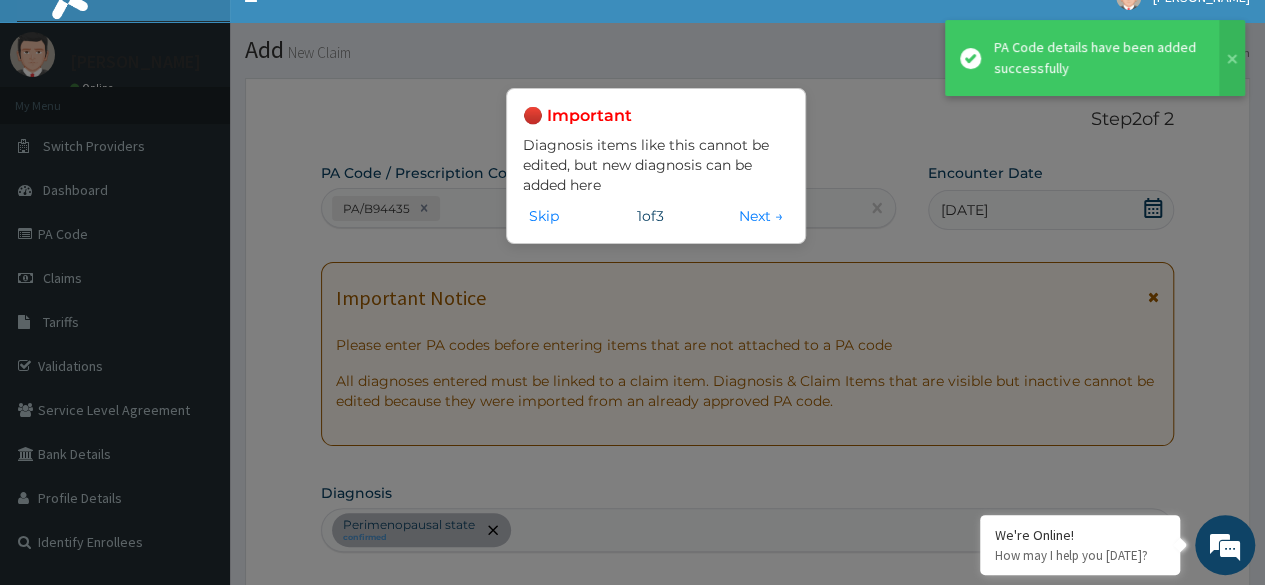 scroll, scrollTop: 884, scrollLeft: 0, axis: vertical 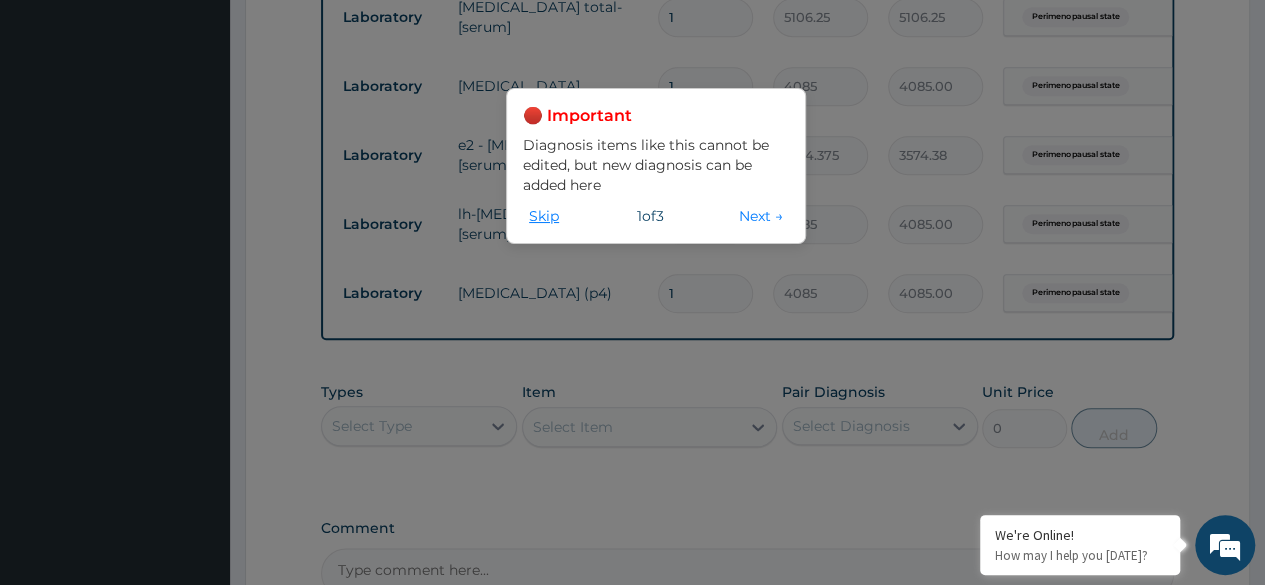 click on "Skip" at bounding box center (544, 216) 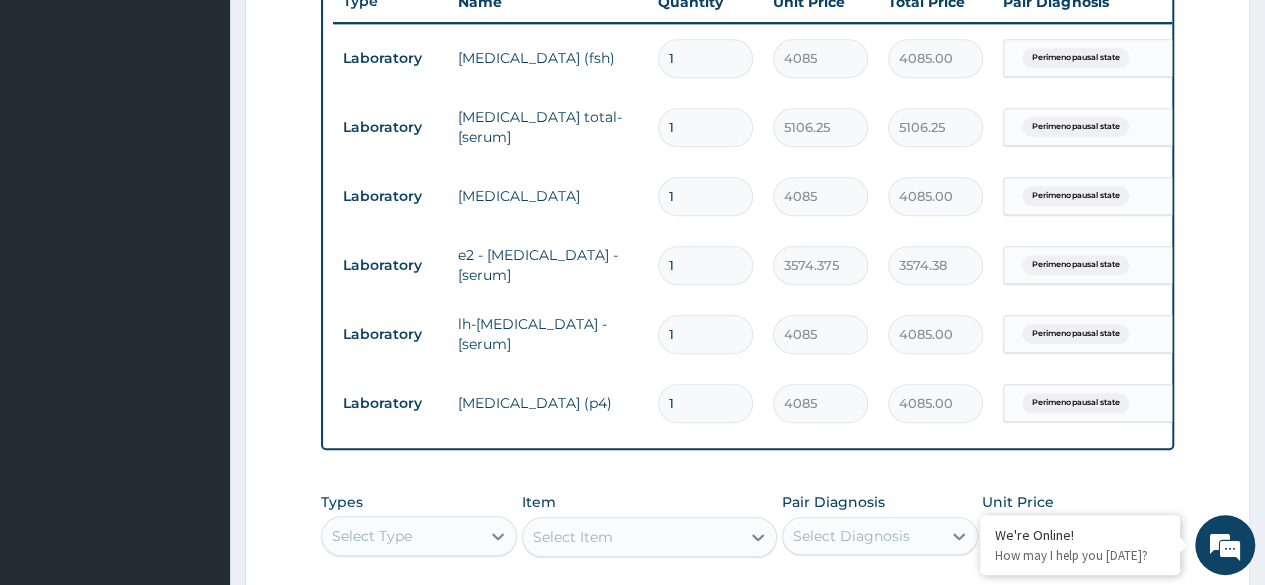 scroll, scrollTop: 748, scrollLeft: 0, axis: vertical 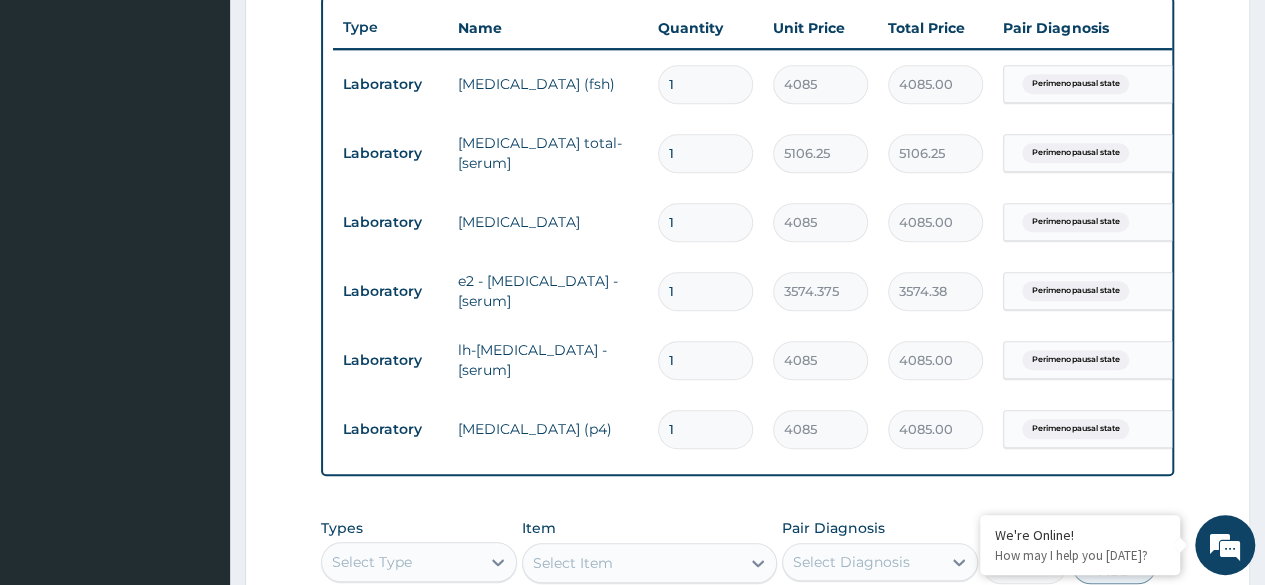 click on "5106.25" at bounding box center [935, 153] 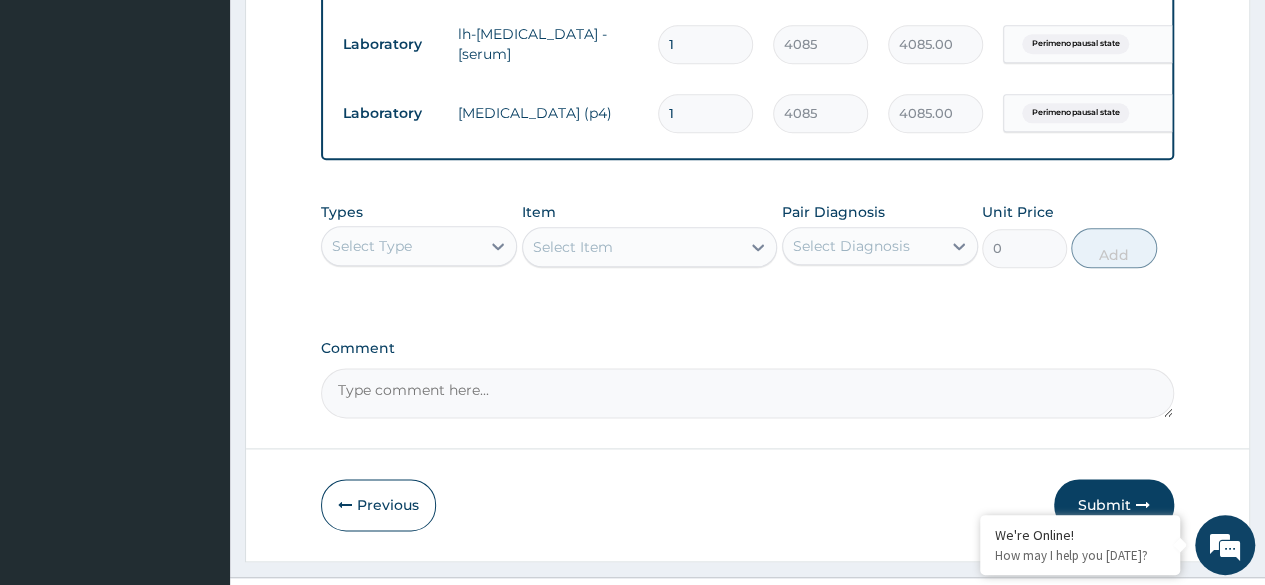 scroll, scrollTop: 1092, scrollLeft: 0, axis: vertical 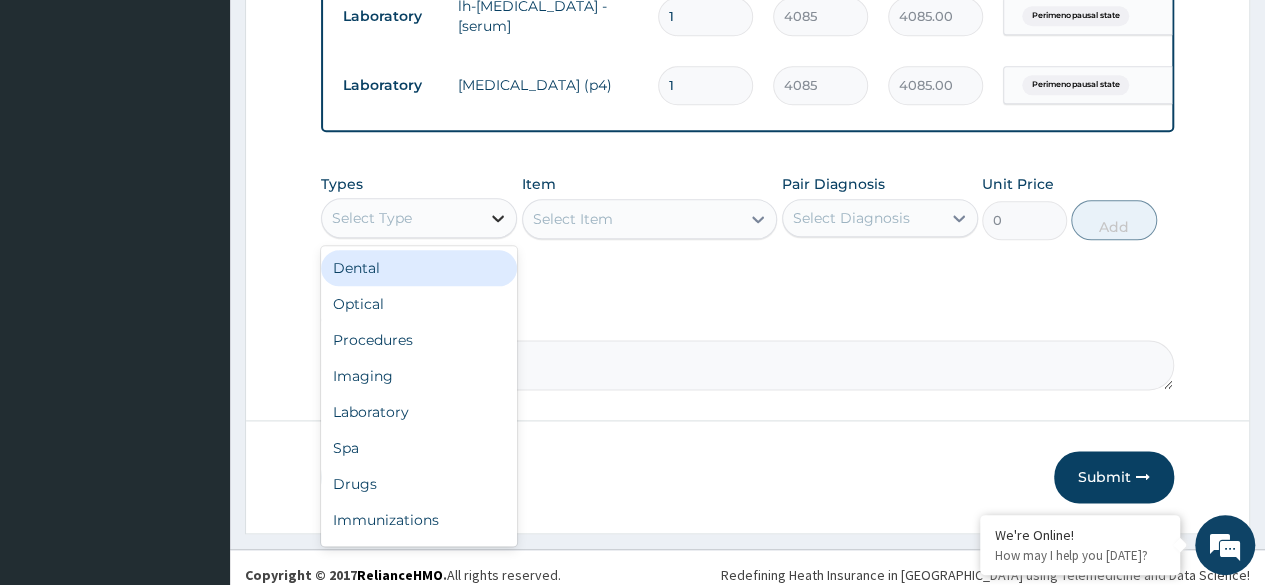 click at bounding box center (498, 218) 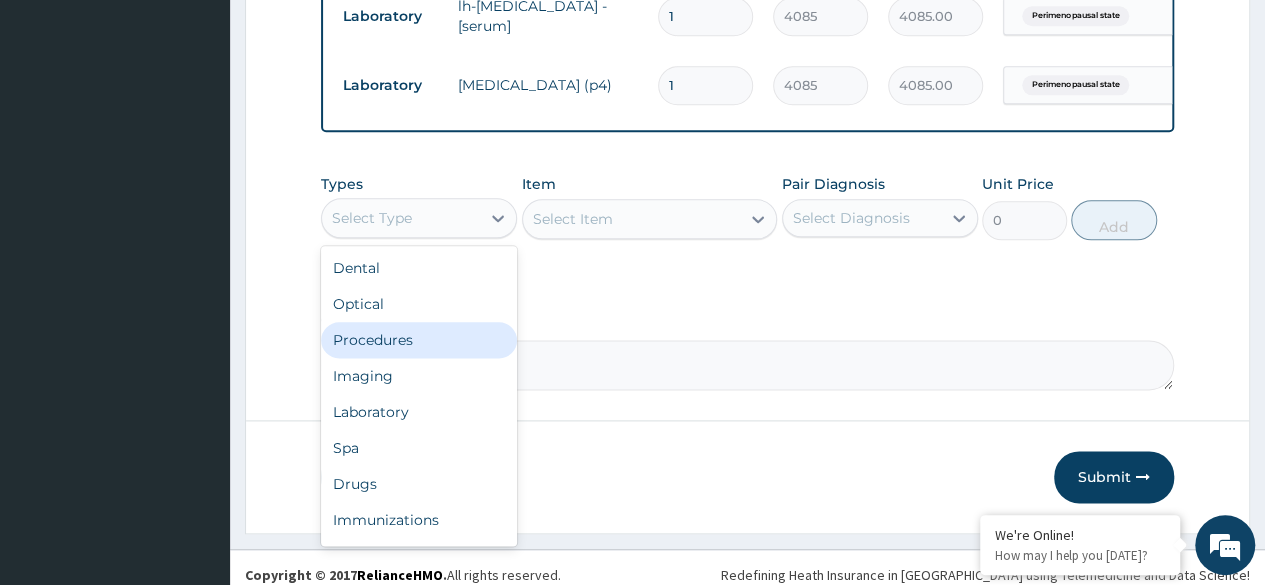 click on "Procedures" at bounding box center (419, 340) 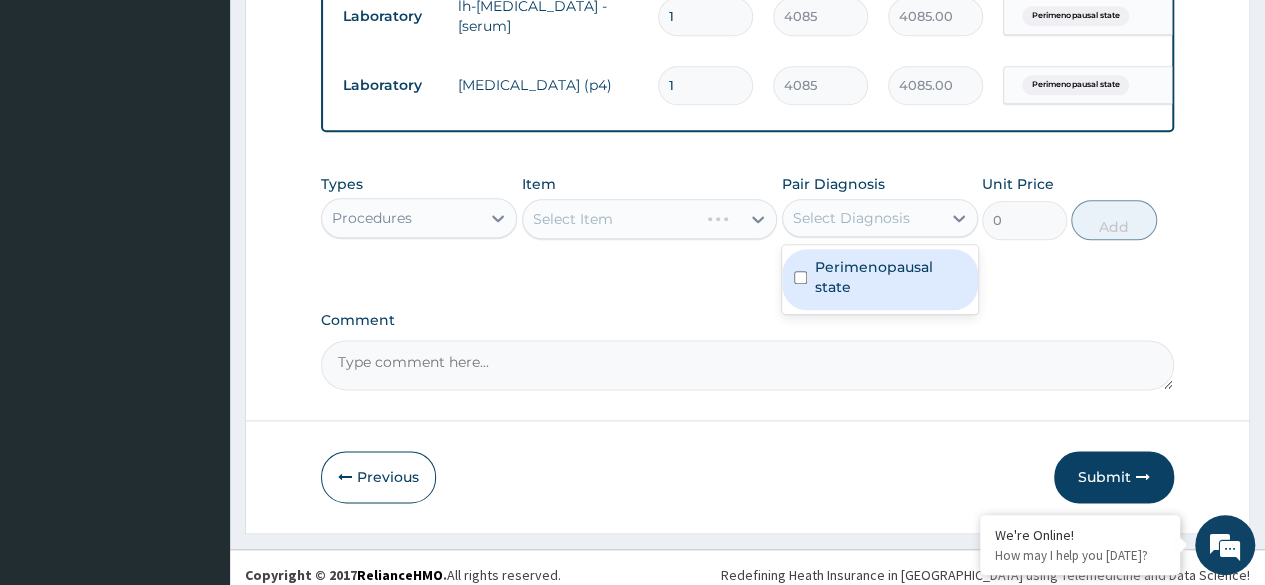 click on "Select Diagnosis" at bounding box center [851, 218] 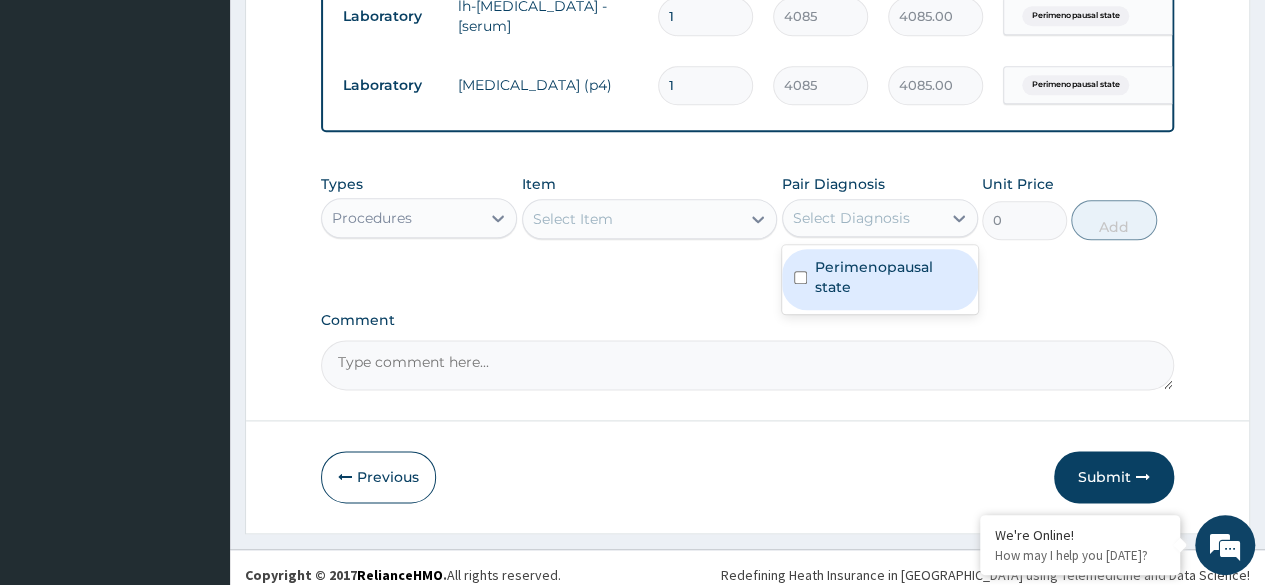 click on "Perimenopausal state" at bounding box center [890, 277] 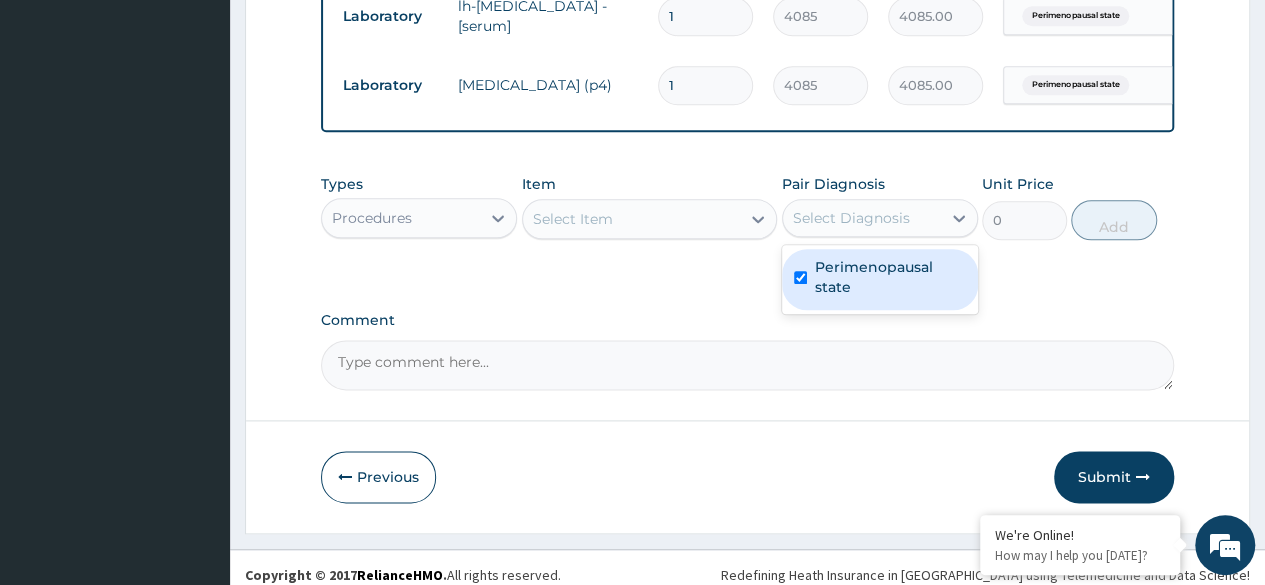 checkbox on "true" 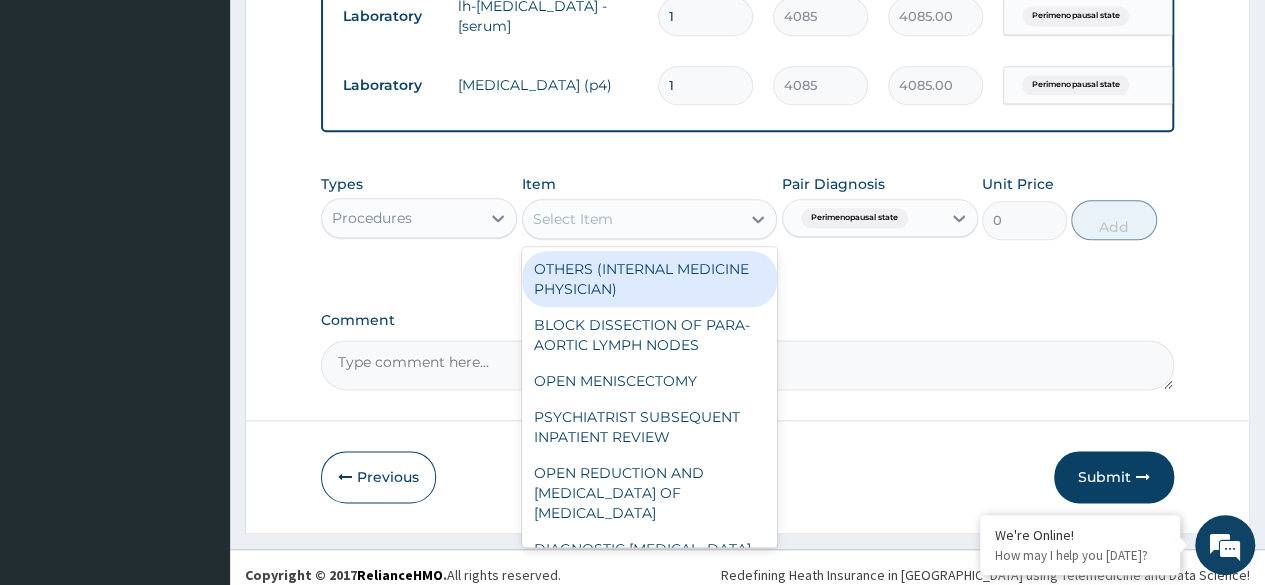 click on "Select Item" at bounding box center (632, 219) 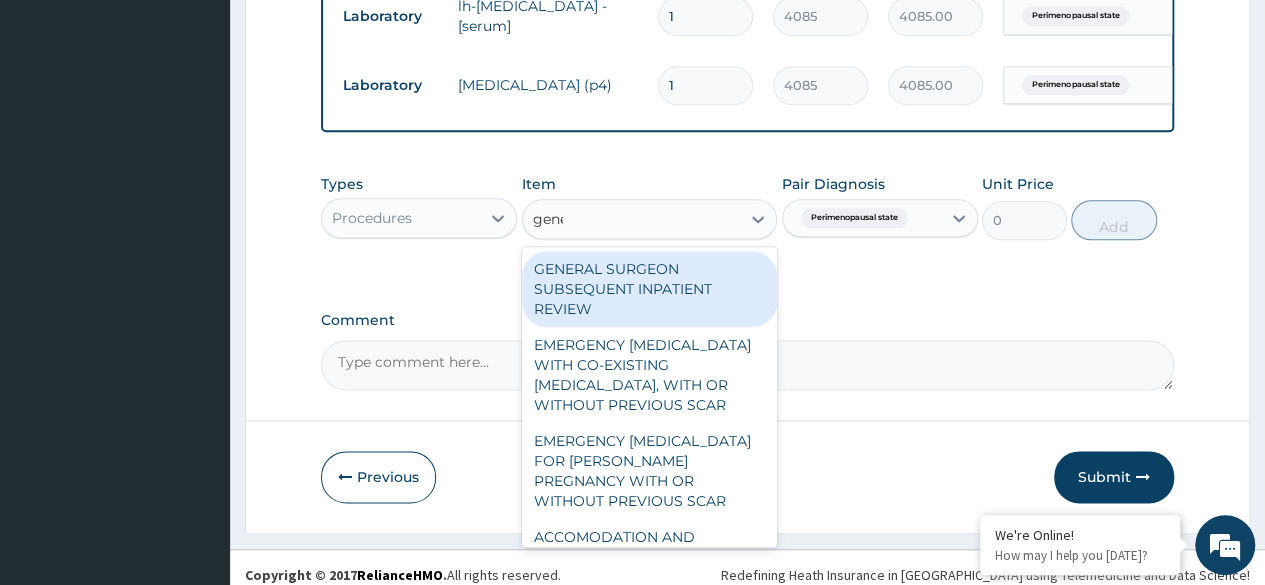 type on "gener" 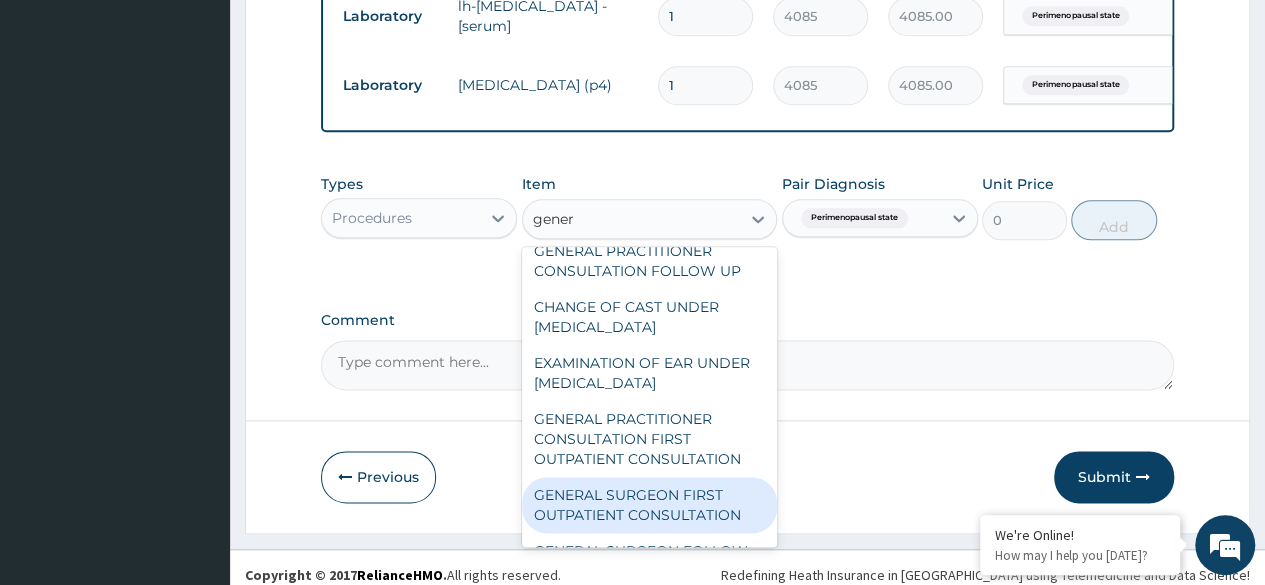 scroll, scrollTop: 328, scrollLeft: 0, axis: vertical 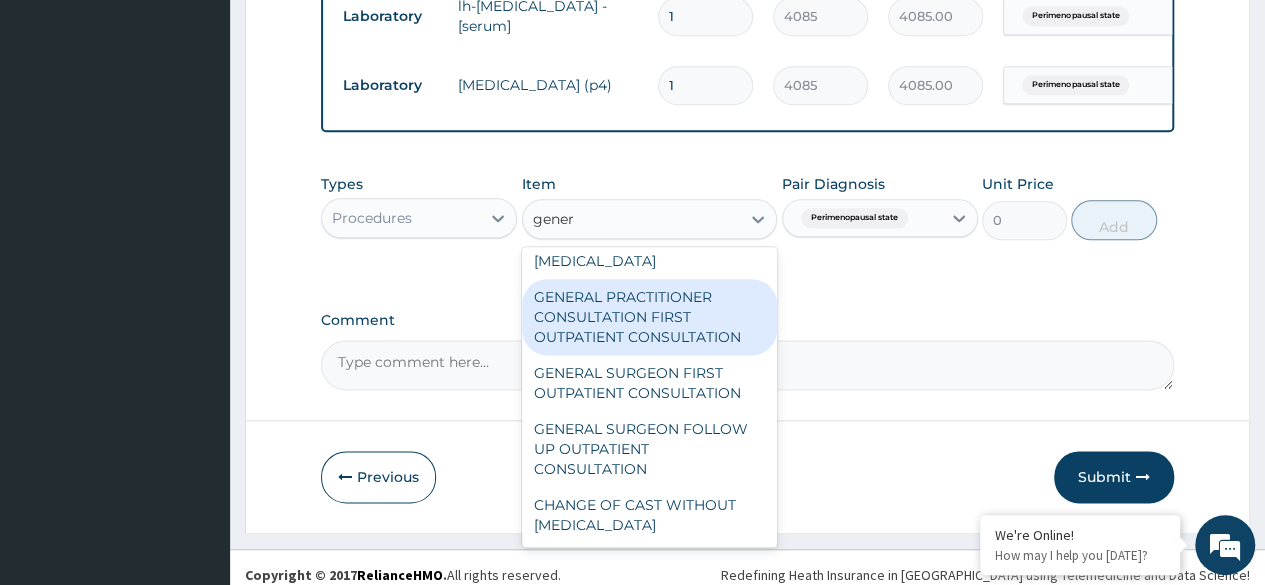 click on "GENERAL PRACTITIONER CONSULTATION FIRST OUTPATIENT CONSULTATION" at bounding box center [650, 317] 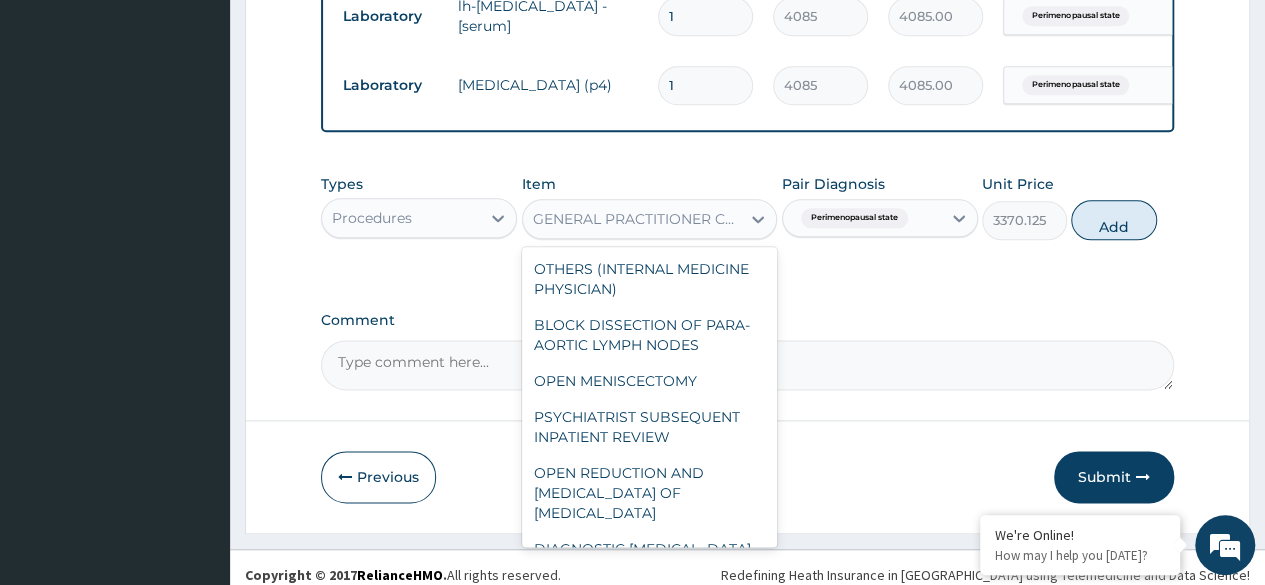 click on "GENERAL PRACTITIONER CONSULTATION FIRST OUTPATIENT CONSULTATION" at bounding box center (638, 219) 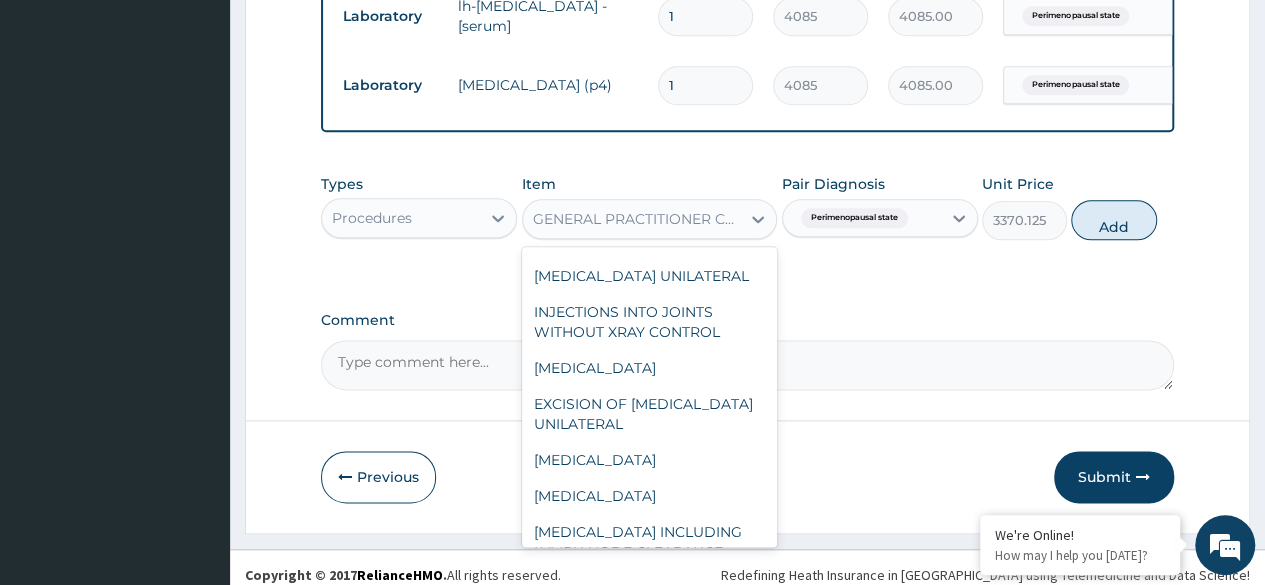 click on "GENERAL PRACTITIONER CONSULTATION FIRST OUTPATIENT CONSULTATION" at bounding box center [650, -96] 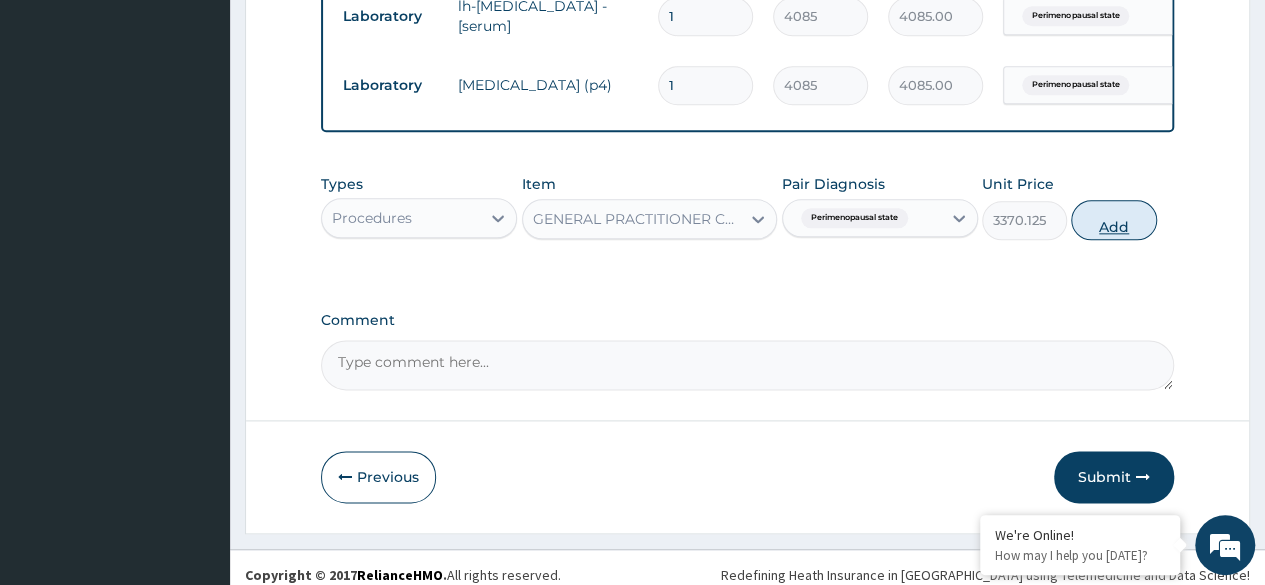 click on "Add" at bounding box center [1113, 220] 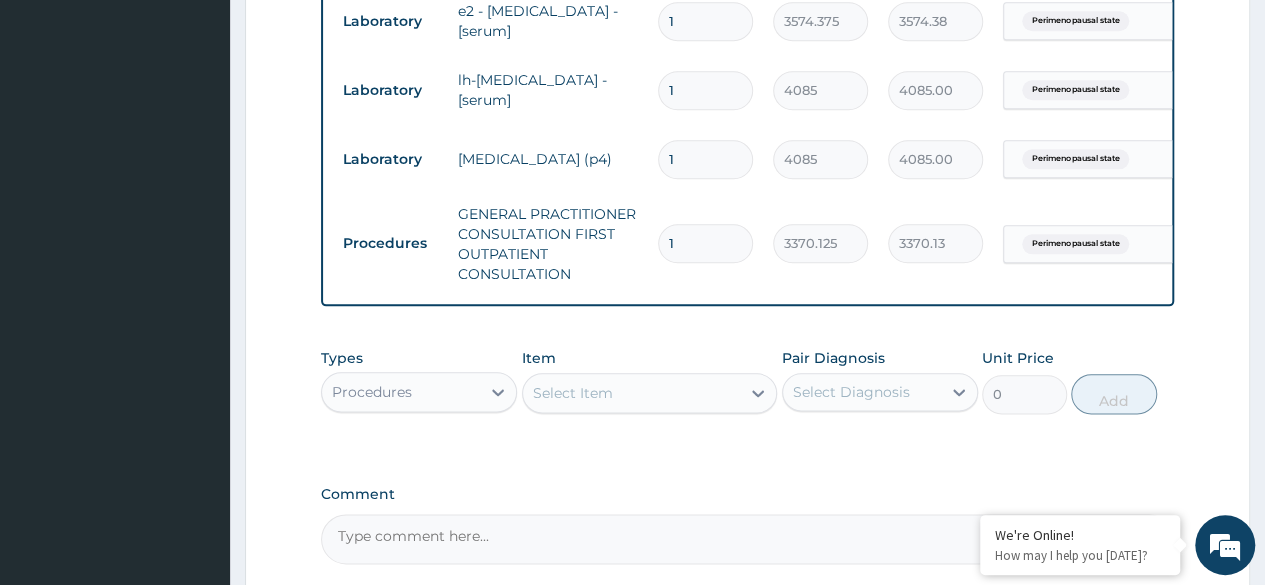 scroll, scrollTop: 1220, scrollLeft: 0, axis: vertical 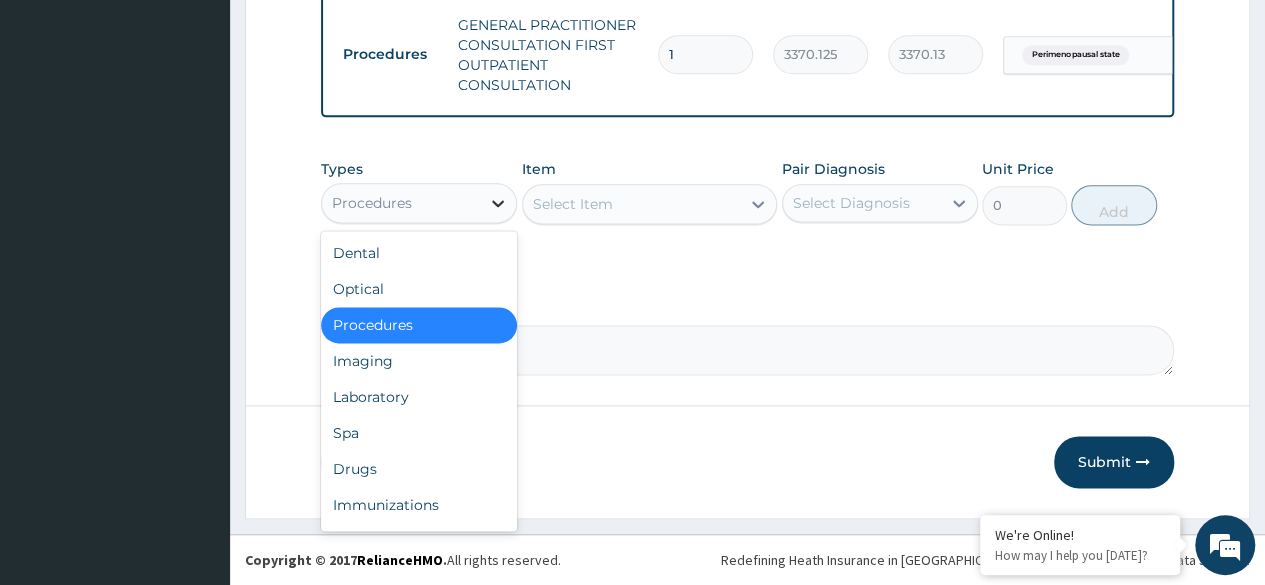 click 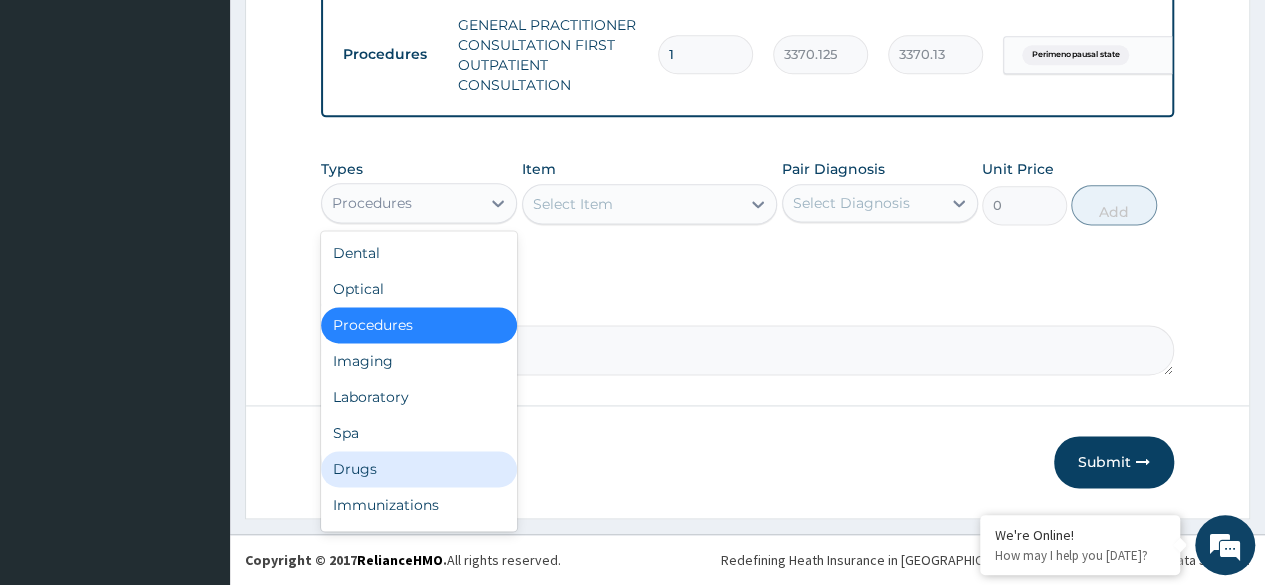 click on "Drugs" at bounding box center [419, 469] 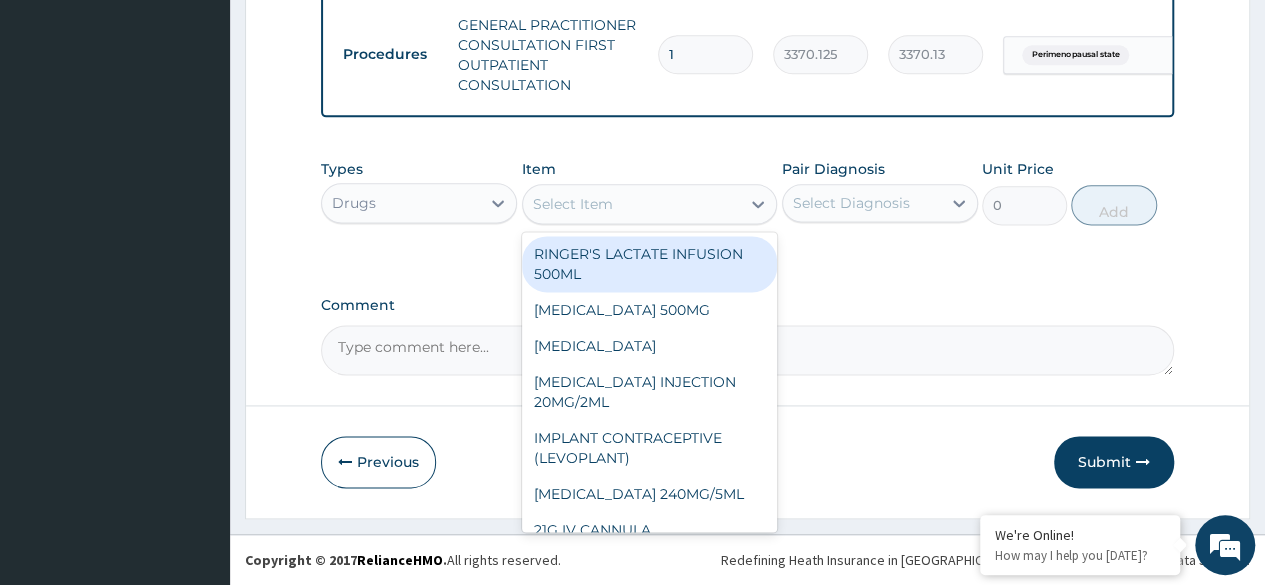 click 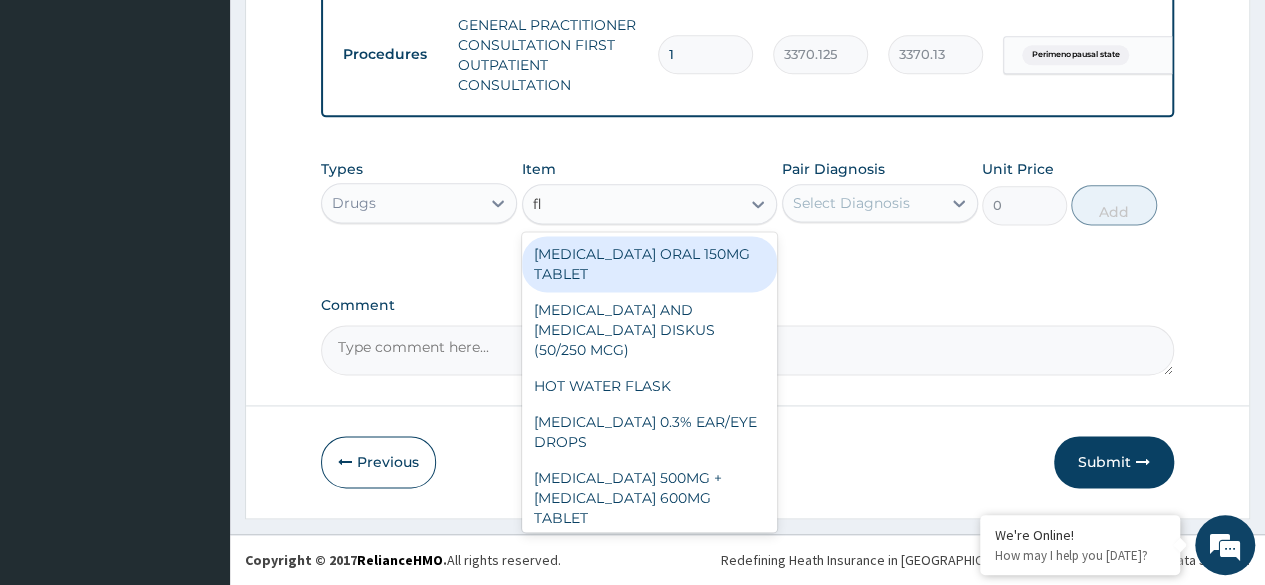 type on "f" 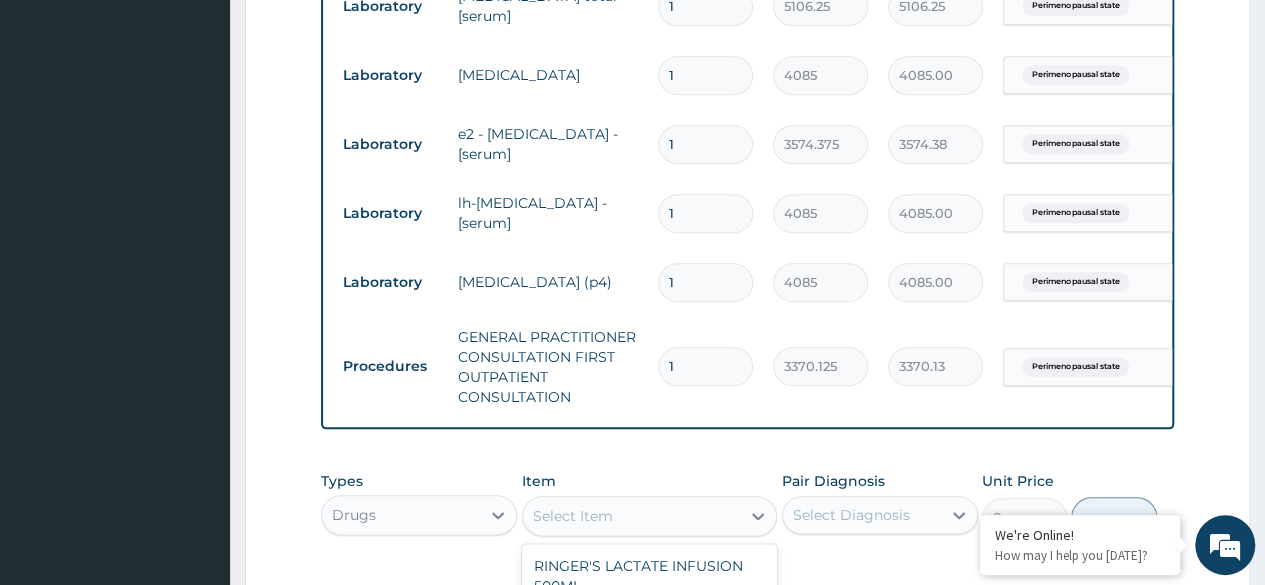 scroll, scrollTop: 896, scrollLeft: 0, axis: vertical 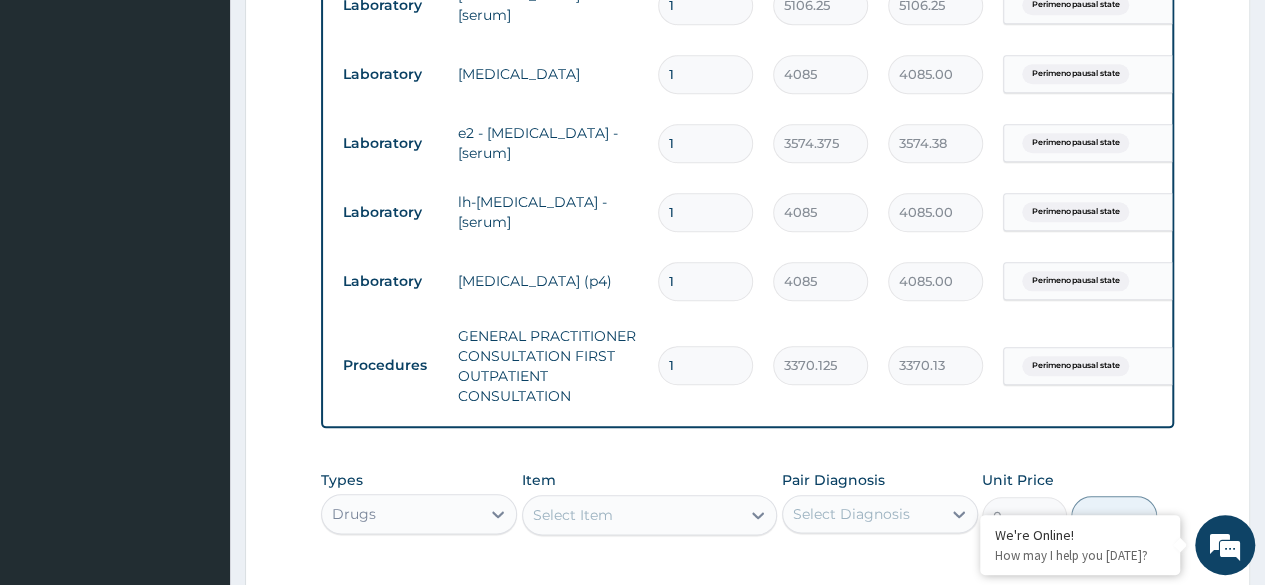 click on "Select Item" at bounding box center [632, 515] 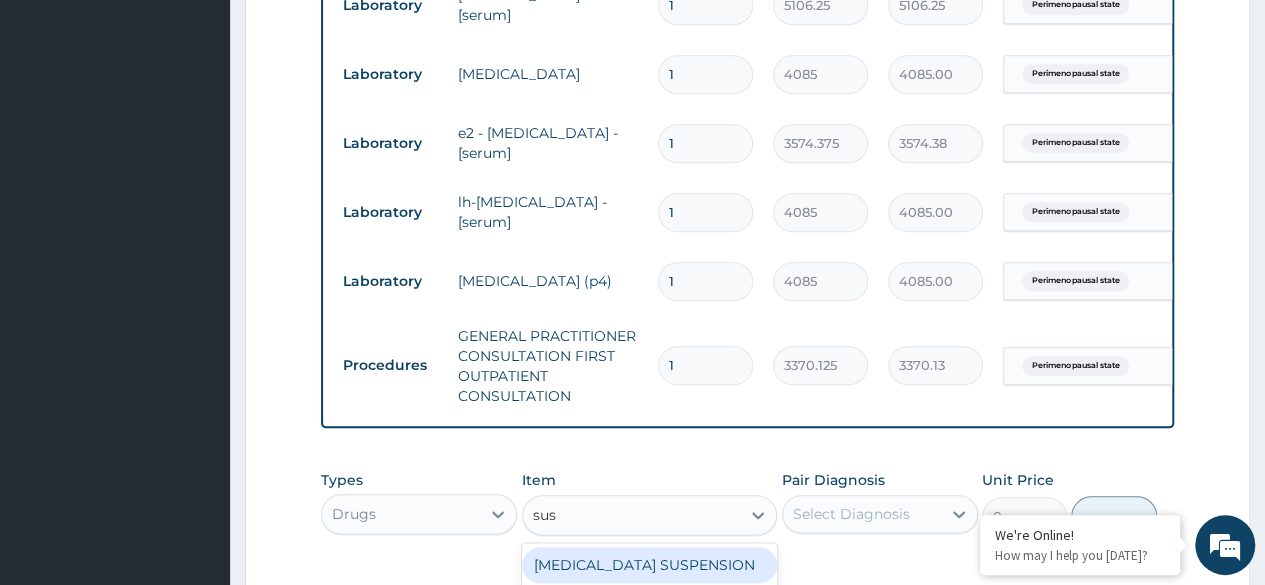 scroll, scrollTop: 1220, scrollLeft: 0, axis: vertical 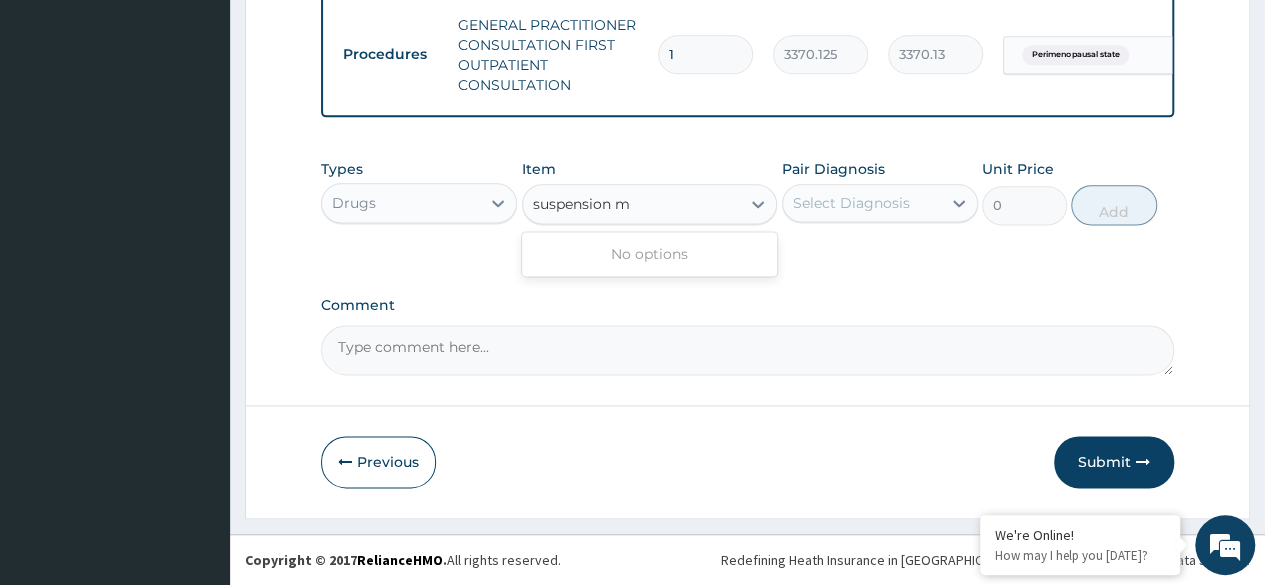 type on "suspension" 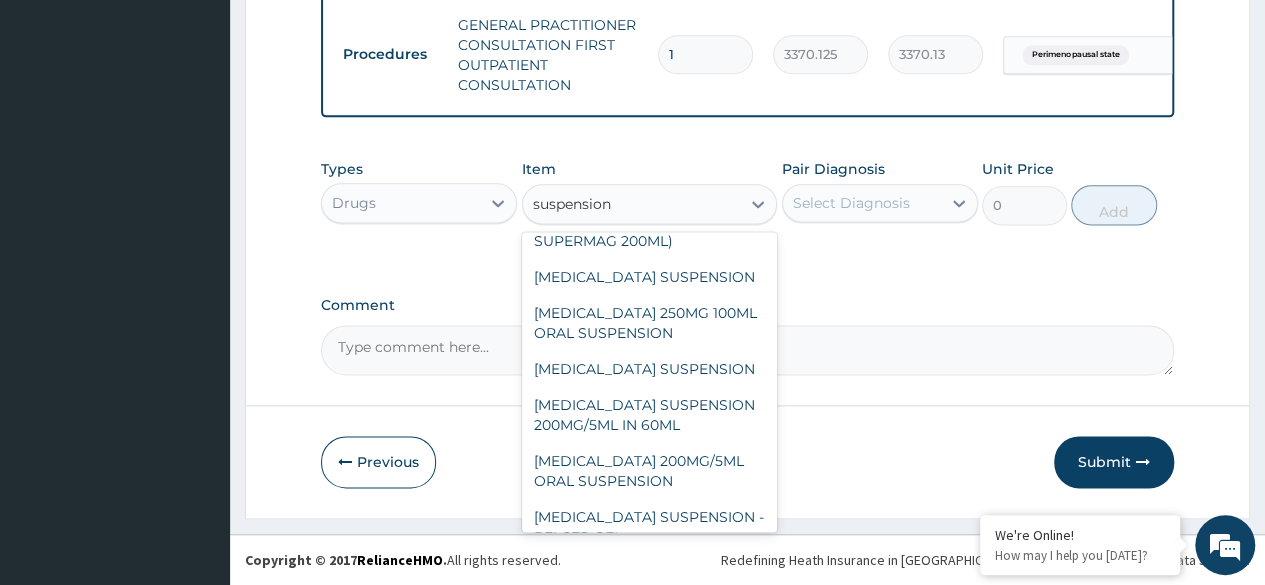 scroll, scrollTop: 0, scrollLeft: 0, axis: both 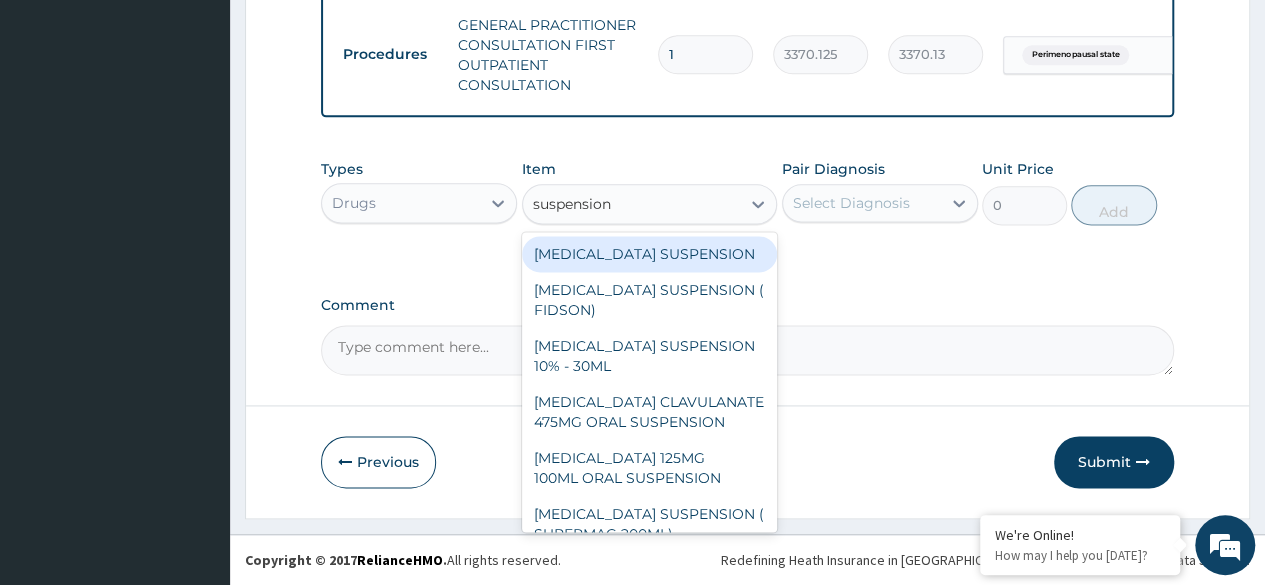 click on "[MEDICAL_DATA] SUSPENSION" at bounding box center [650, 254] 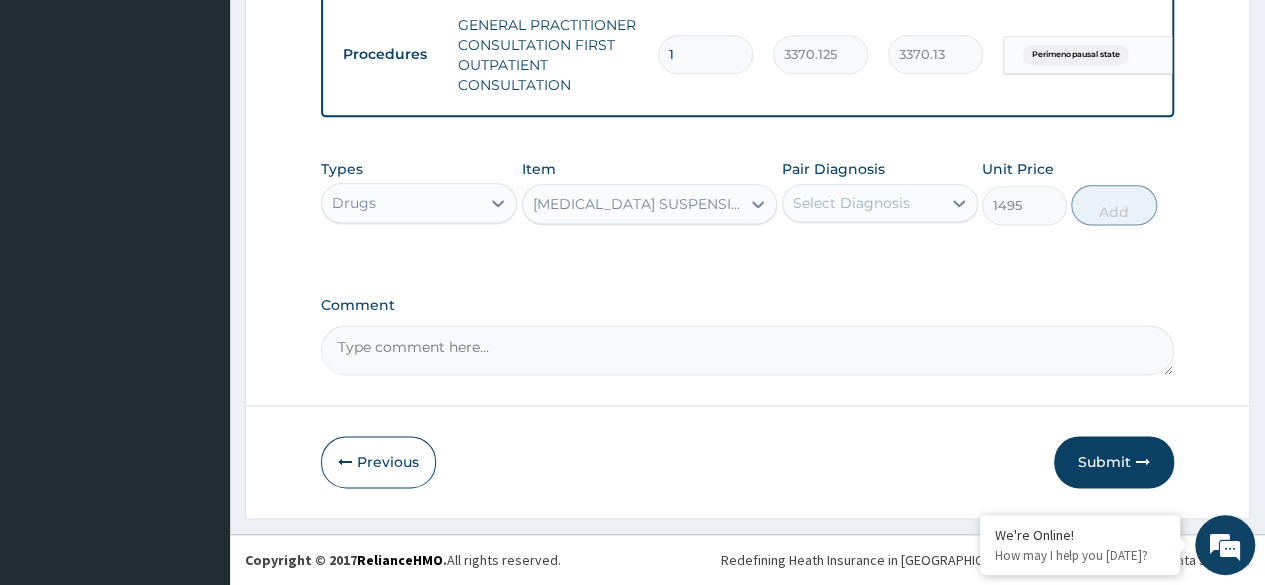 click on "Select Diagnosis" at bounding box center (851, 203) 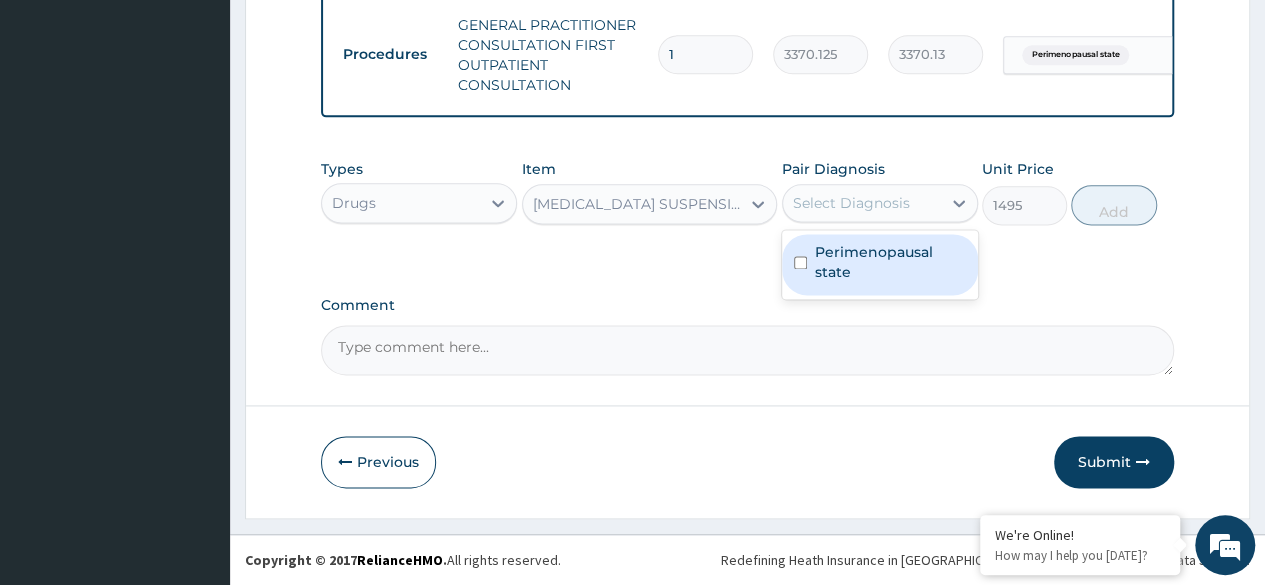 click on "Perimenopausal state" at bounding box center (890, 262) 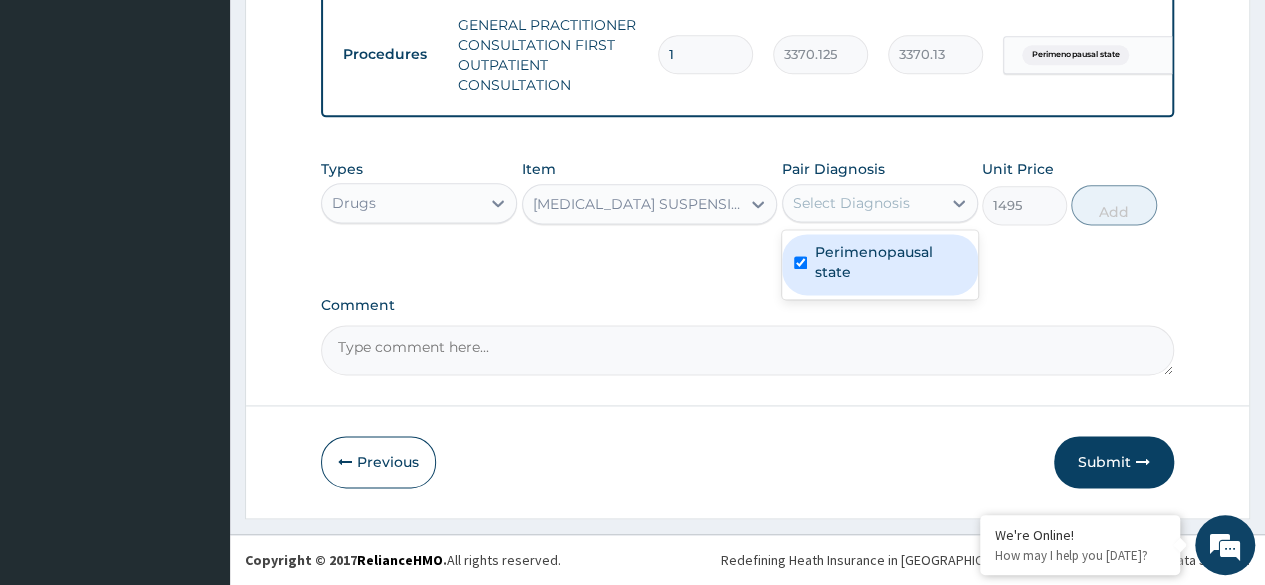 checkbox on "true" 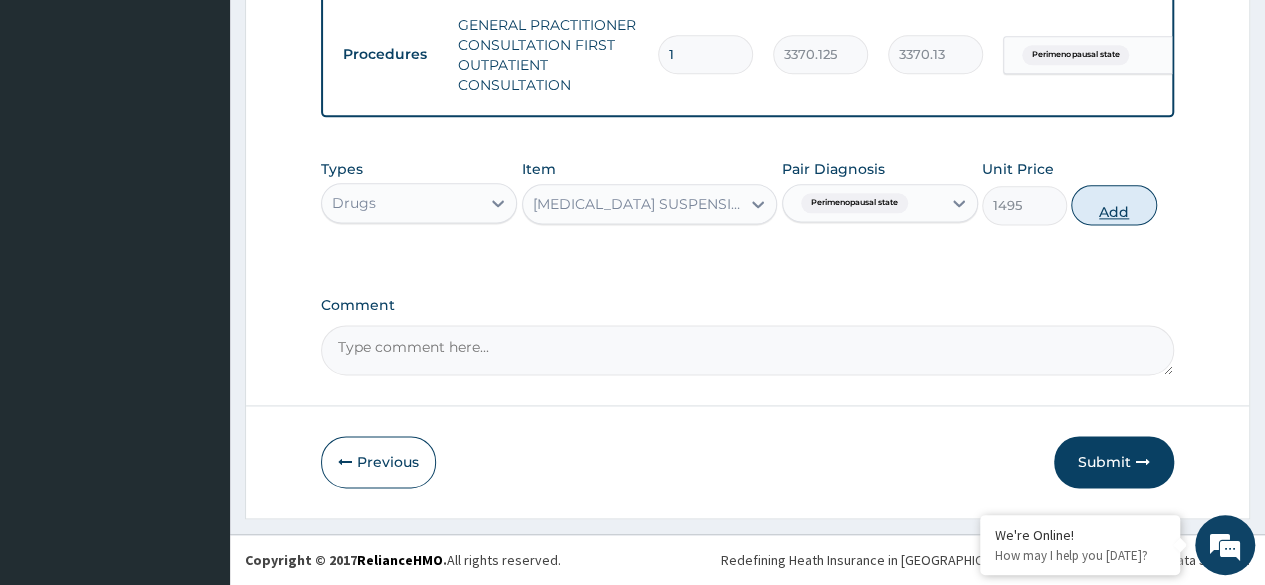 click on "Add" at bounding box center (1113, 205) 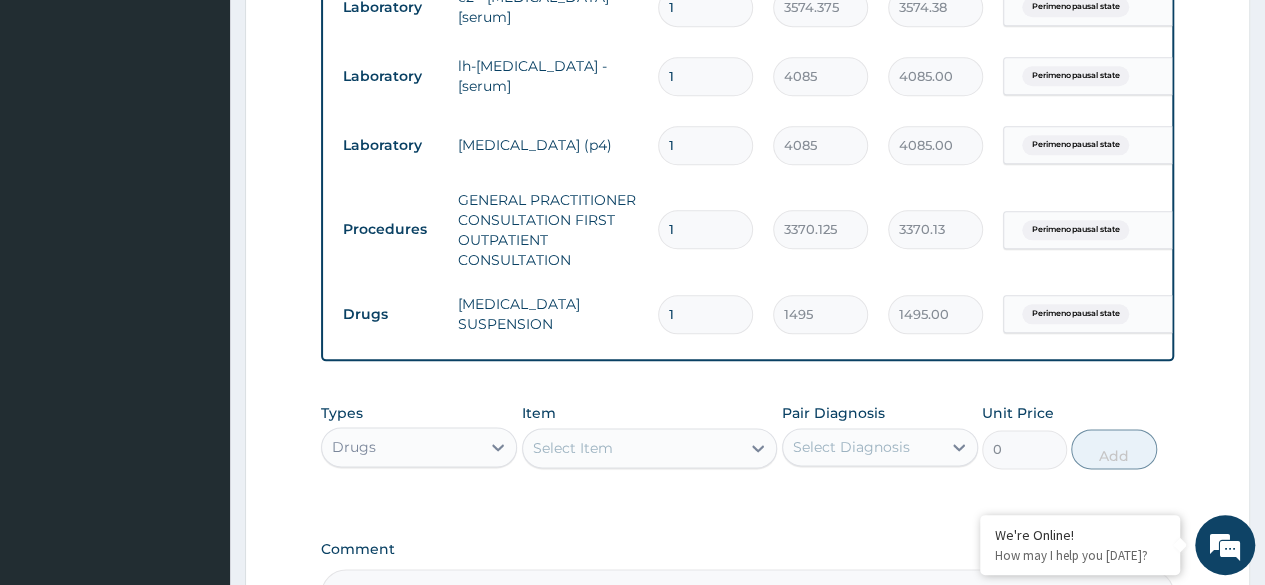 scroll, scrollTop: 1300, scrollLeft: 0, axis: vertical 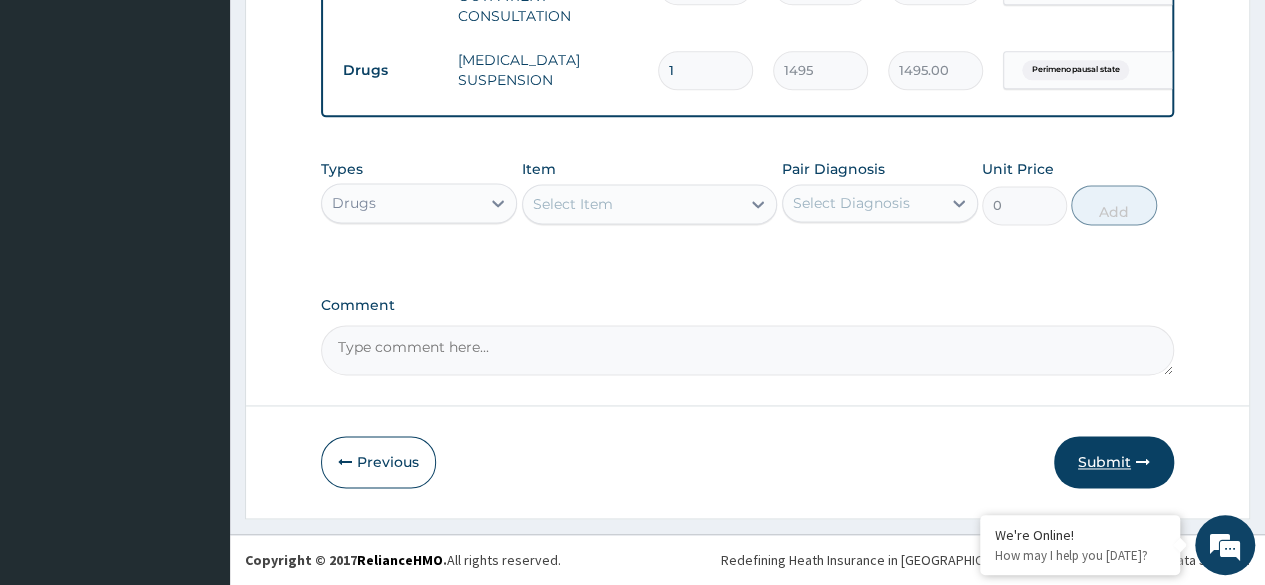 click at bounding box center (1143, 462) 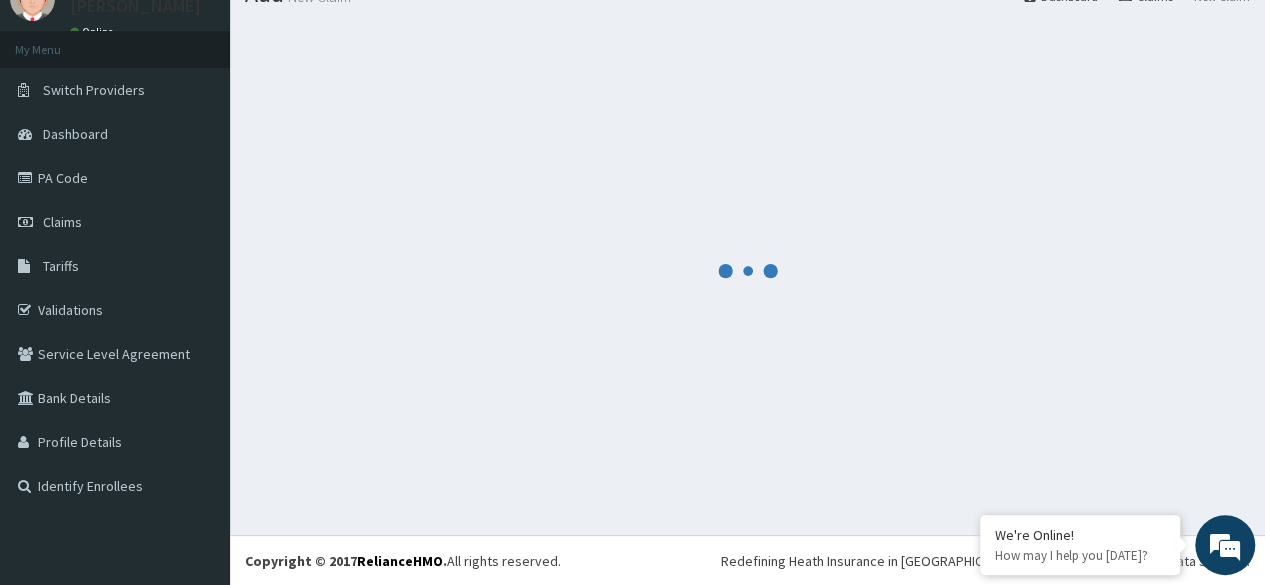 scroll, scrollTop: 1300, scrollLeft: 0, axis: vertical 